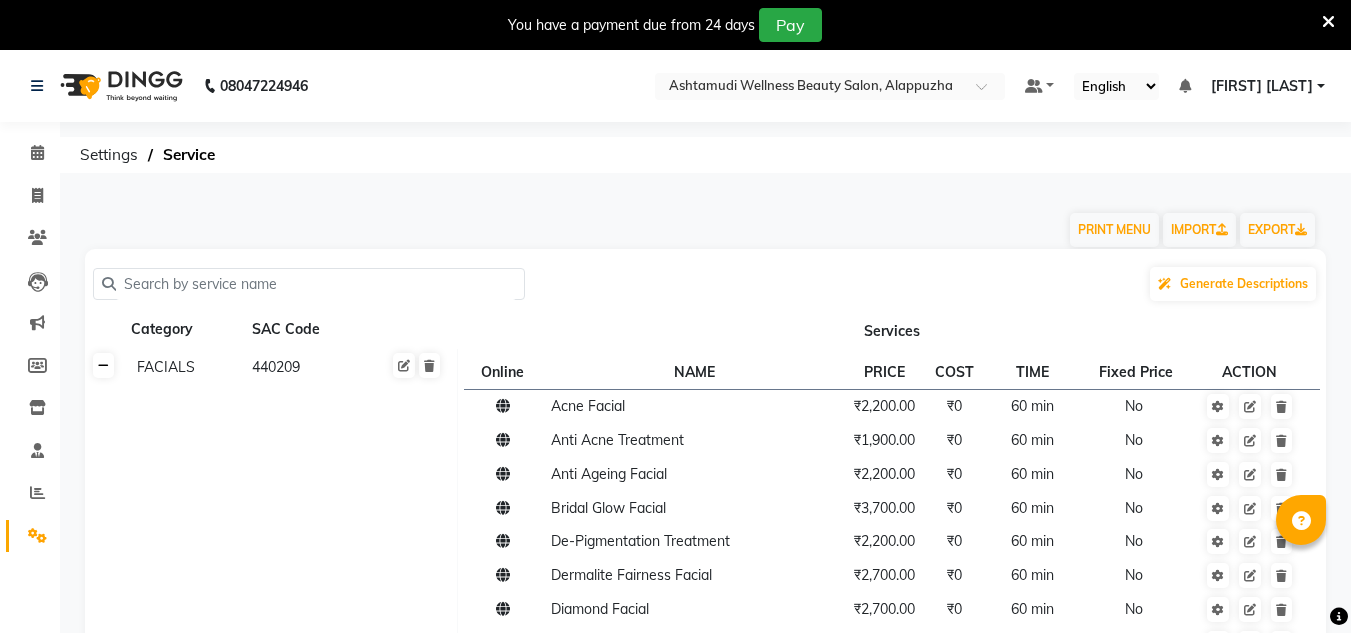 scroll, scrollTop: 0, scrollLeft: 0, axis: both 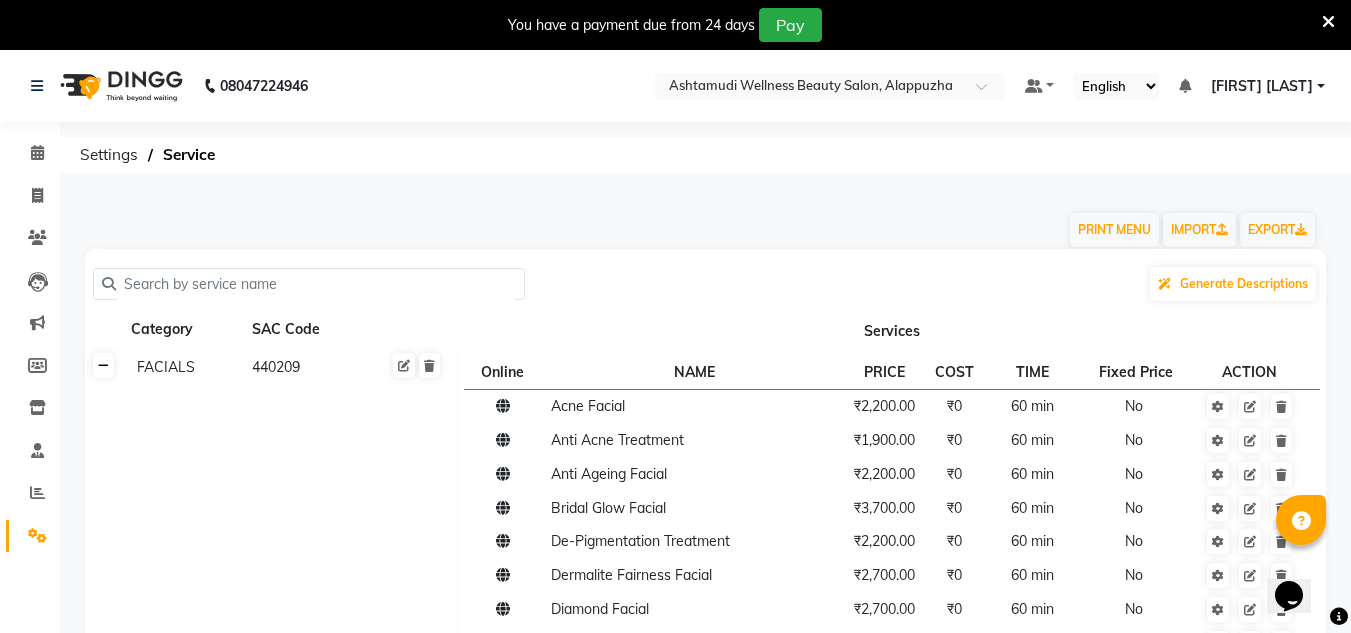 click 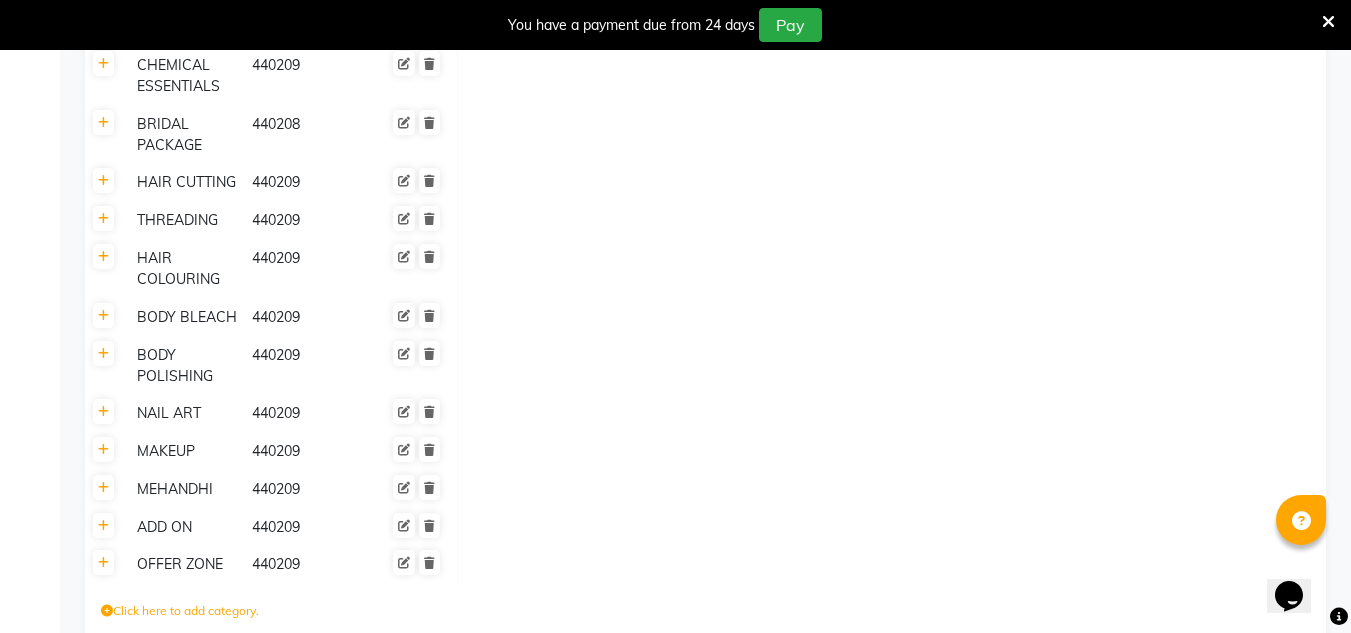 scroll, scrollTop: 695, scrollLeft: 0, axis: vertical 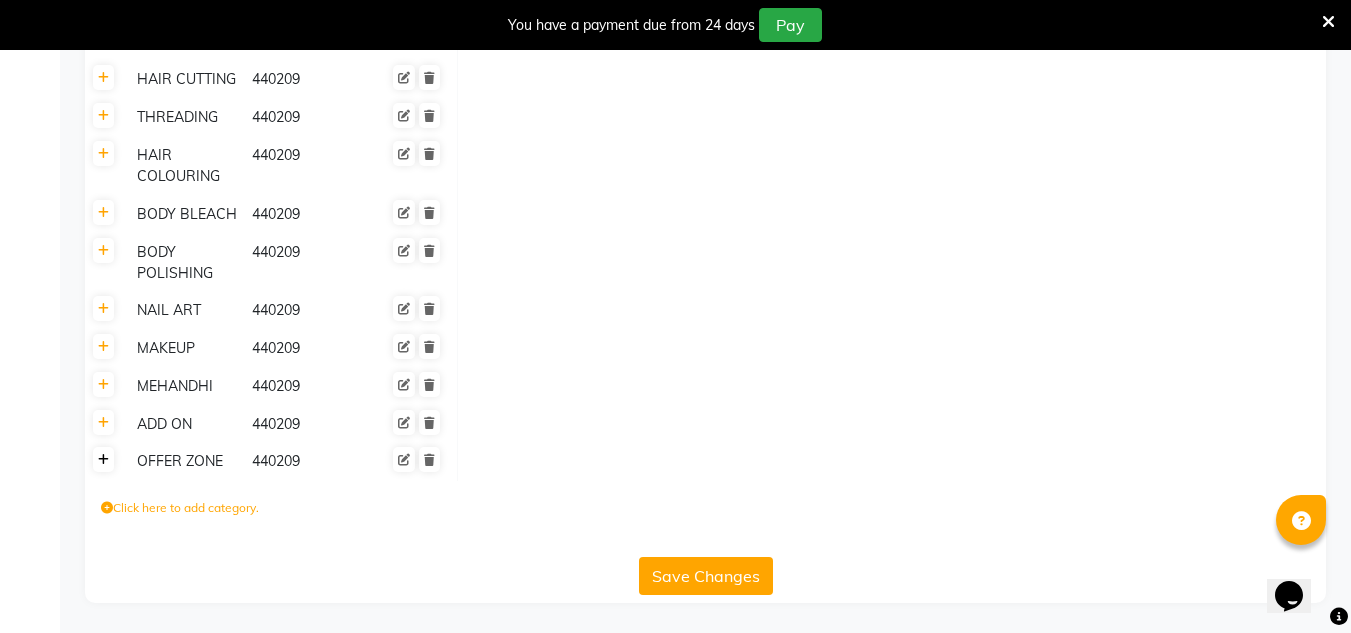 click 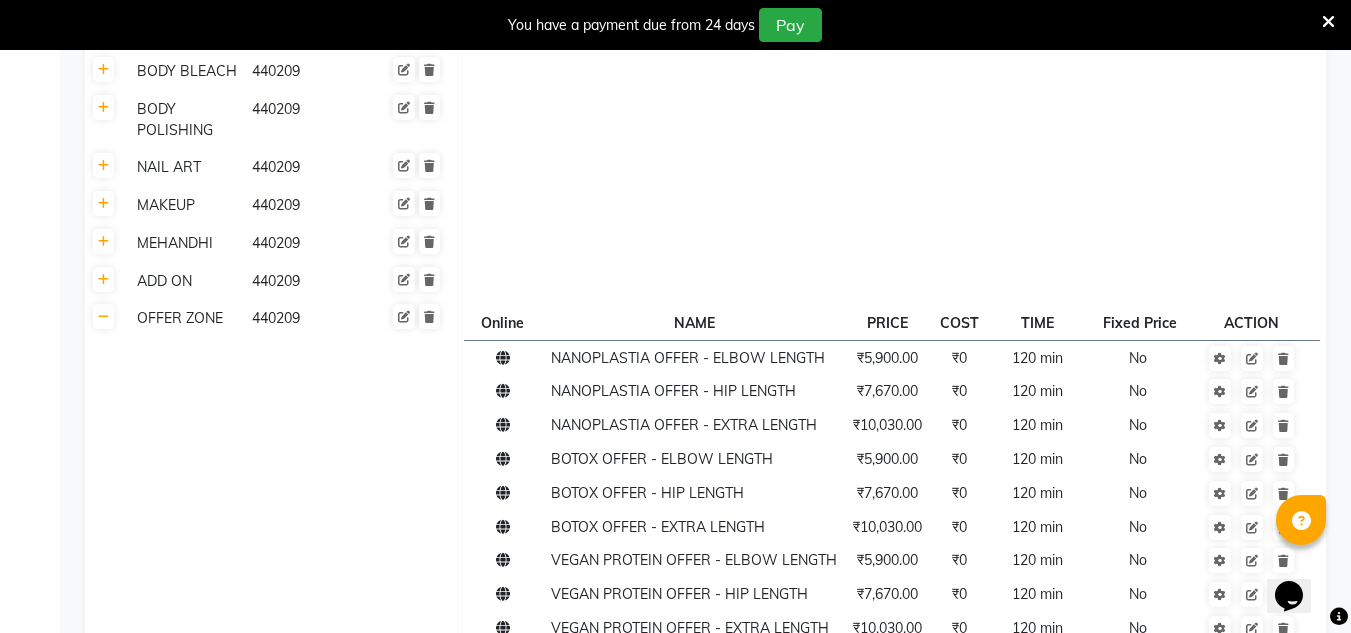 scroll, scrollTop: 1050, scrollLeft: 0, axis: vertical 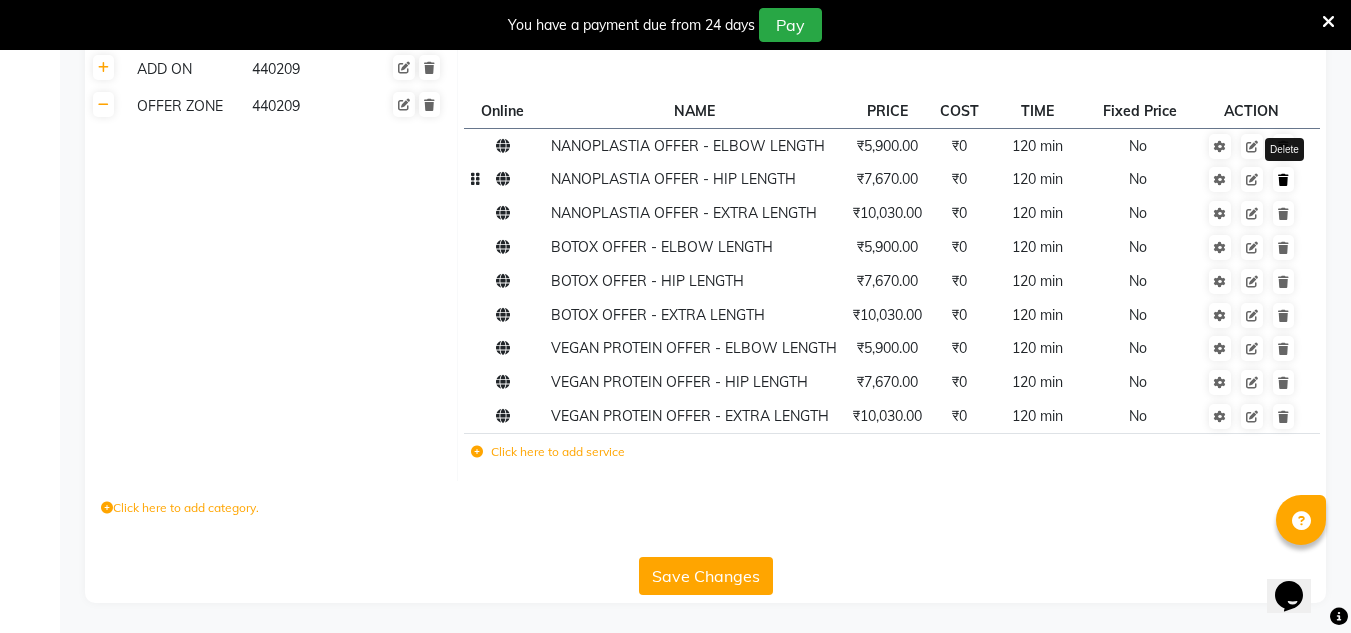 click 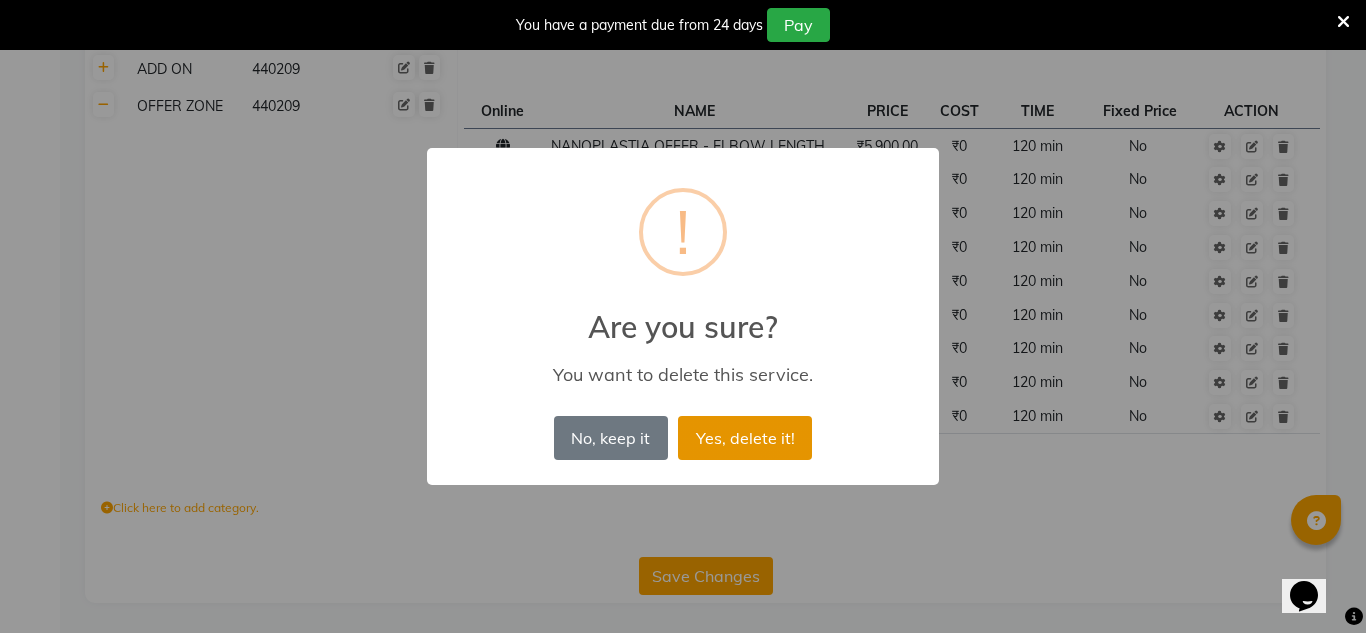 click on "Yes, delete it!" at bounding box center [745, 438] 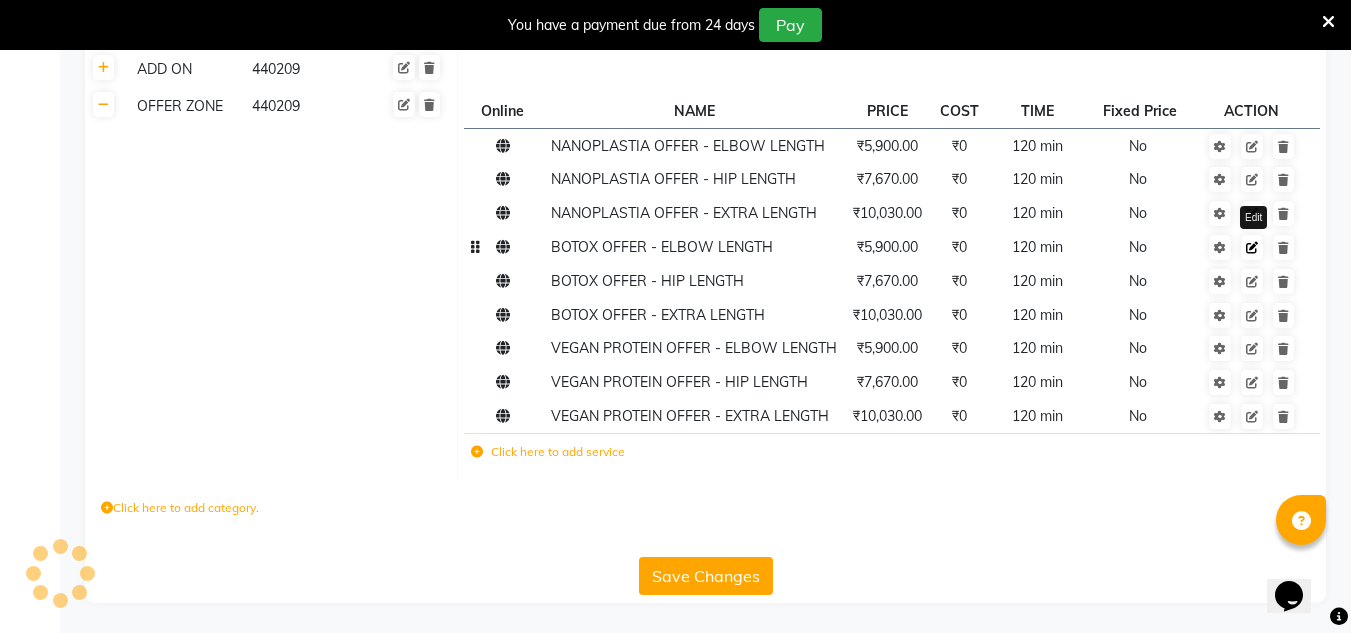 scroll, scrollTop: 1017, scrollLeft: 0, axis: vertical 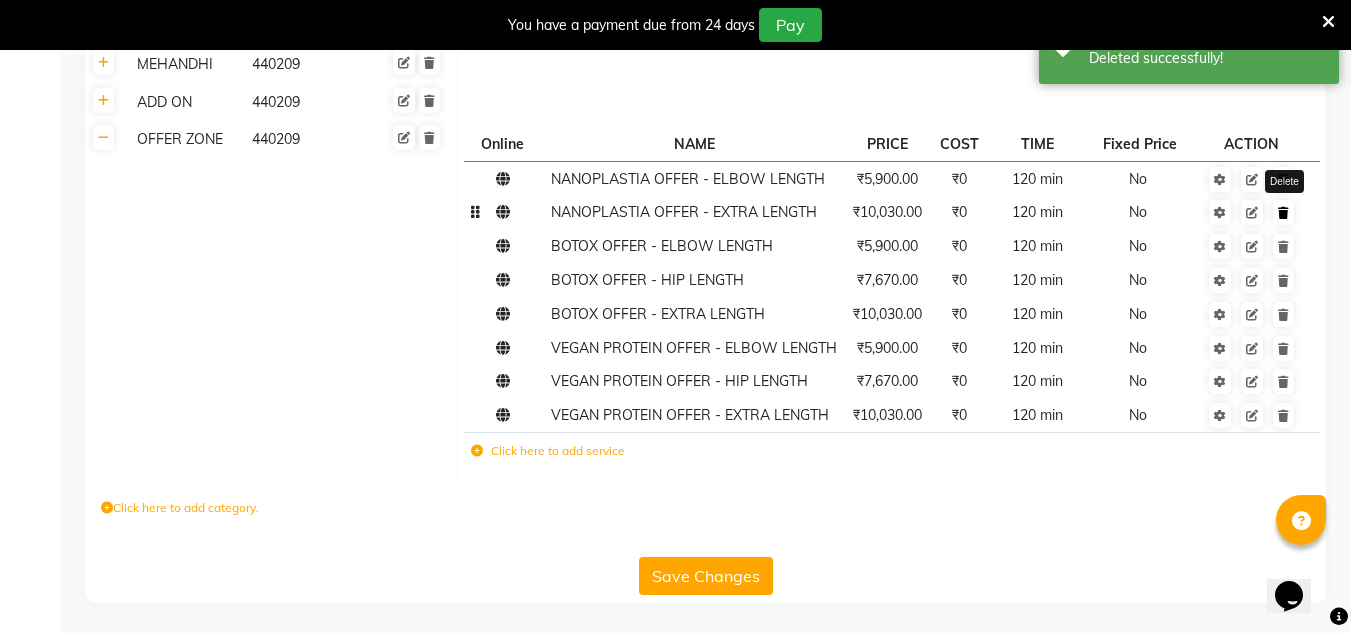 click 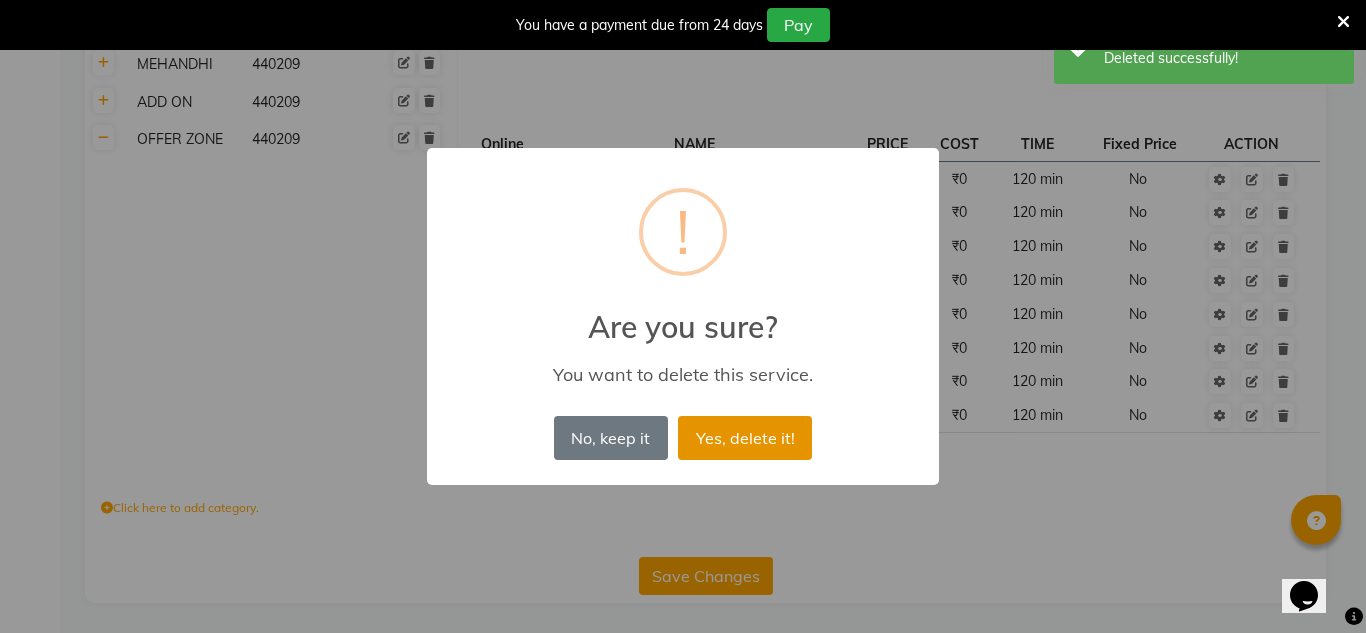 click on "Yes, delete it!" at bounding box center (745, 438) 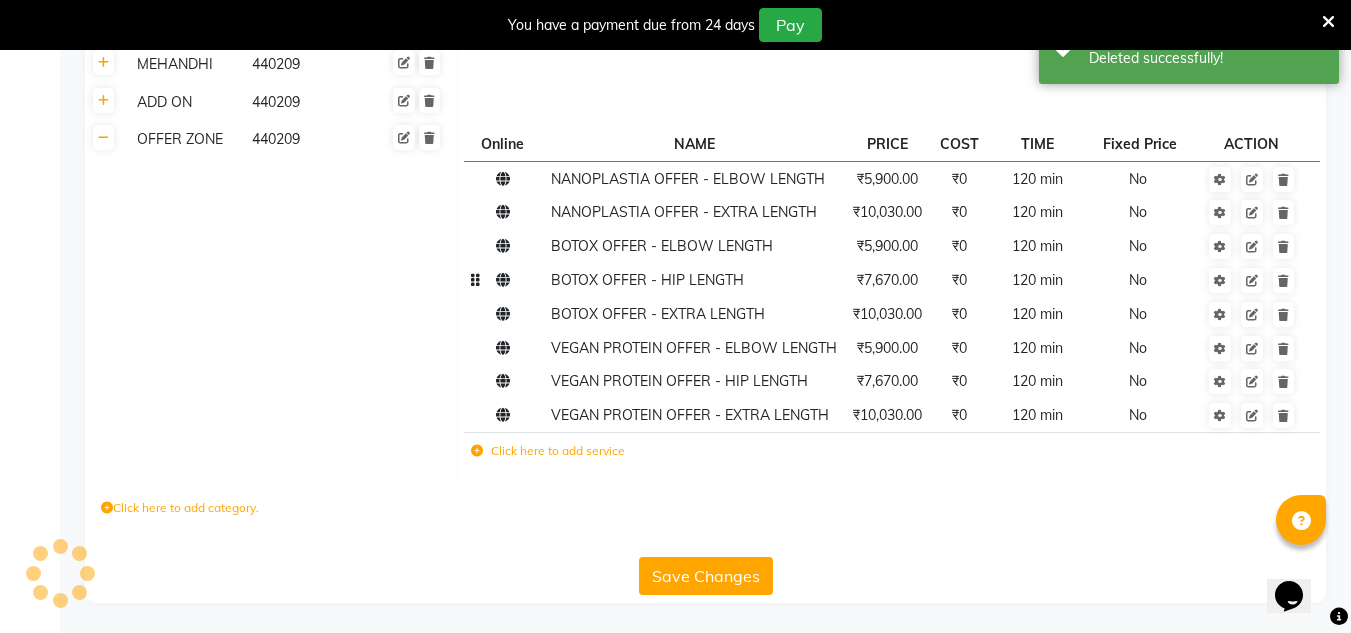scroll, scrollTop: 983, scrollLeft: 0, axis: vertical 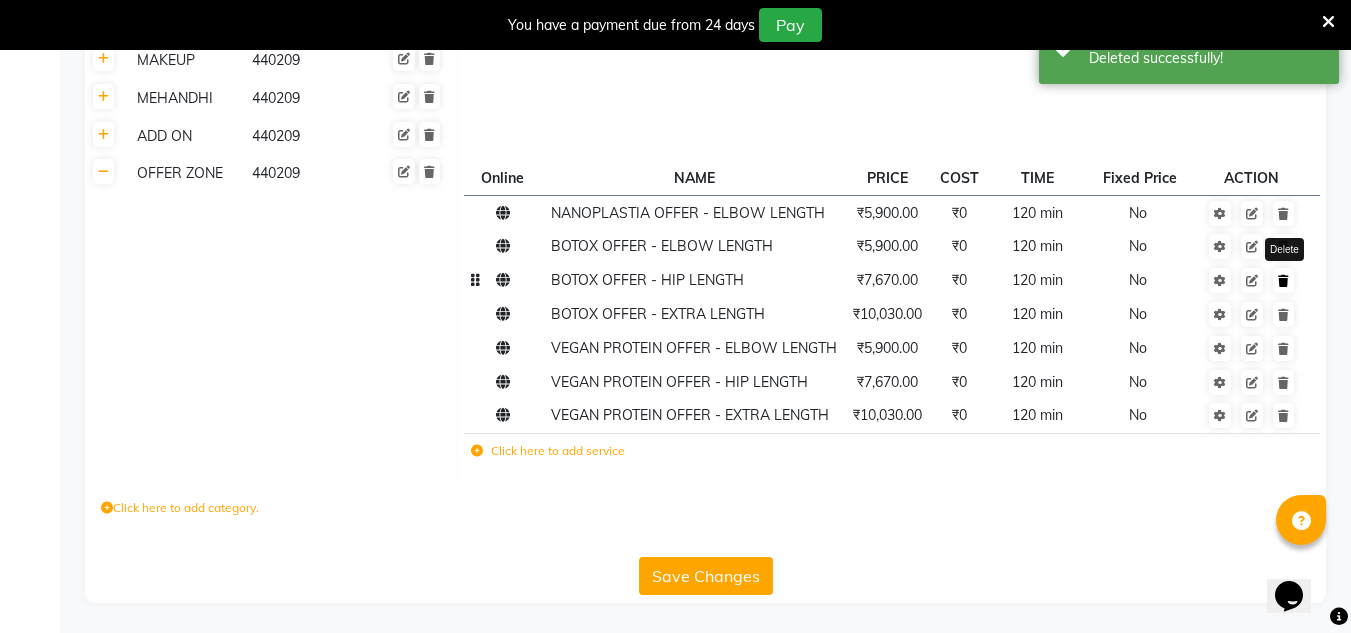 click 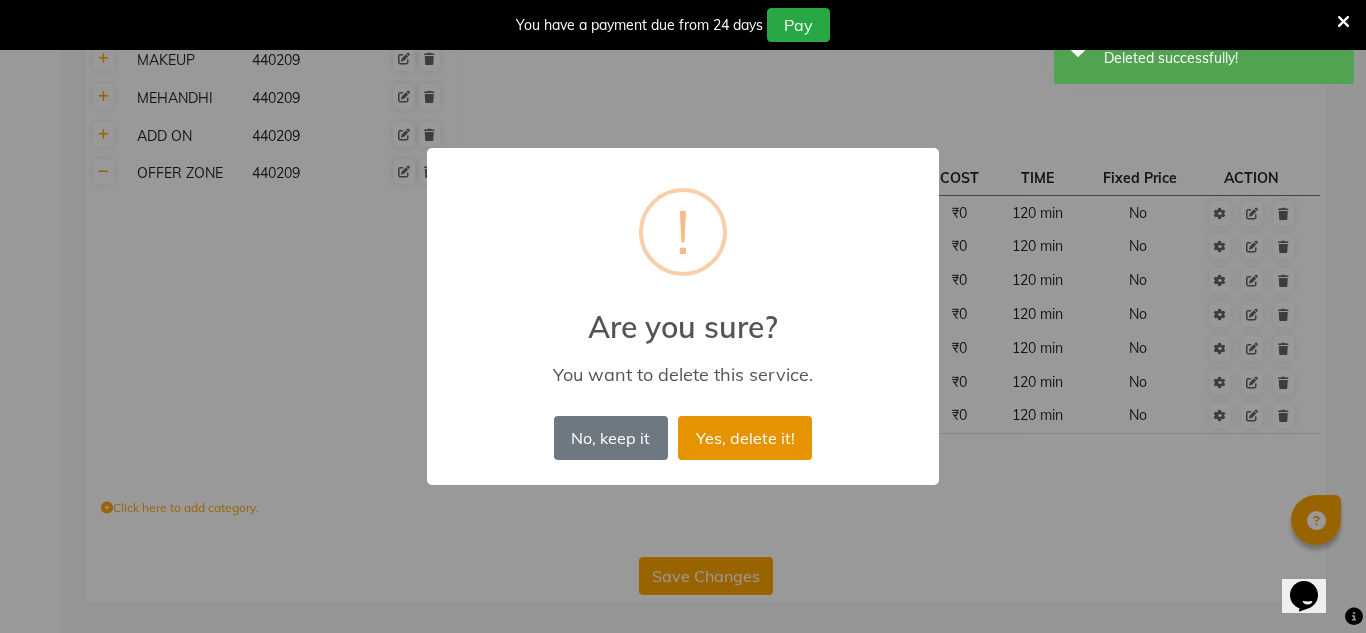 click on "Yes, delete it!" at bounding box center (745, 438) 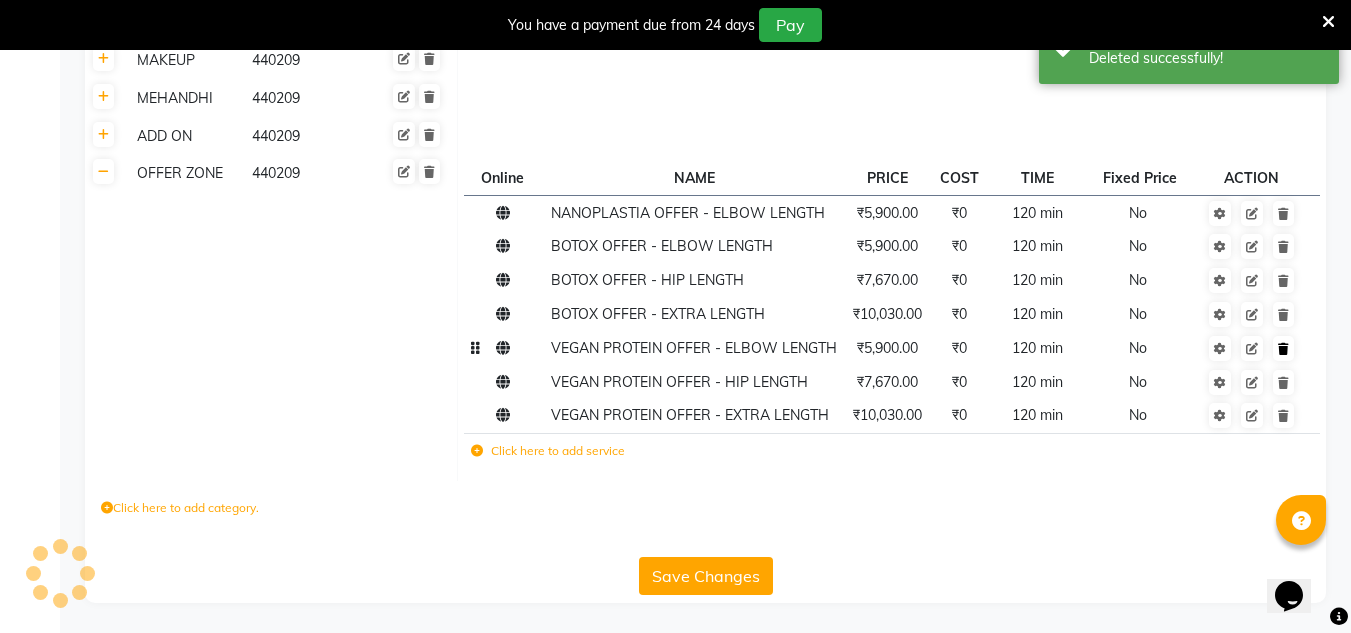 scroll, scrollTop: 949, scrollLeft: 0, axis: vertical 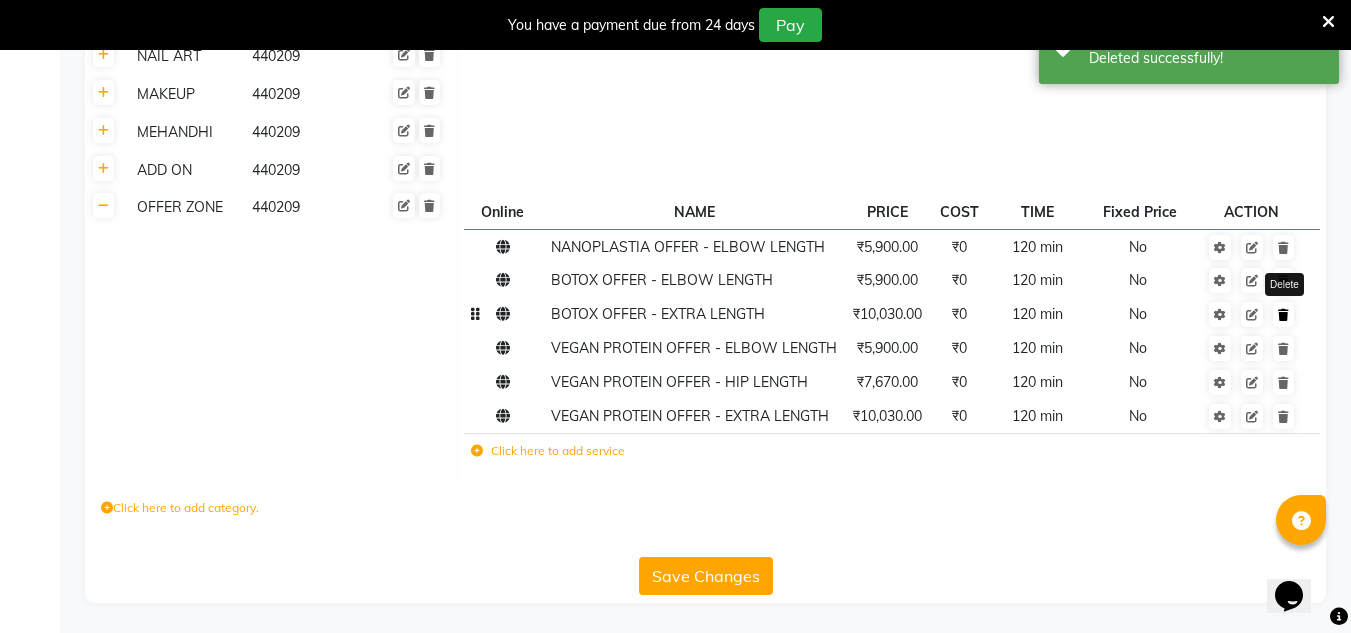 click 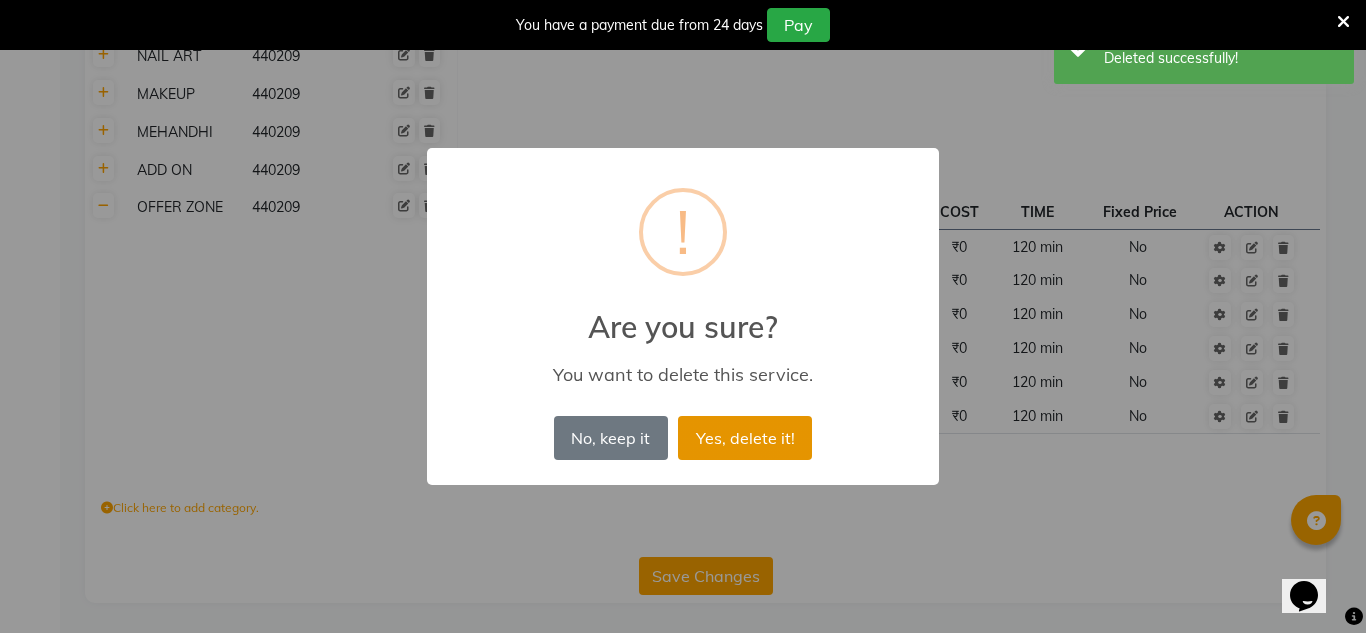 click on "Yes, delete it!" at bounding box center (745, 438) 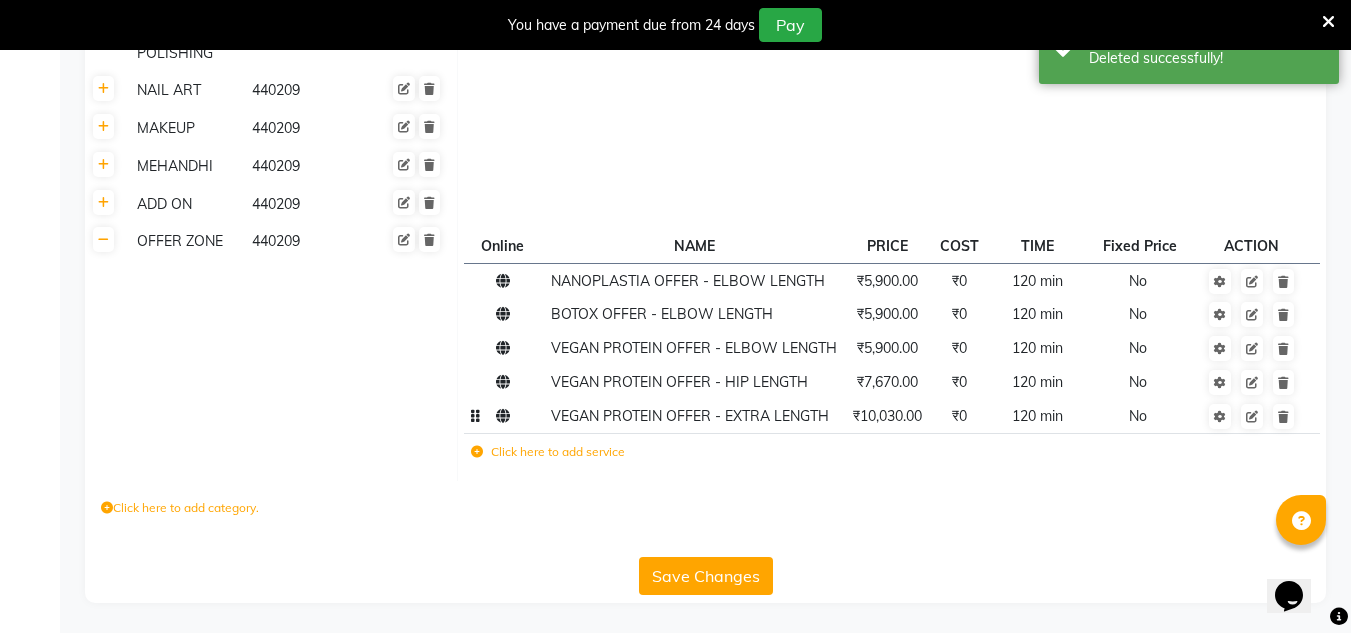 scroll, scrollTop: 915, scrollLeft: 0, axis: vertical 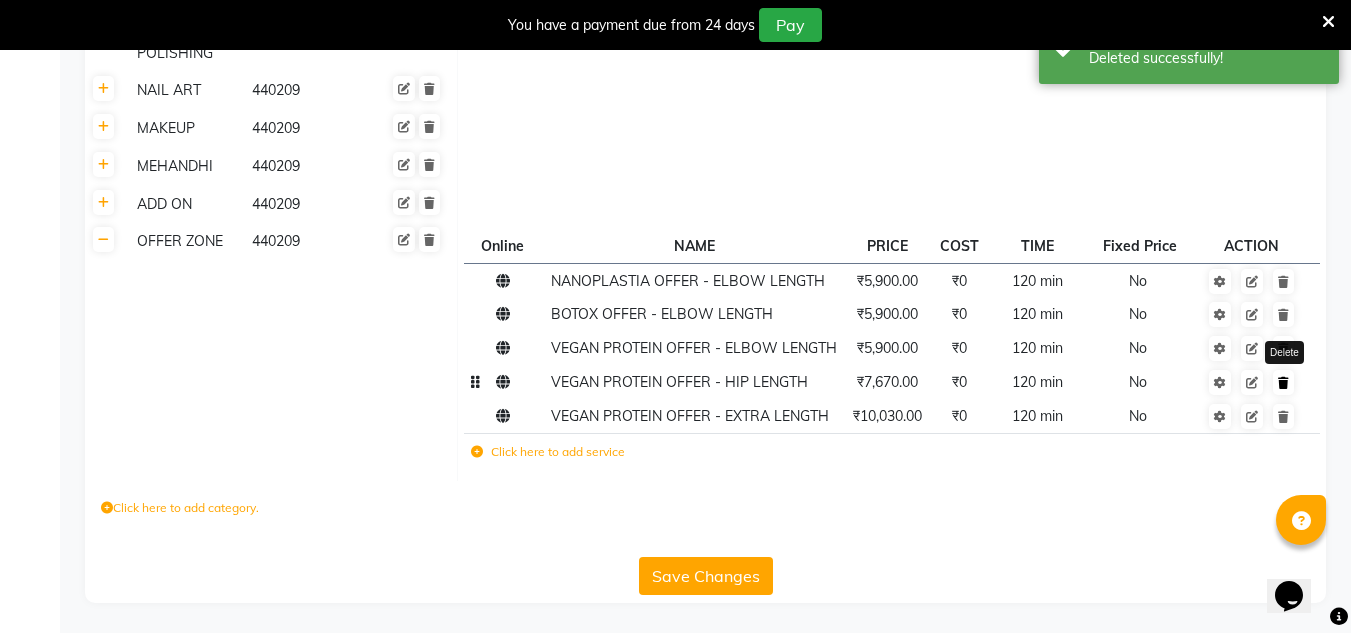 click 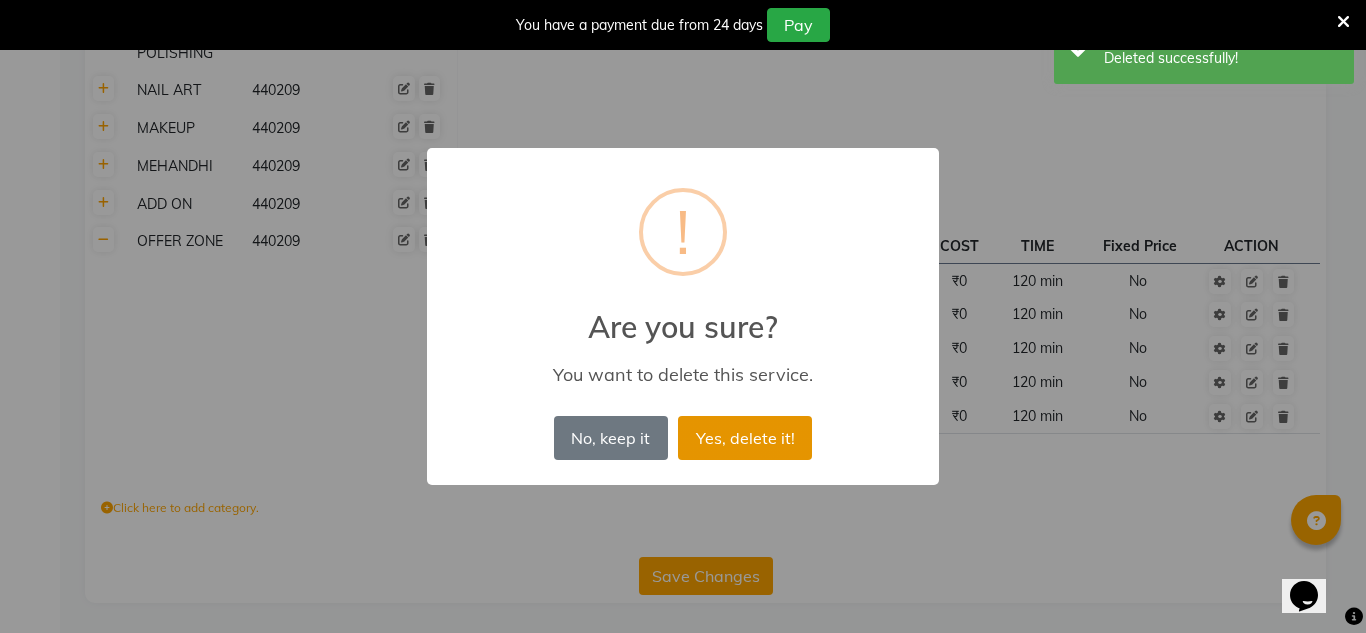 click on "Yes, delete it!" at bounding box center [745, 438] 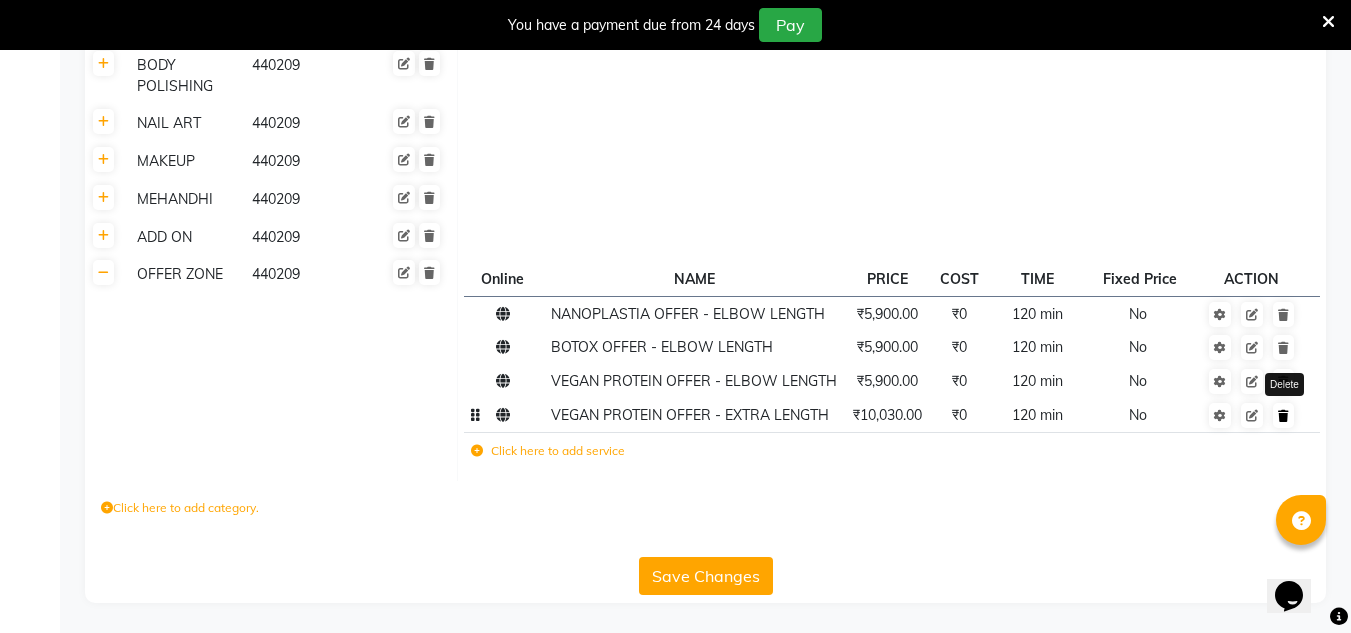 scroll, scrollTop: 882, scrollLeft: 0, axis: vertical 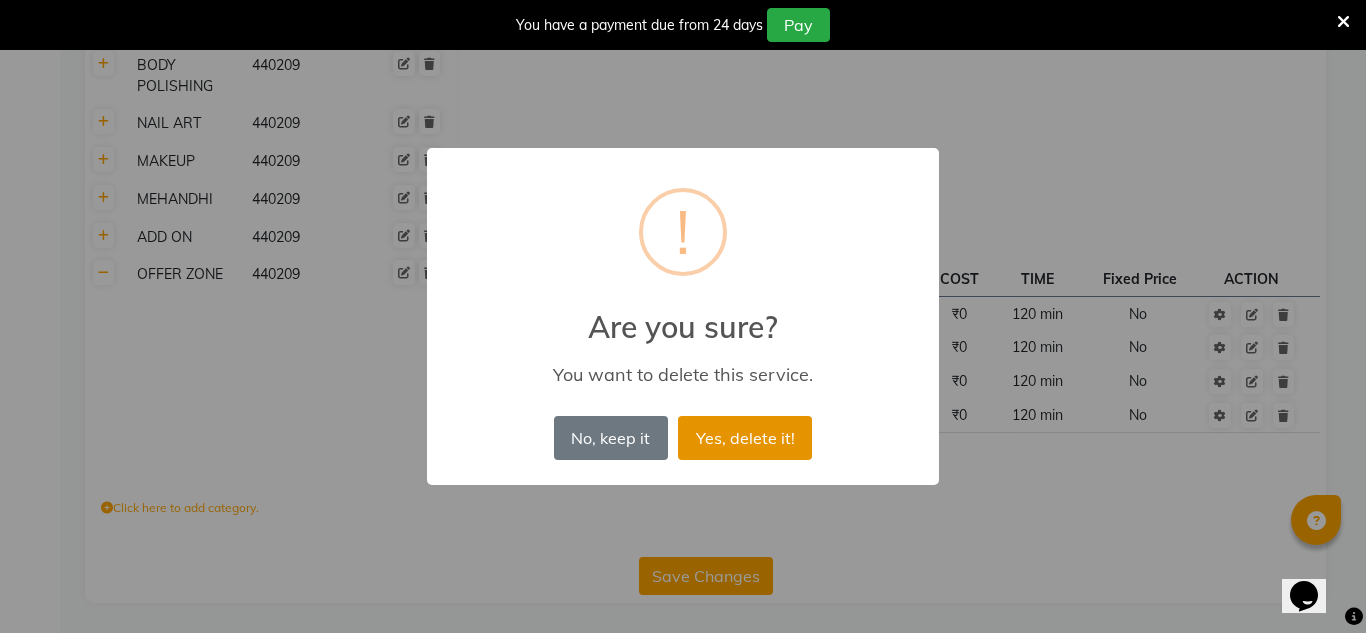 click on "Yes, delete it!" at bounding box center (745, 438) 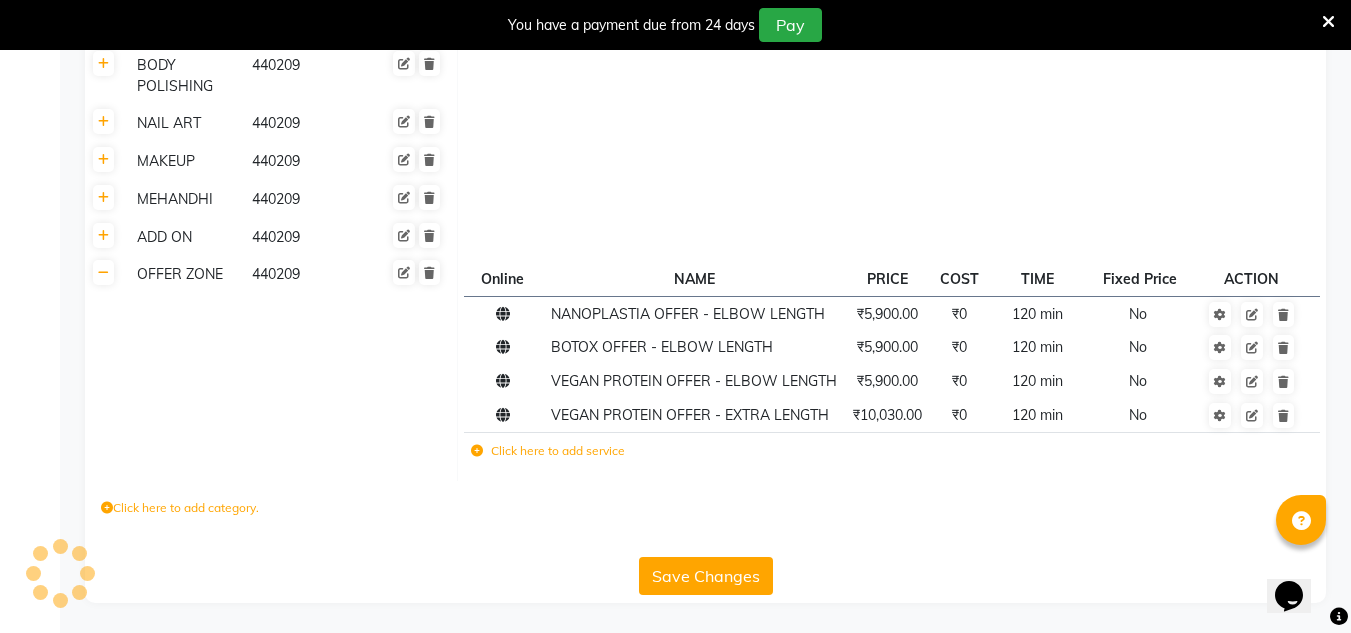 scroll, scrollTop: 848, scrollLeft: 0, axis: vertical 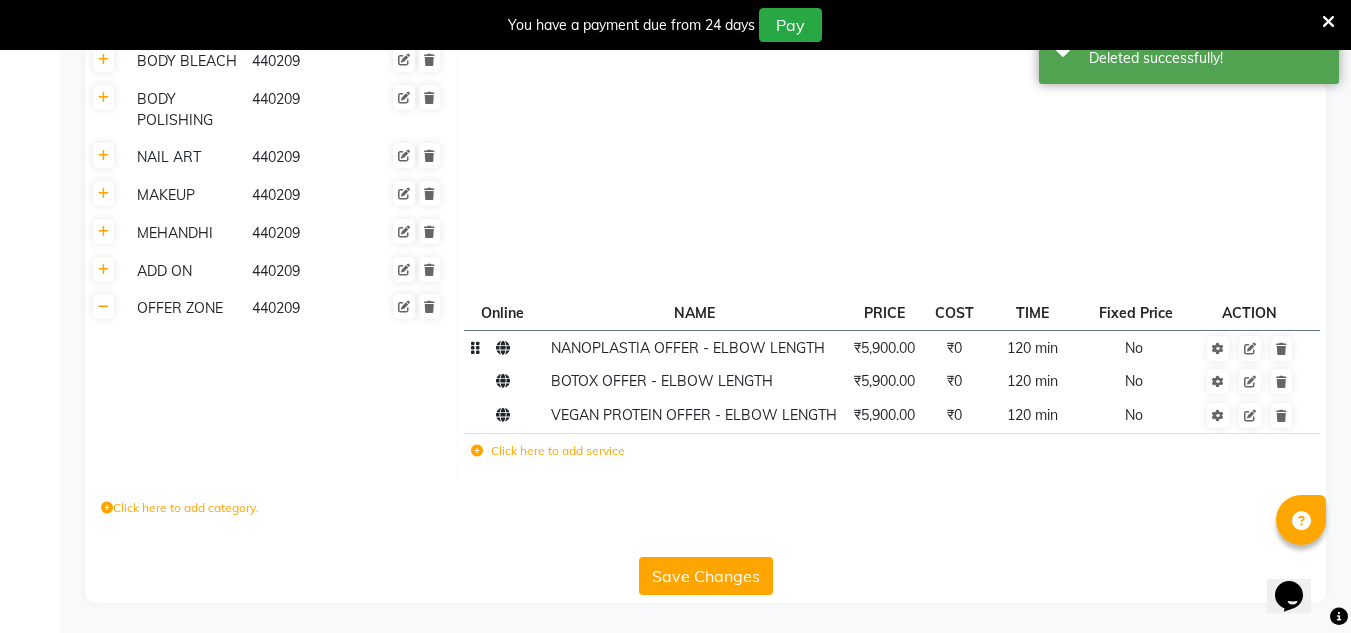 click on "NANOPLASTIA OFFER - ELBOW LENGTH" 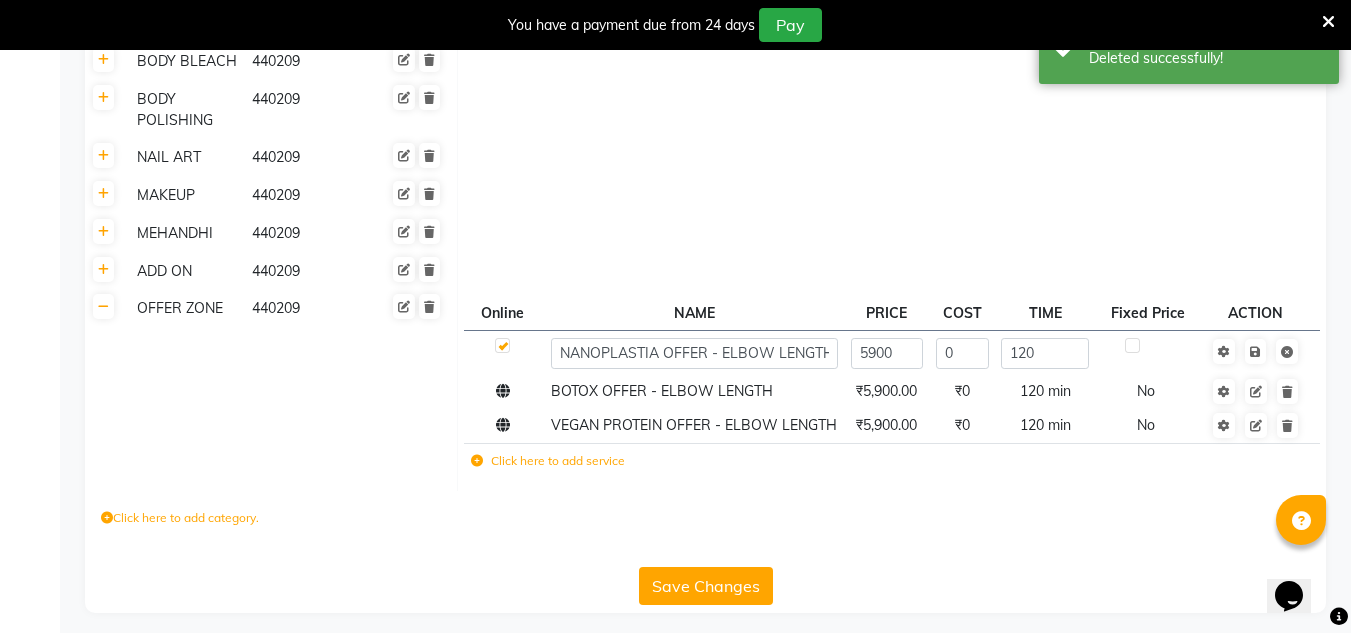 scroll, scrollTop: 858, scrollLeft: 0, axis: vertical 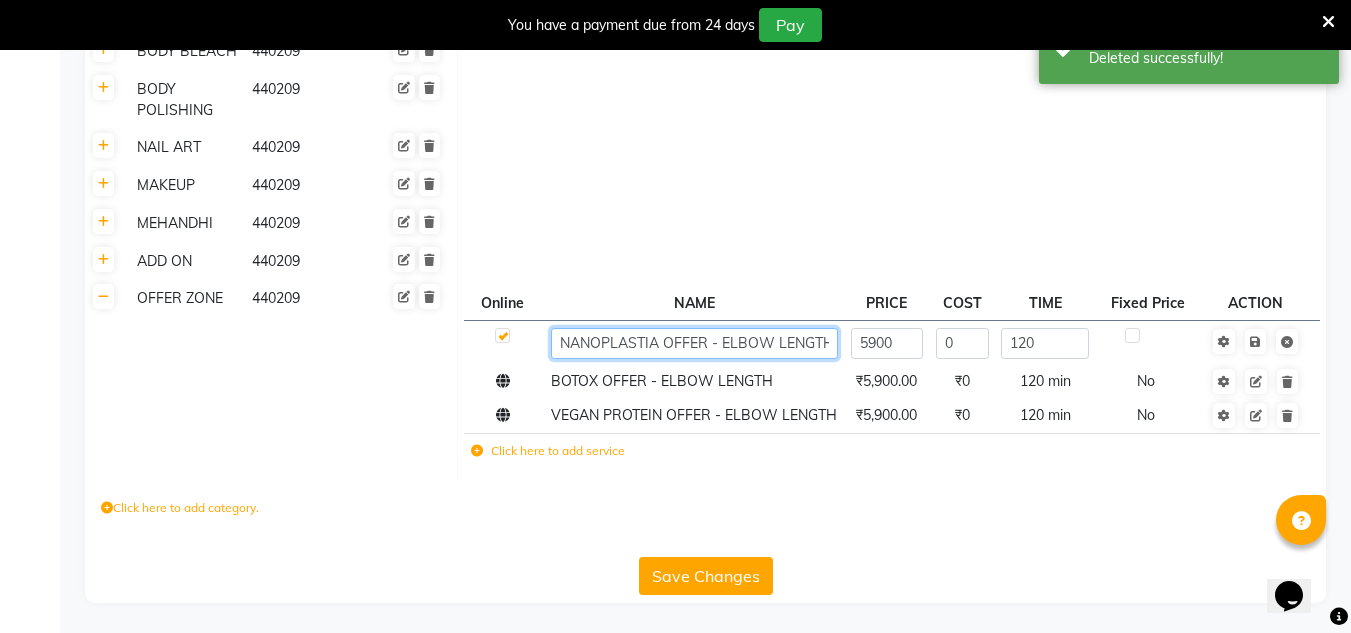 click on "NANOPLASTIA OFFER - ELBOW LENGTH" 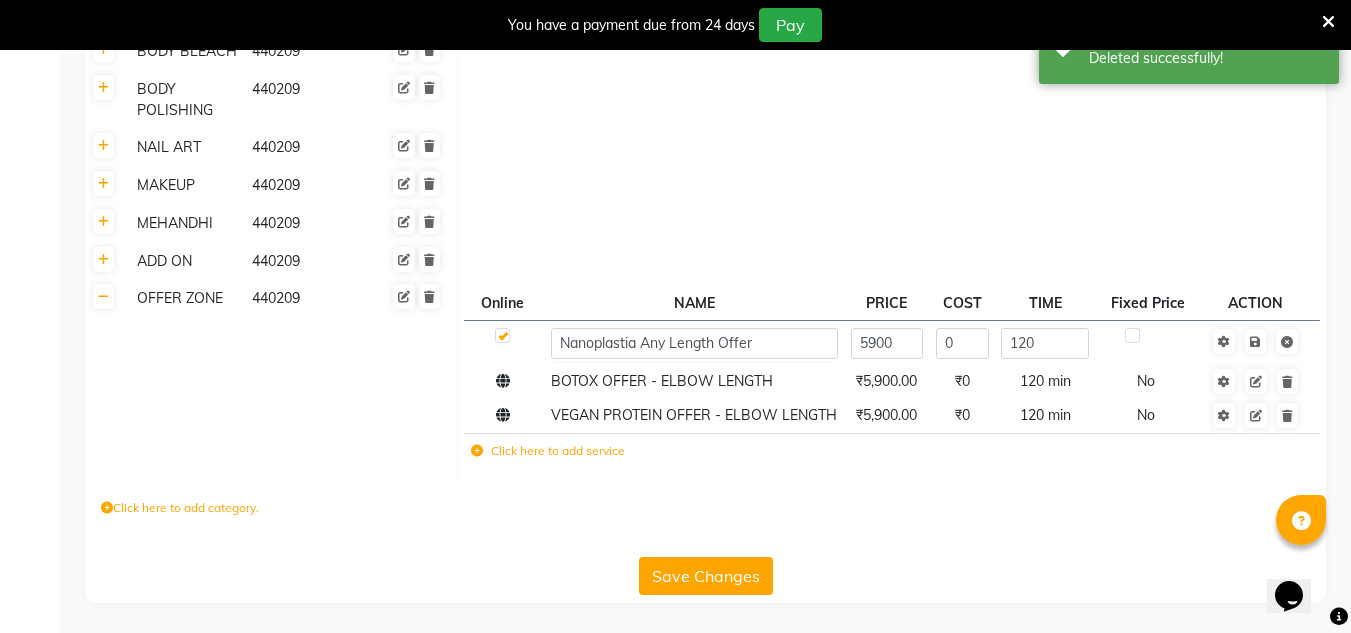 scroll, scrollTop: 851, scrollLeft: 0, axis: vertical 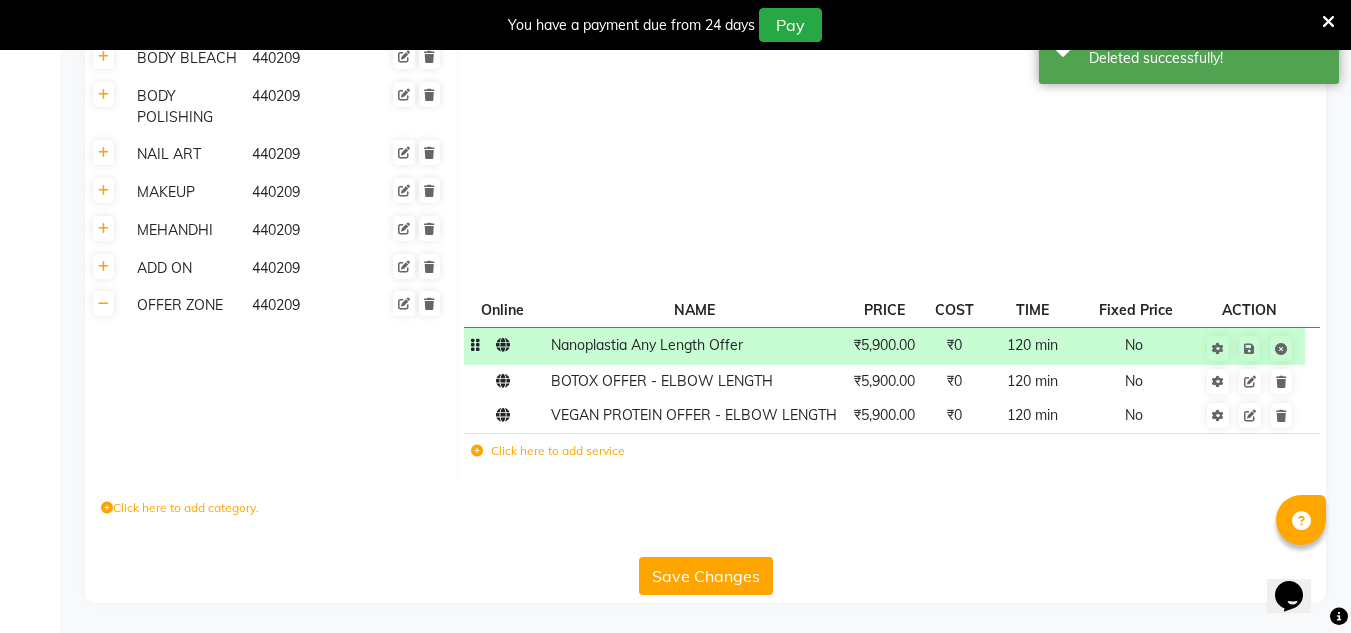 click on "120 min" 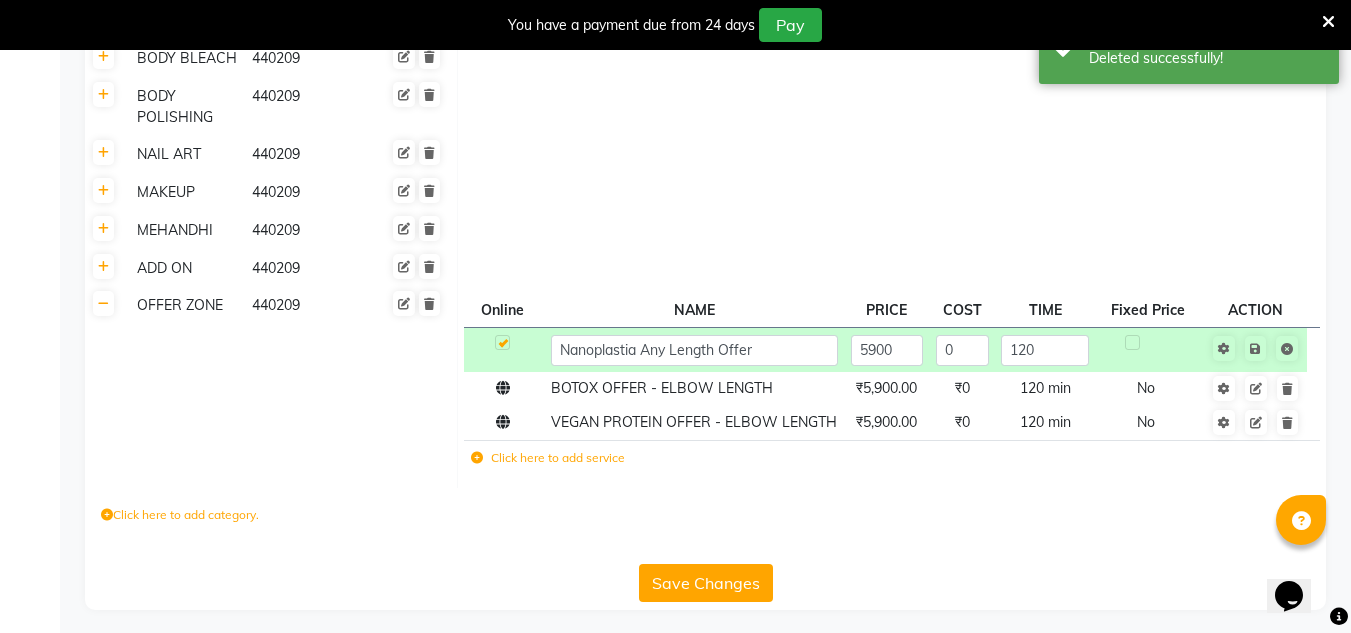 scroll, scrollTop: 858, scrollLeft: 0, axis: vertical 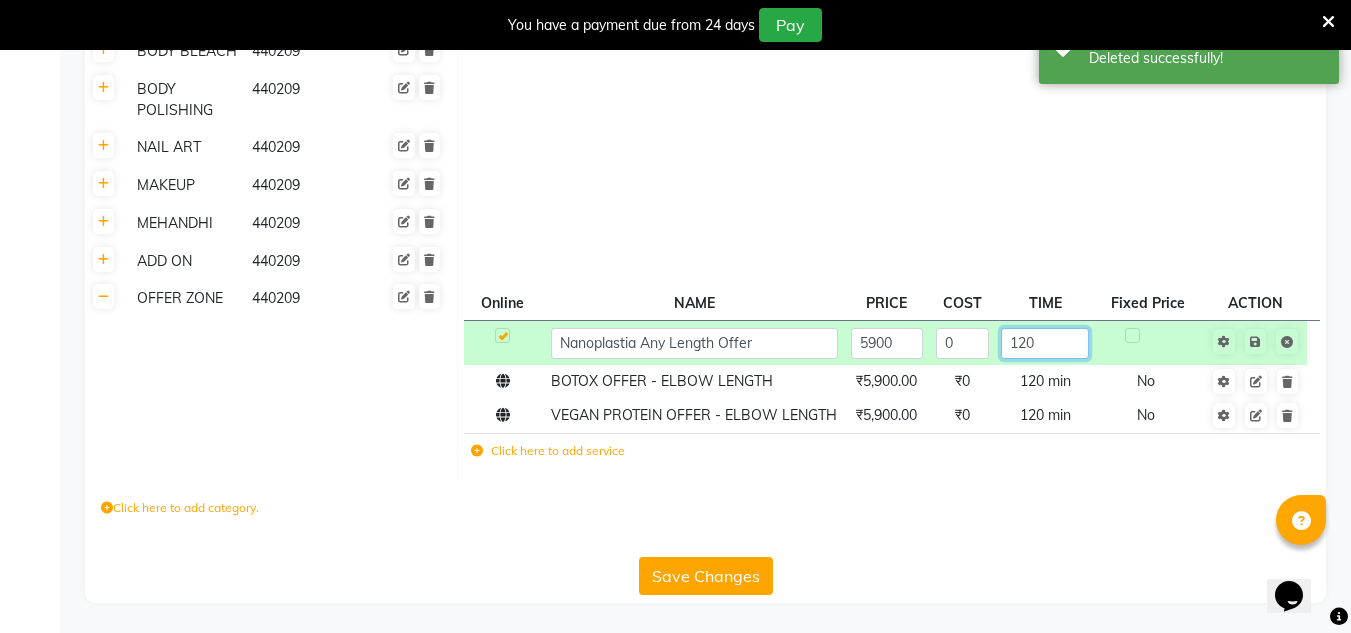 click on "120" 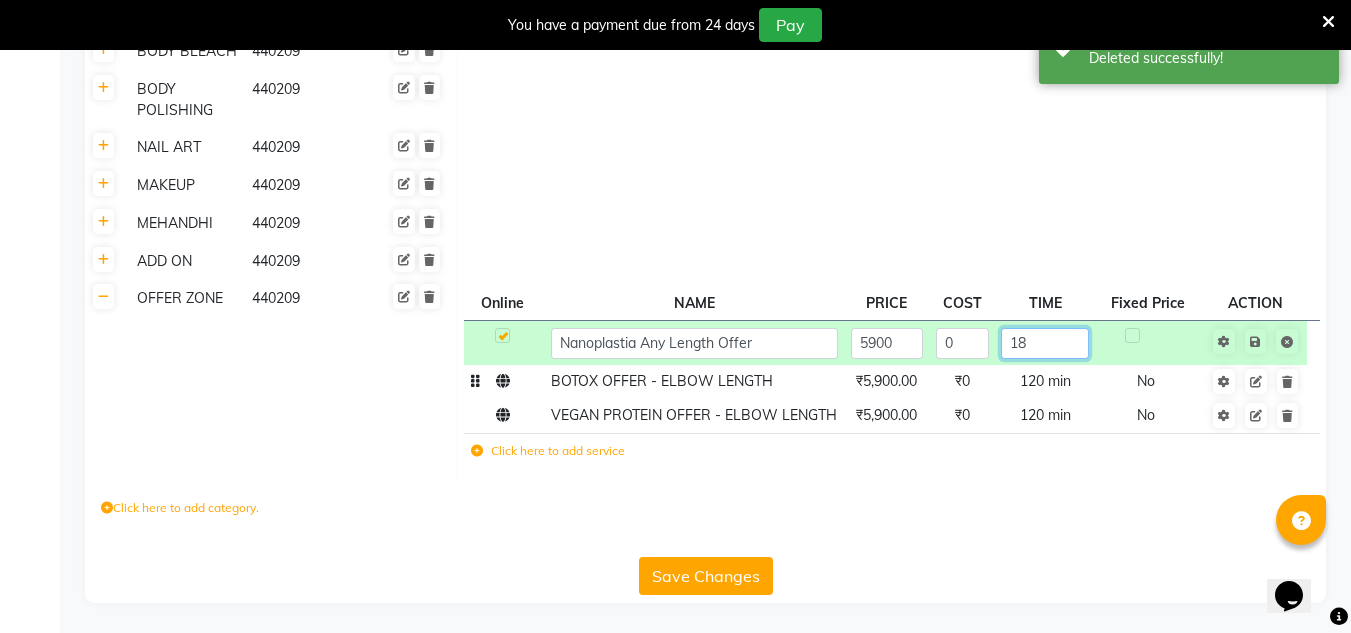 type on "180" 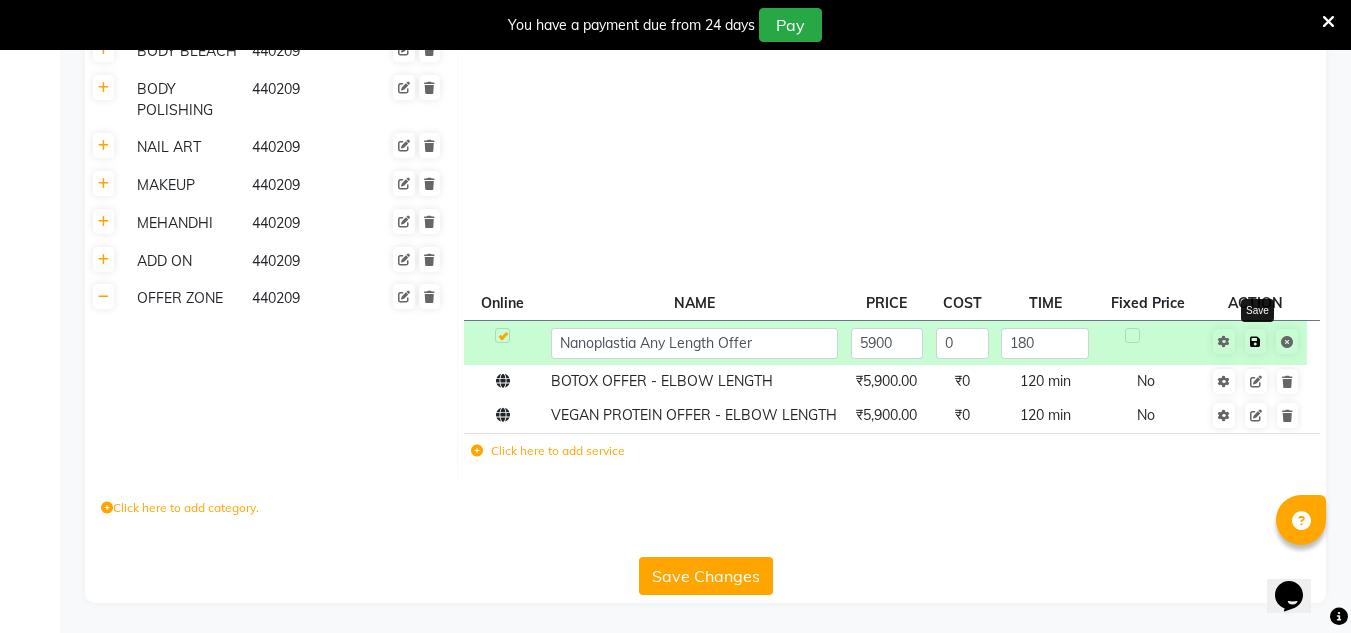click 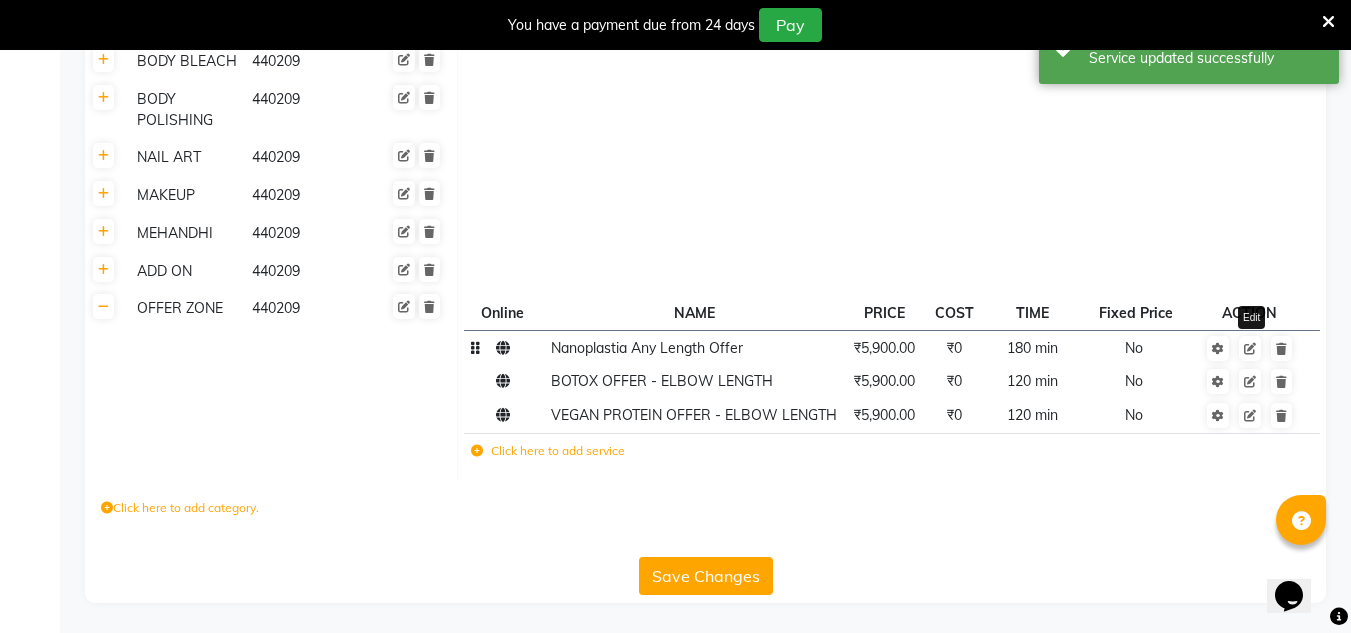 scroll, scrollTop: 848, scrollLeft: 0, axis: vertical 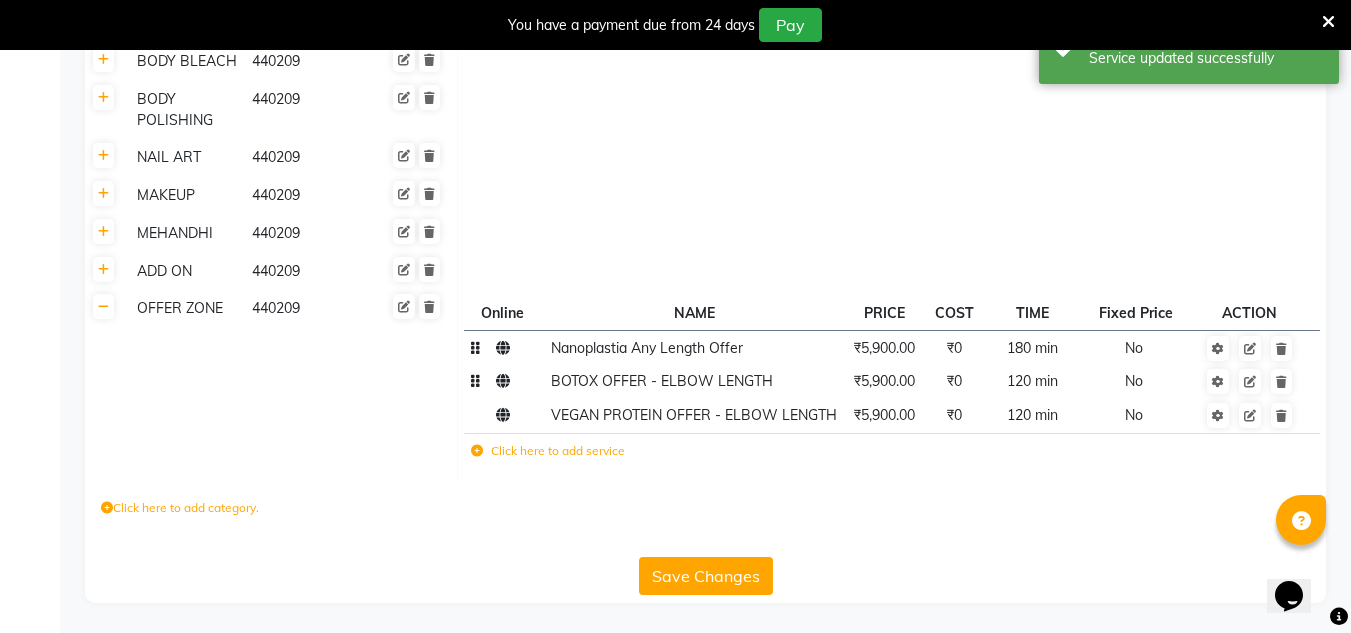 click on "BOTOX OFFER - ELBOW LENGTH" 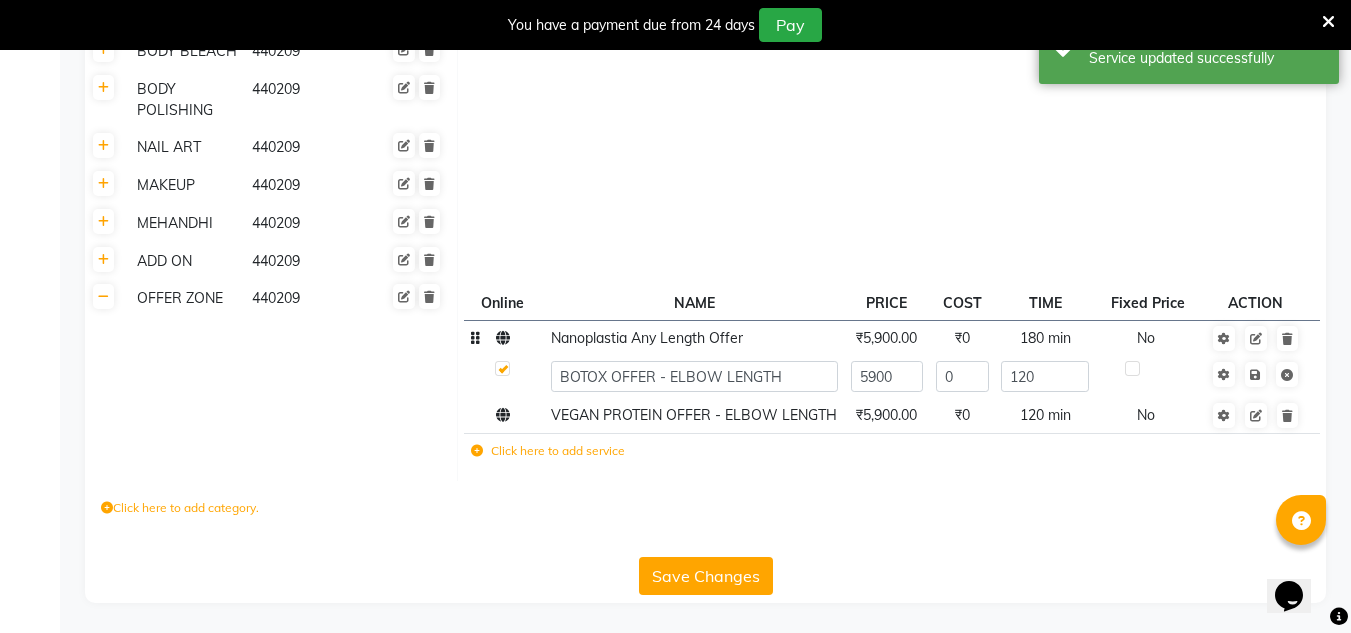 click on "BOTOX OFFER - ELBOW LENGTH" 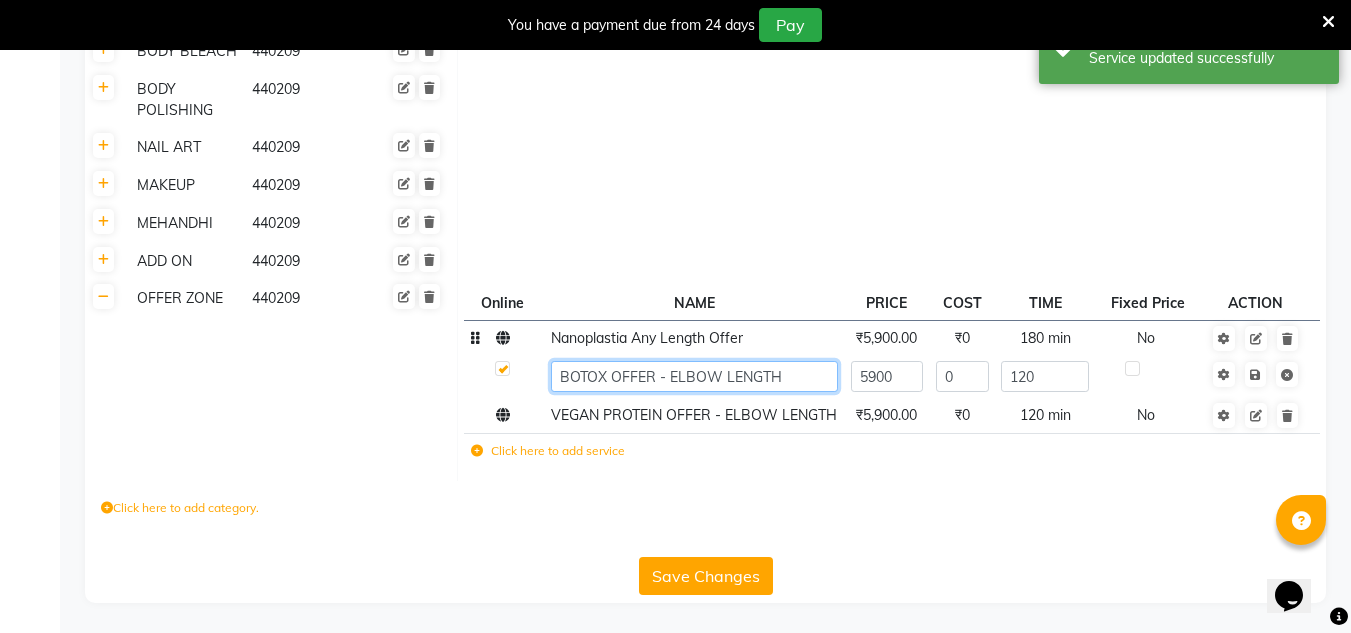 click on "BOTOX OFFER - ELBOW LENGTH" 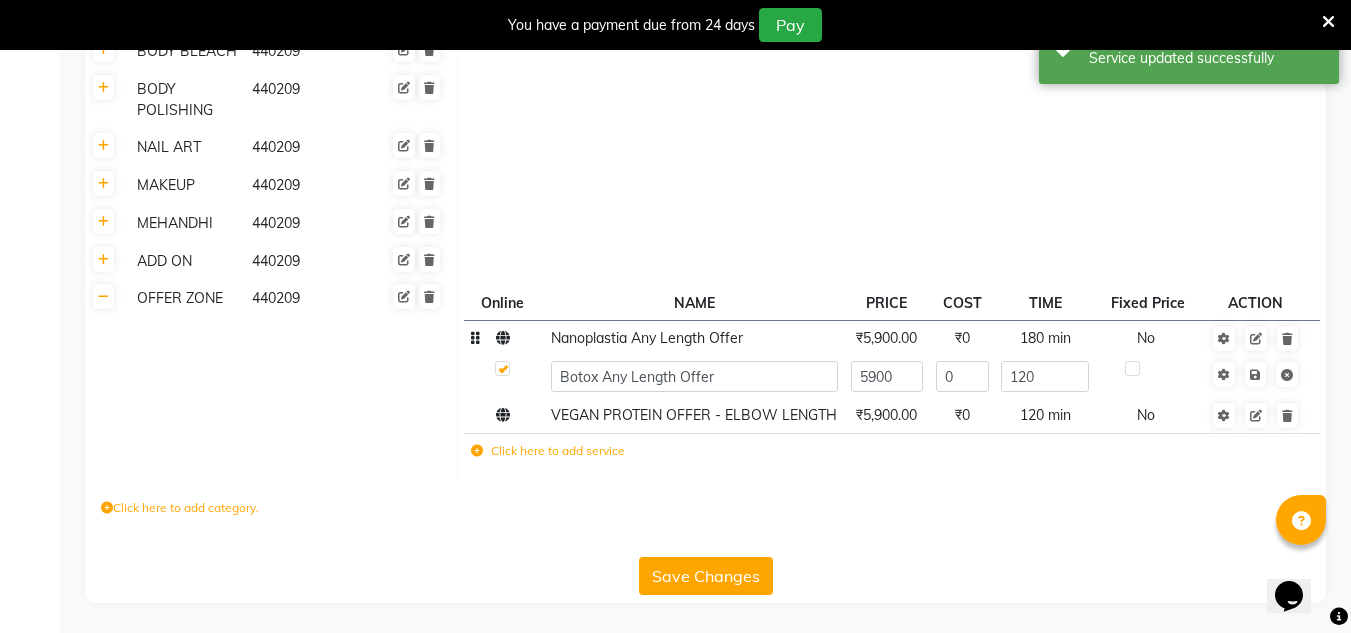 scroll, scrollTop: 853, scrollLeft: 0, axis: vertical 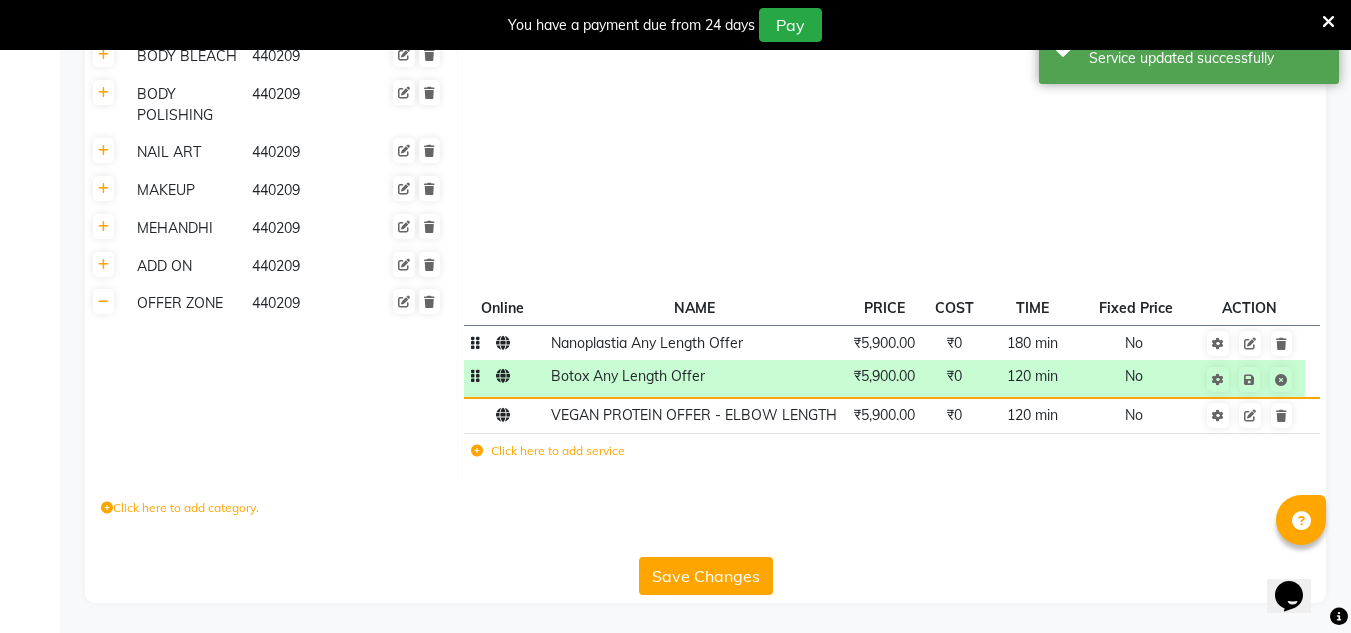 click on "120 min" 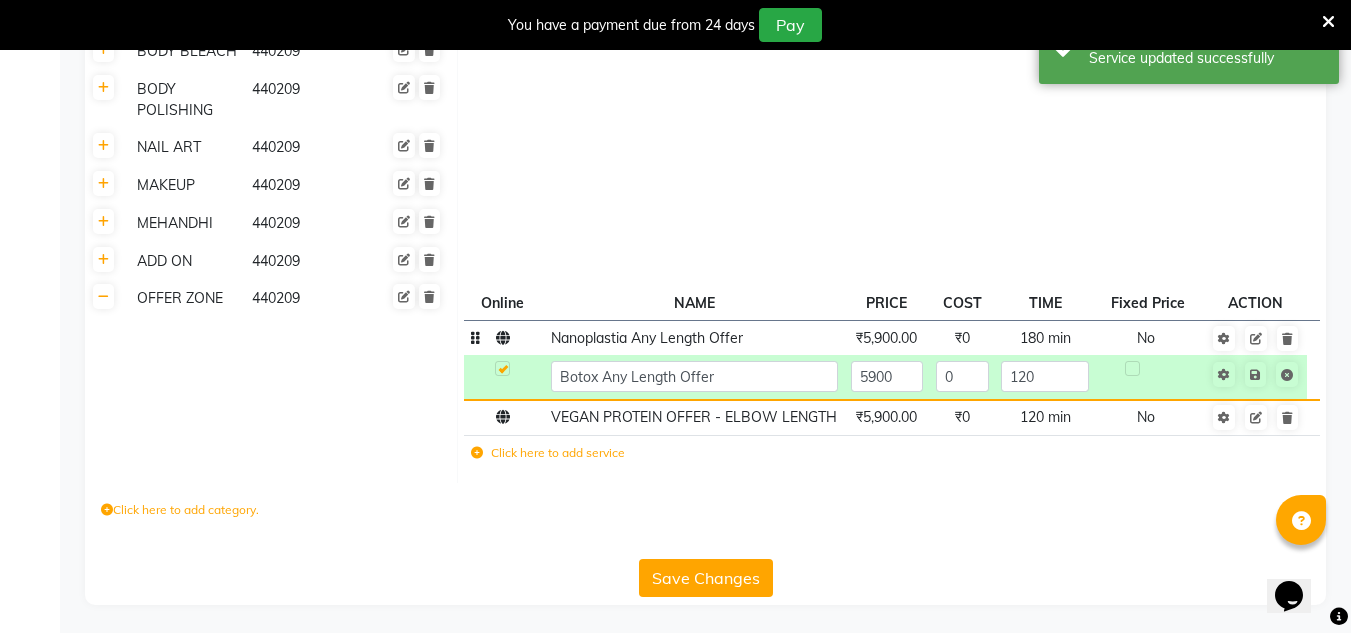 click on "120" 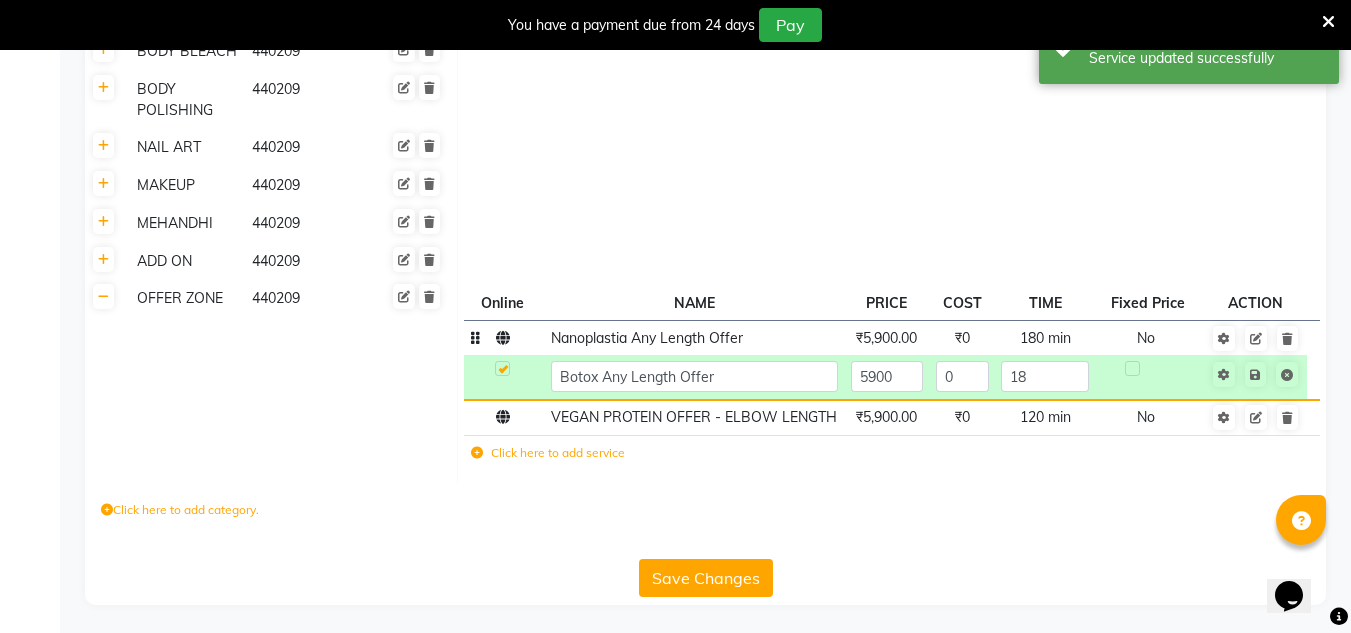 type on "180" 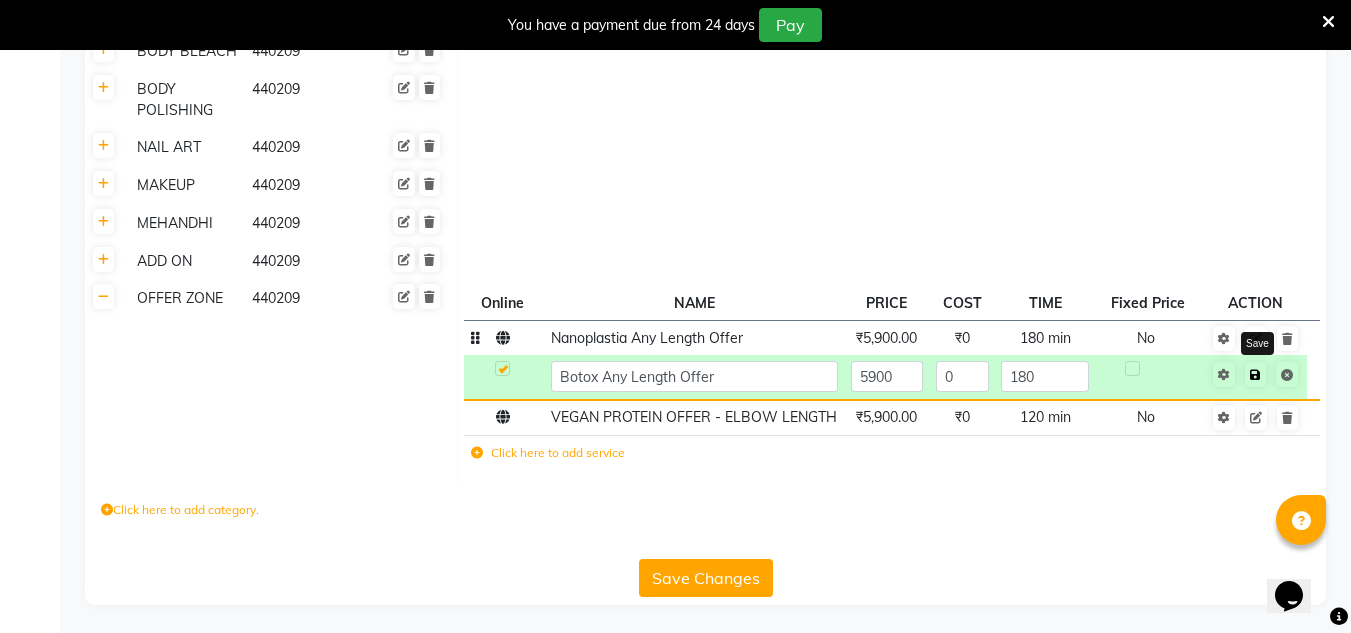 click 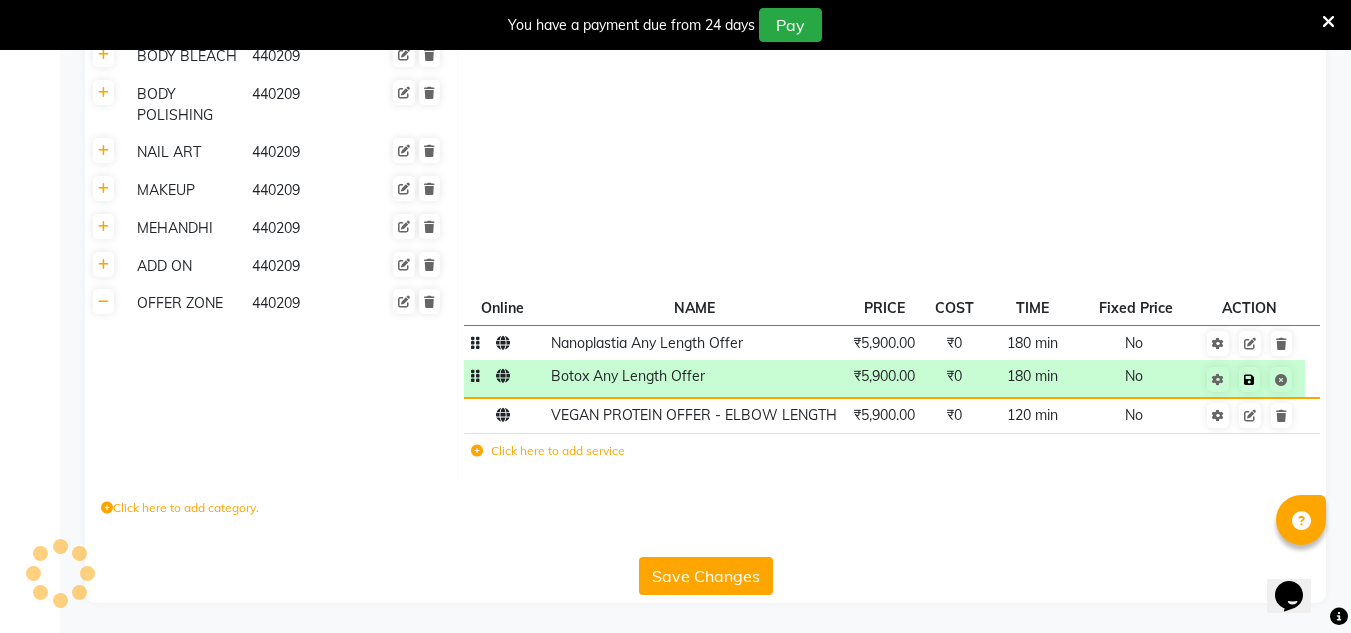 scroll, scrollTop: 850, scrollLeft: 0, axis: vertical 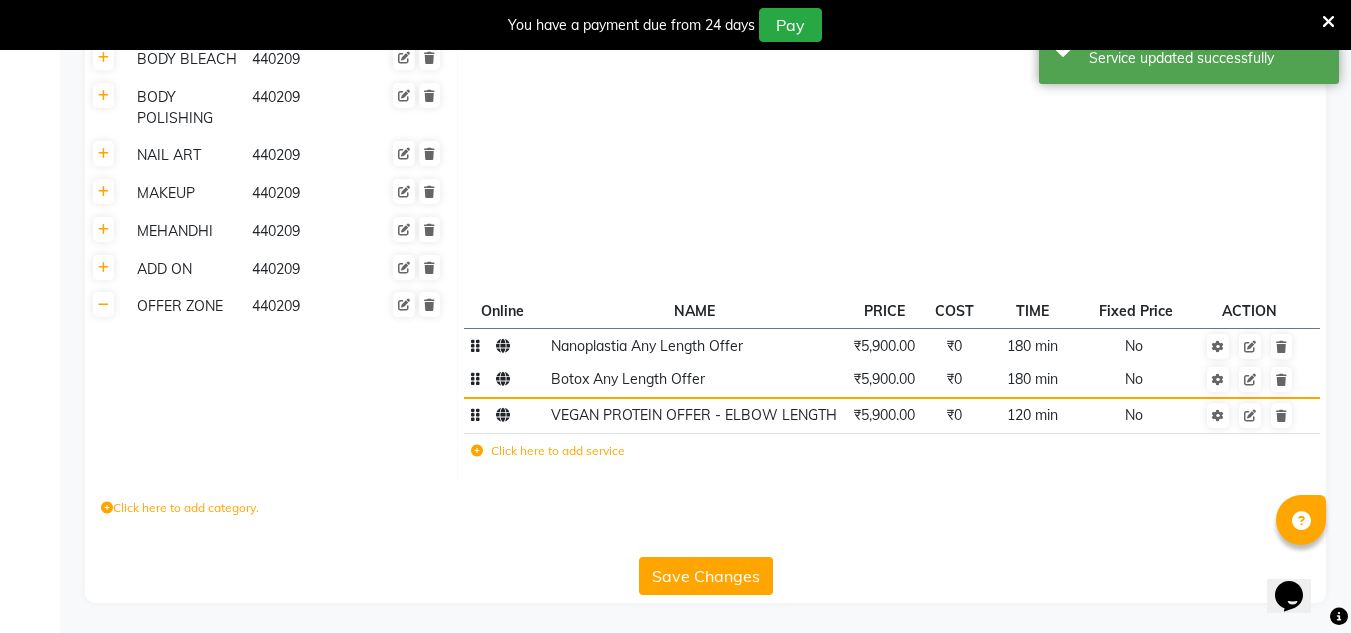 click on "VEGAN PROTEIN OFFER - ELBOW LENGTH" 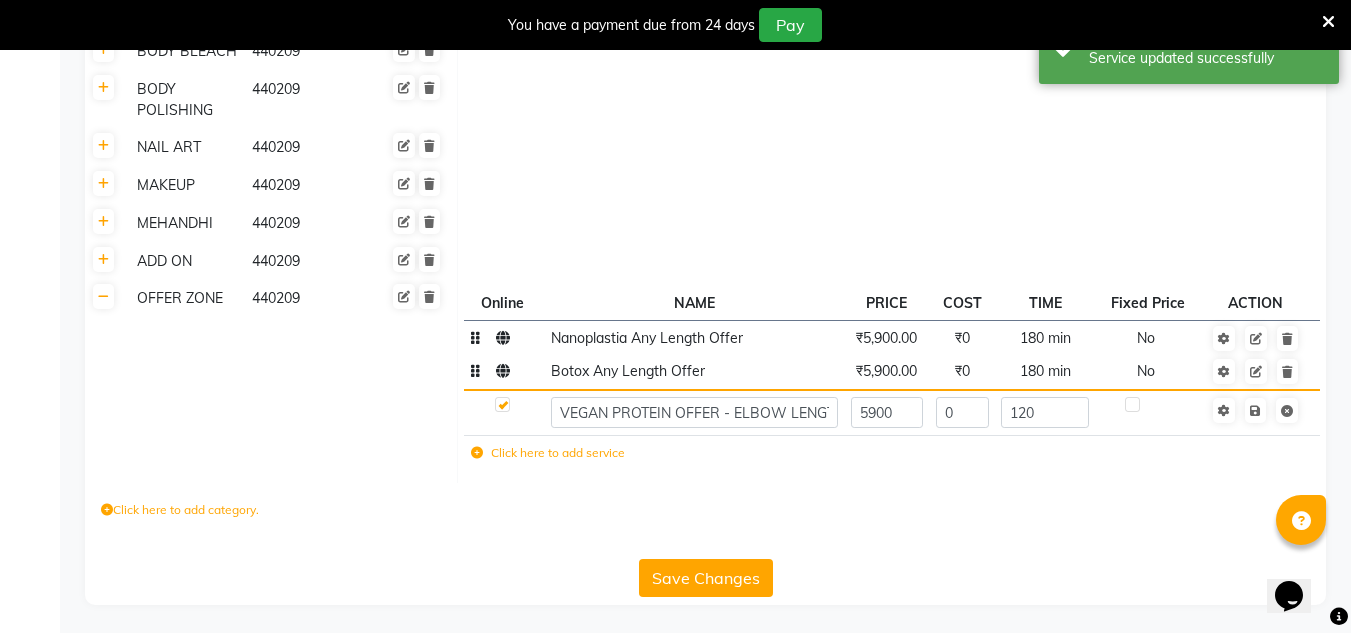 click on "VEGAN PROTEIN OFFER - ELBOW LENGTH" 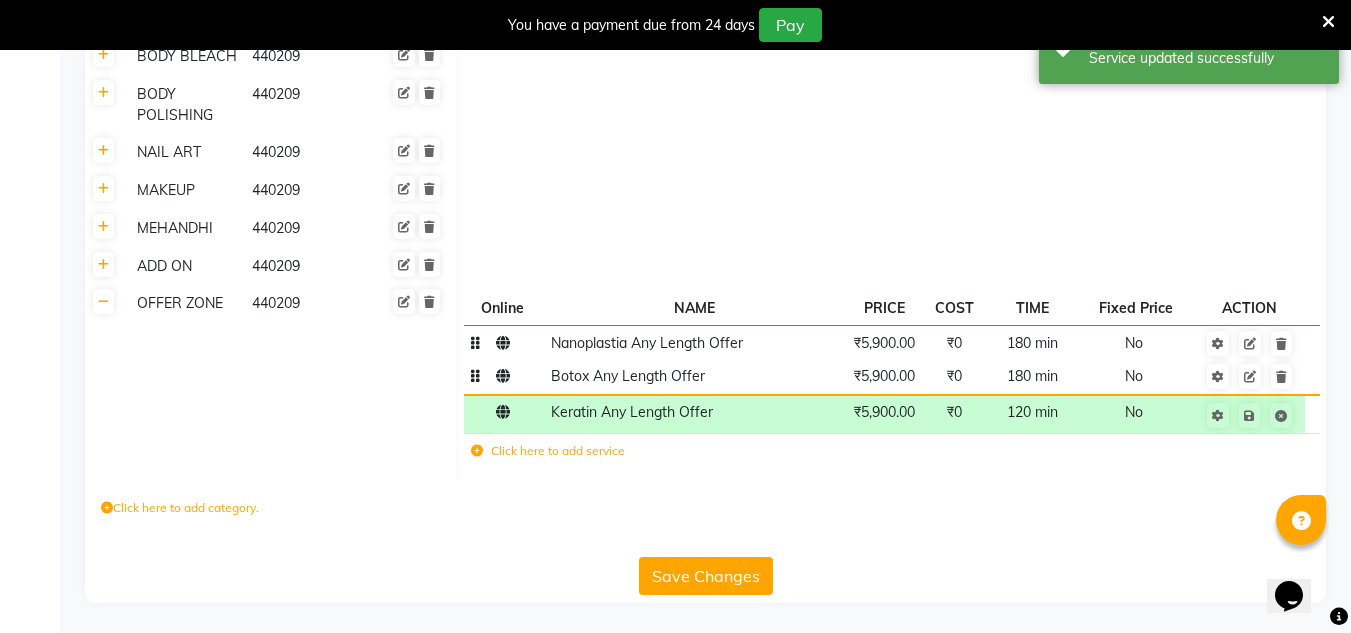 click on "120 min" 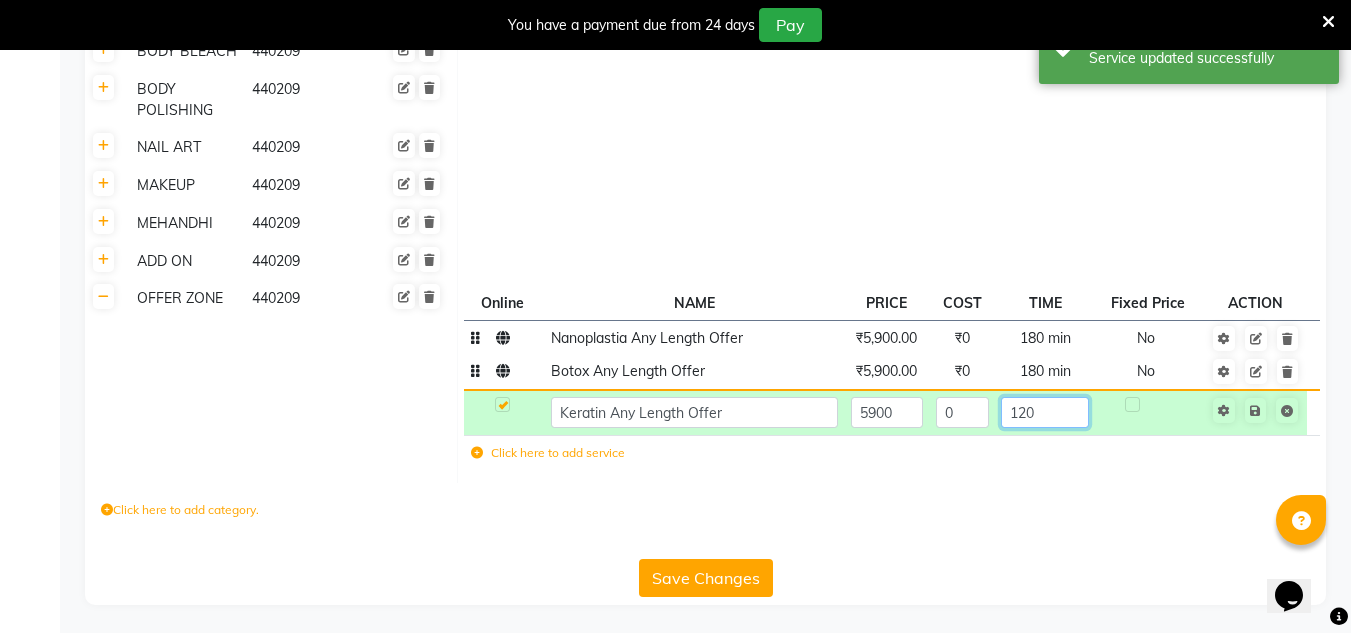 click on "120" 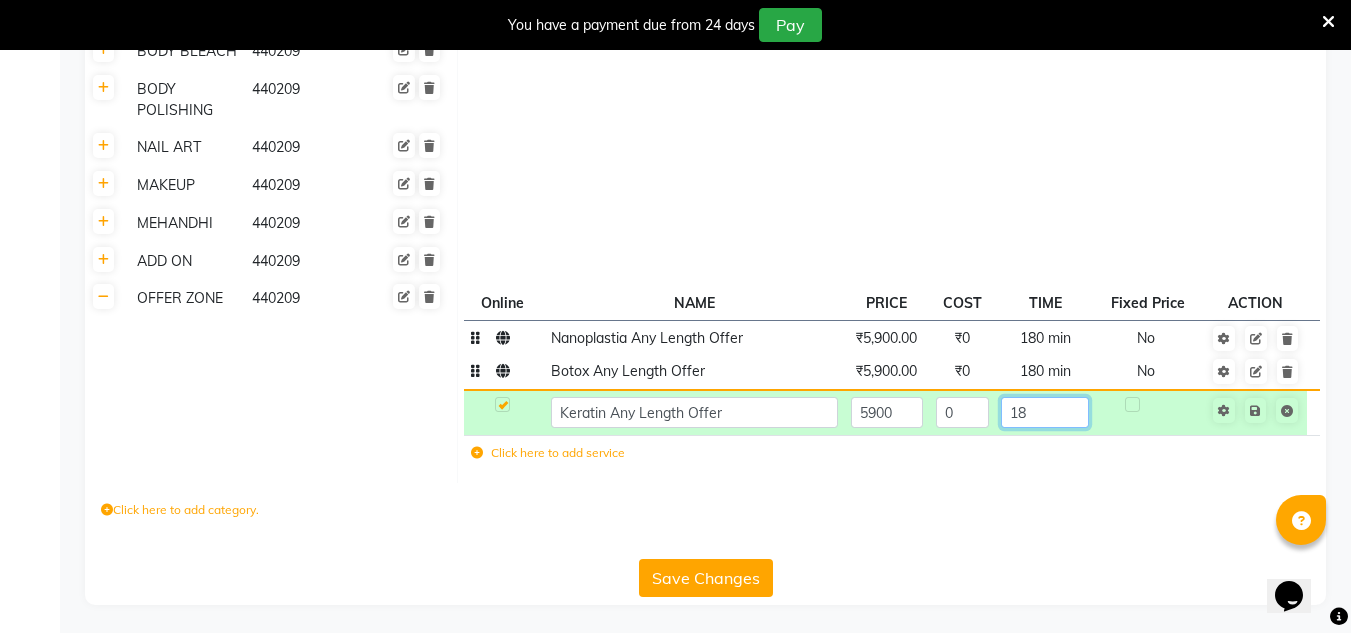 type on "180" 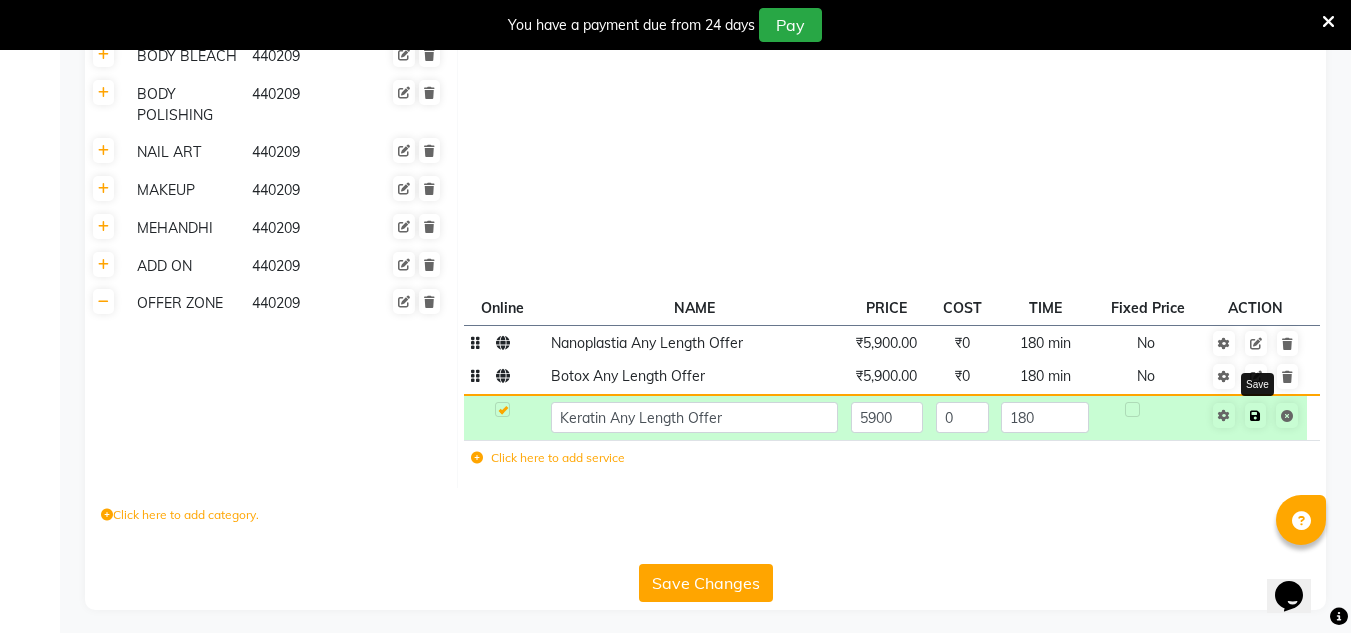 click 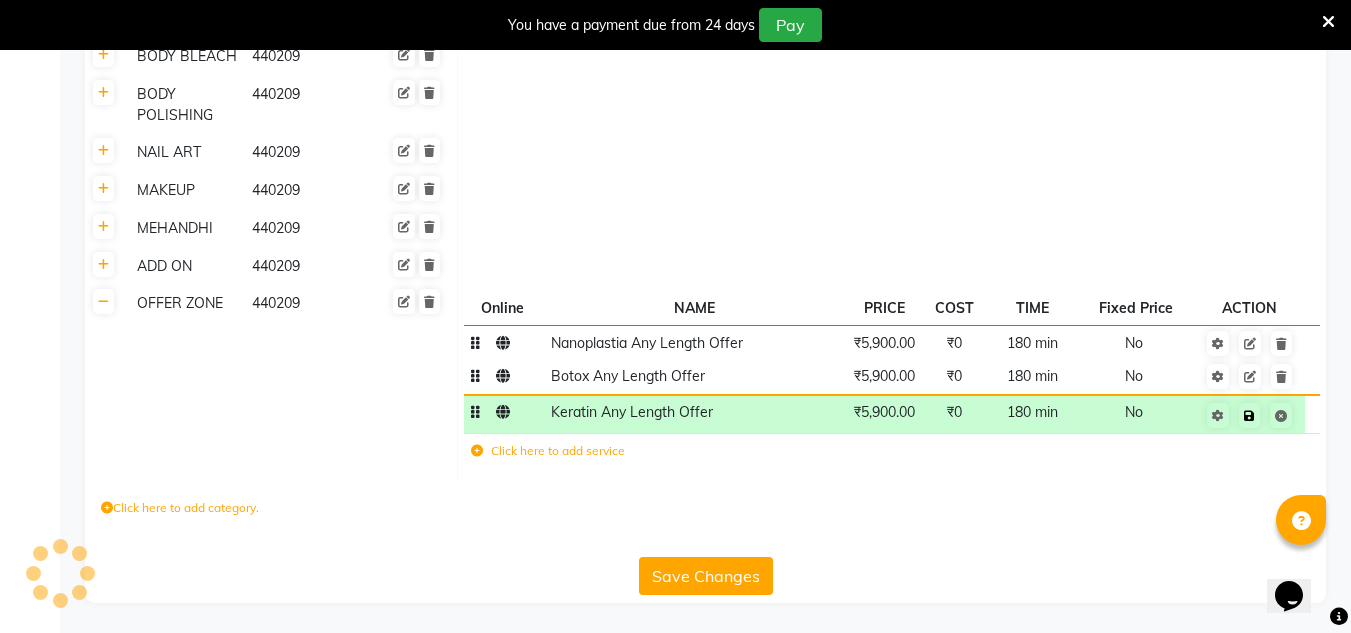 scroll, scrollTop: 850, scrollLeft: 0, axis: vertical 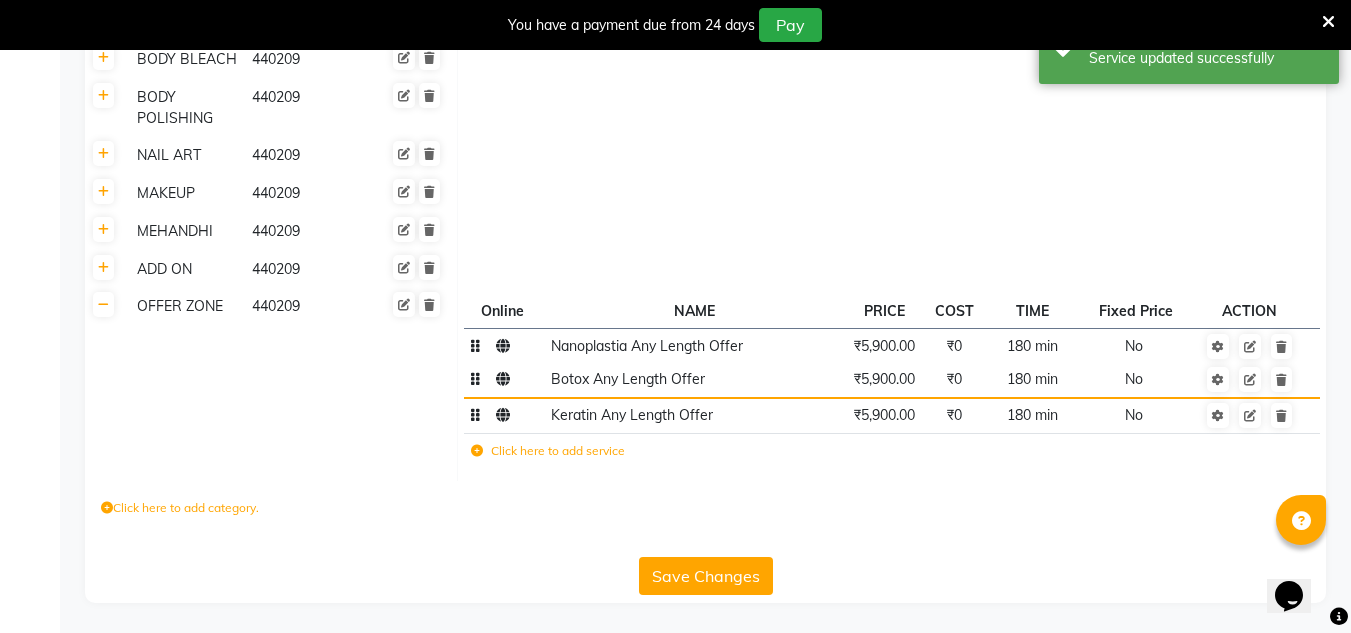 click on "Click here to add service" 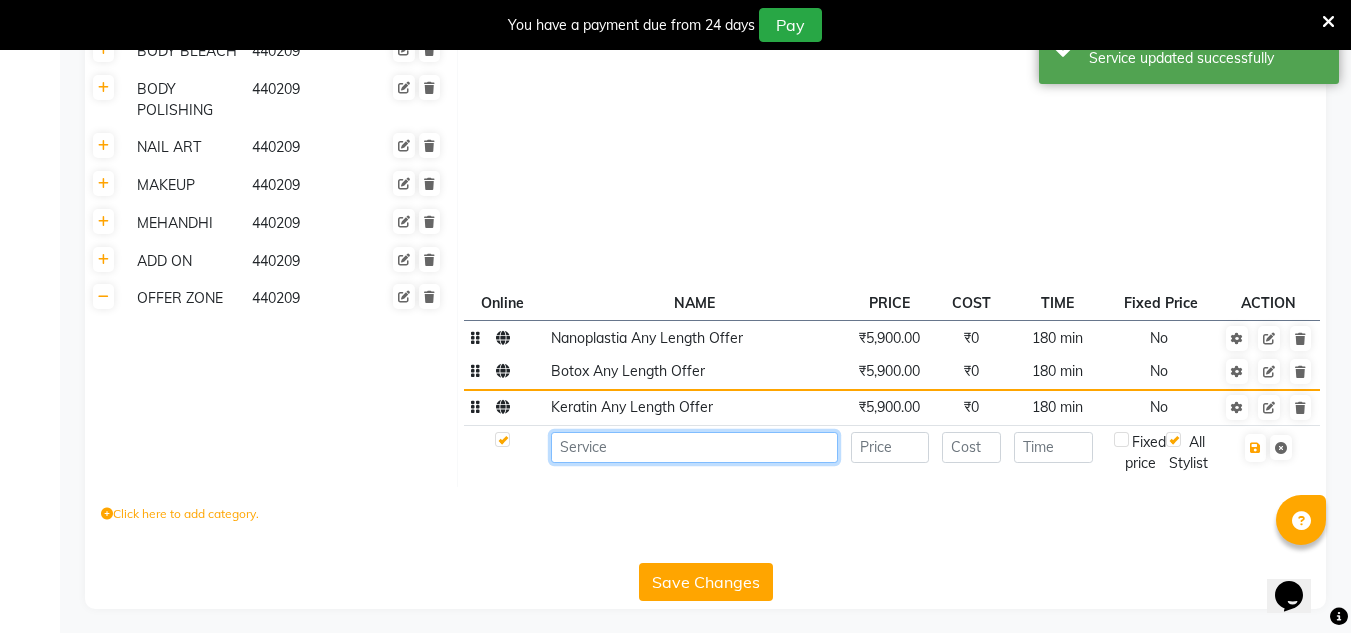 click 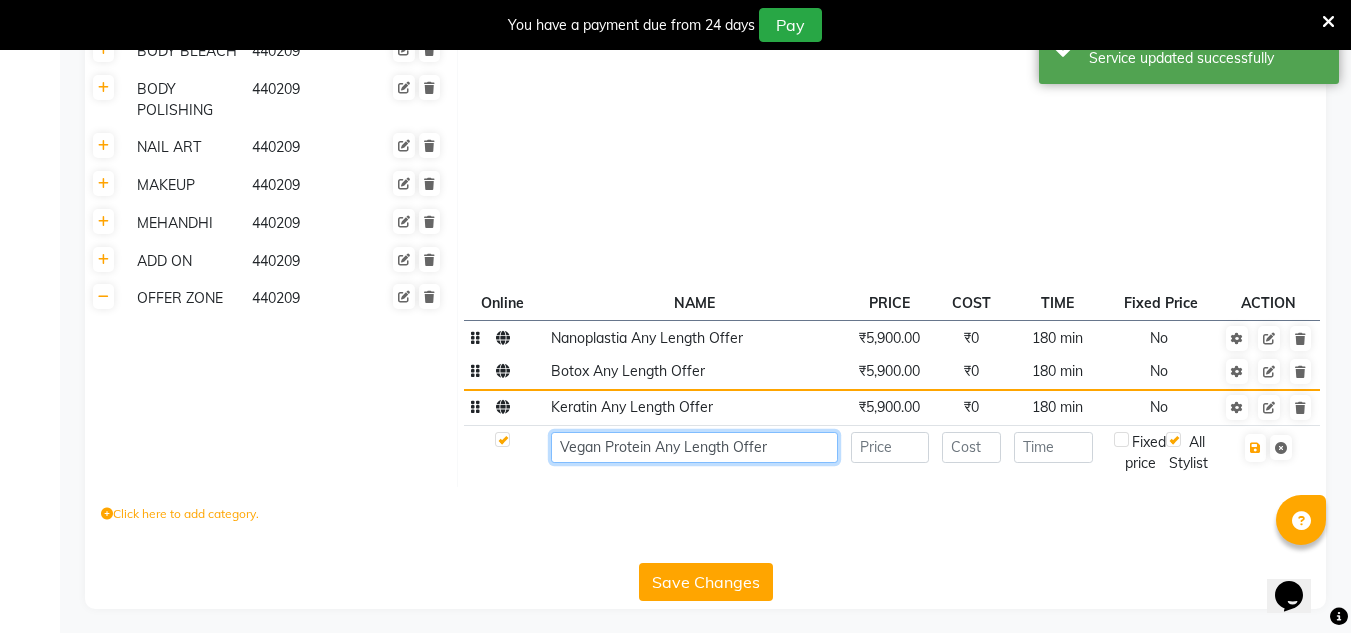 type on "Vegan Protein Any Length Offer" 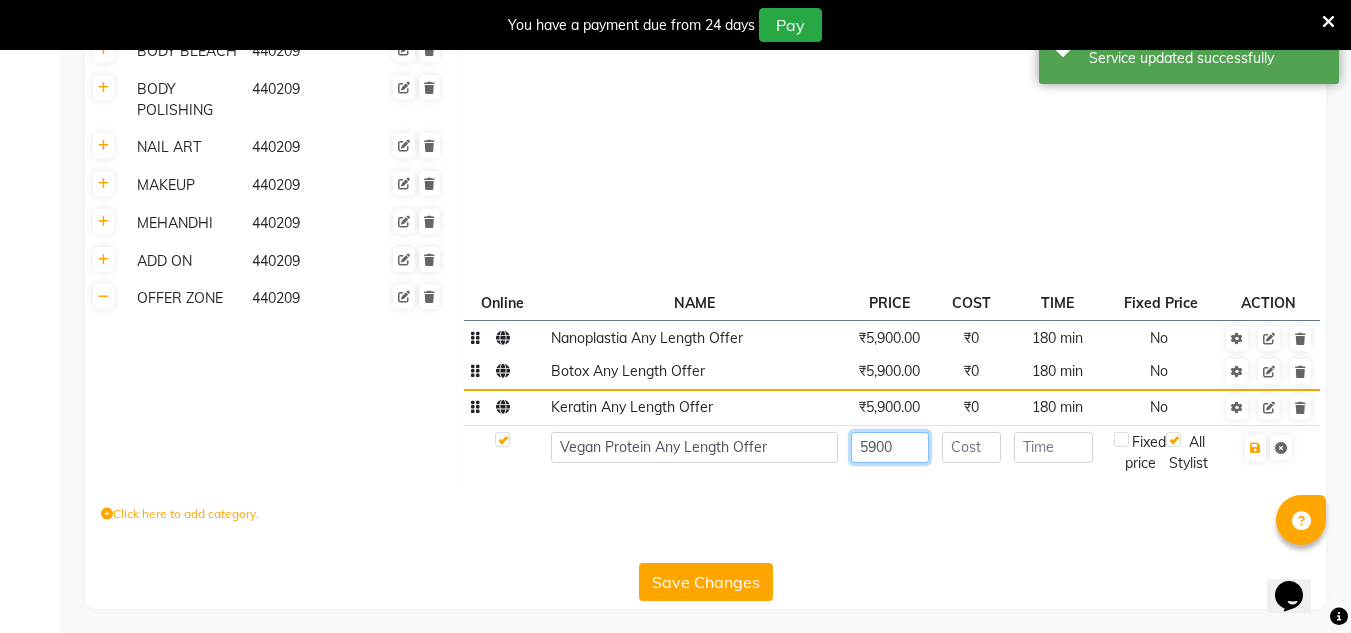 type on "5900" 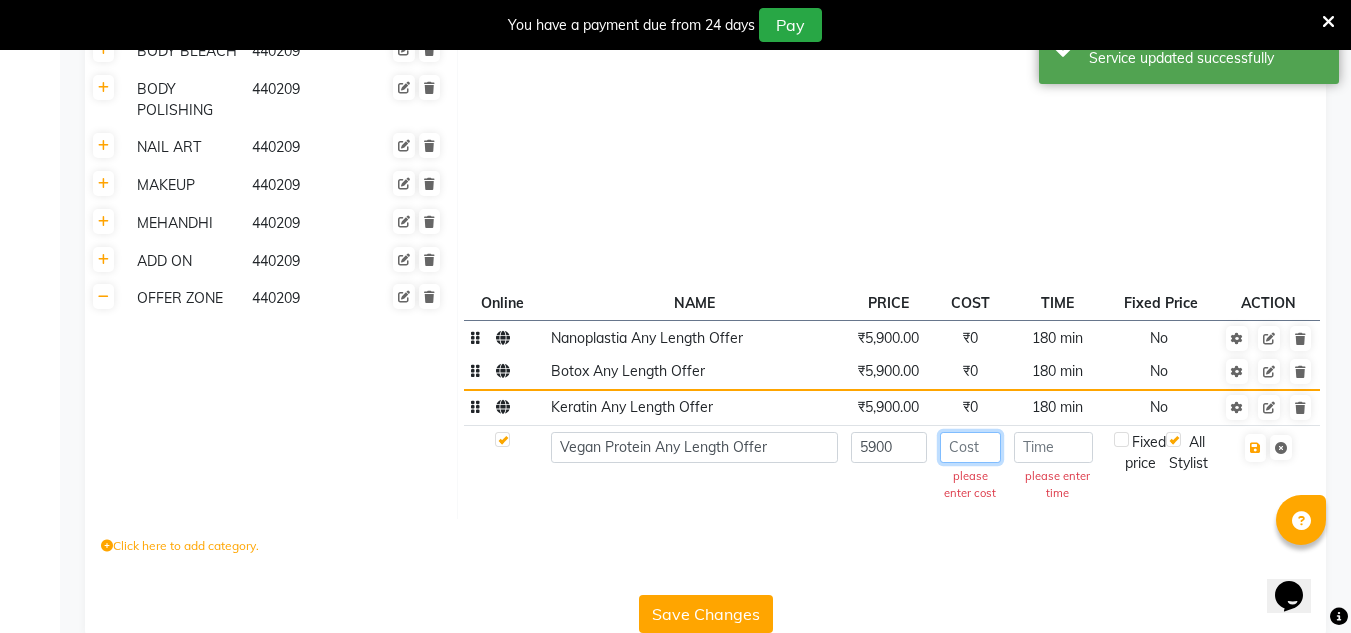 click 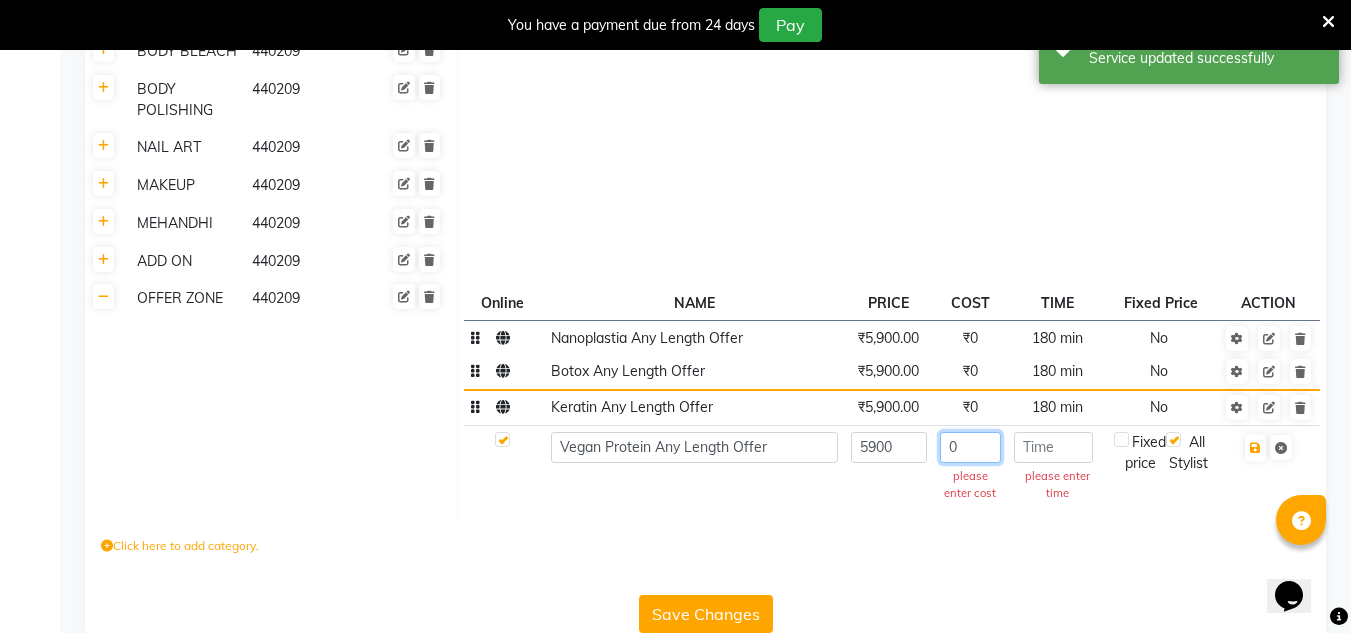 type on "0" 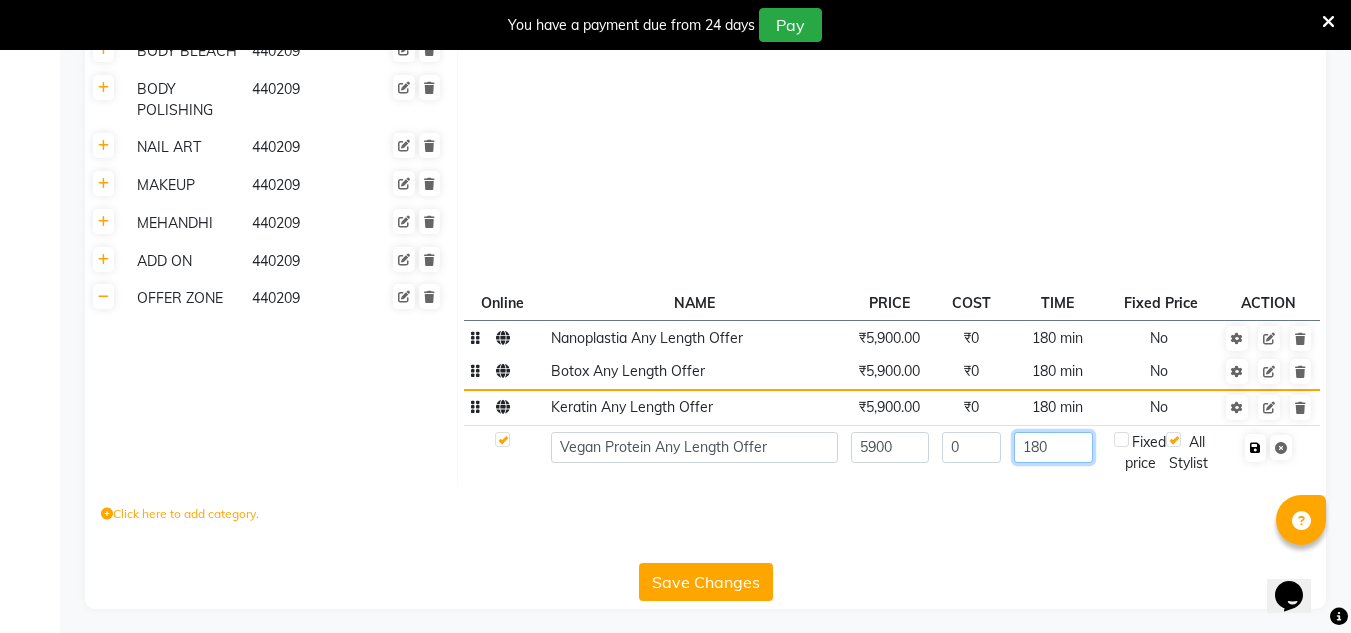 type on "180" 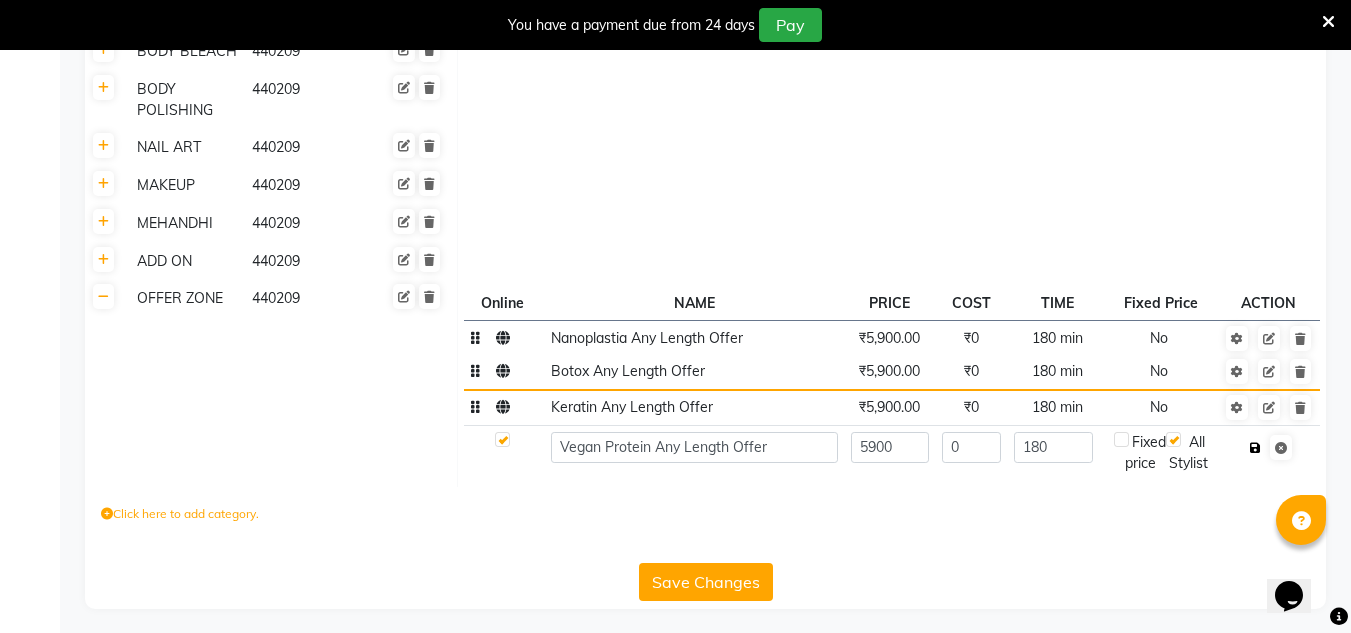 click at bounding box center (1255, 448) 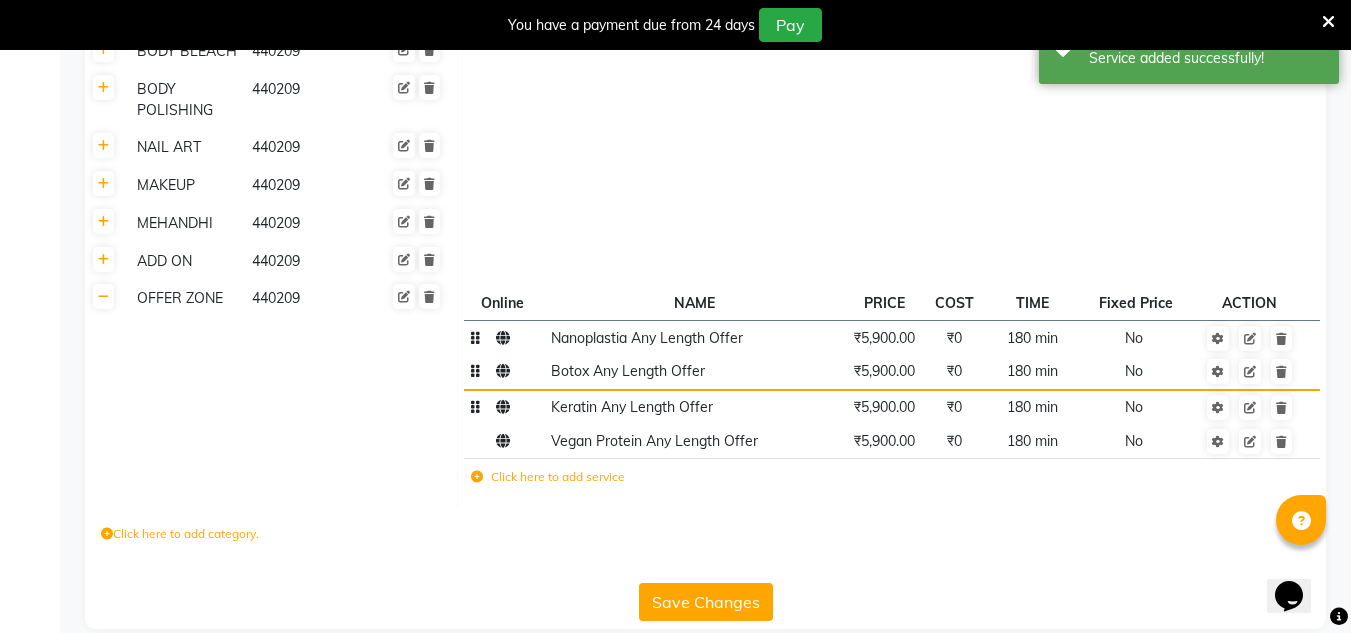 click on "Click here to add service" 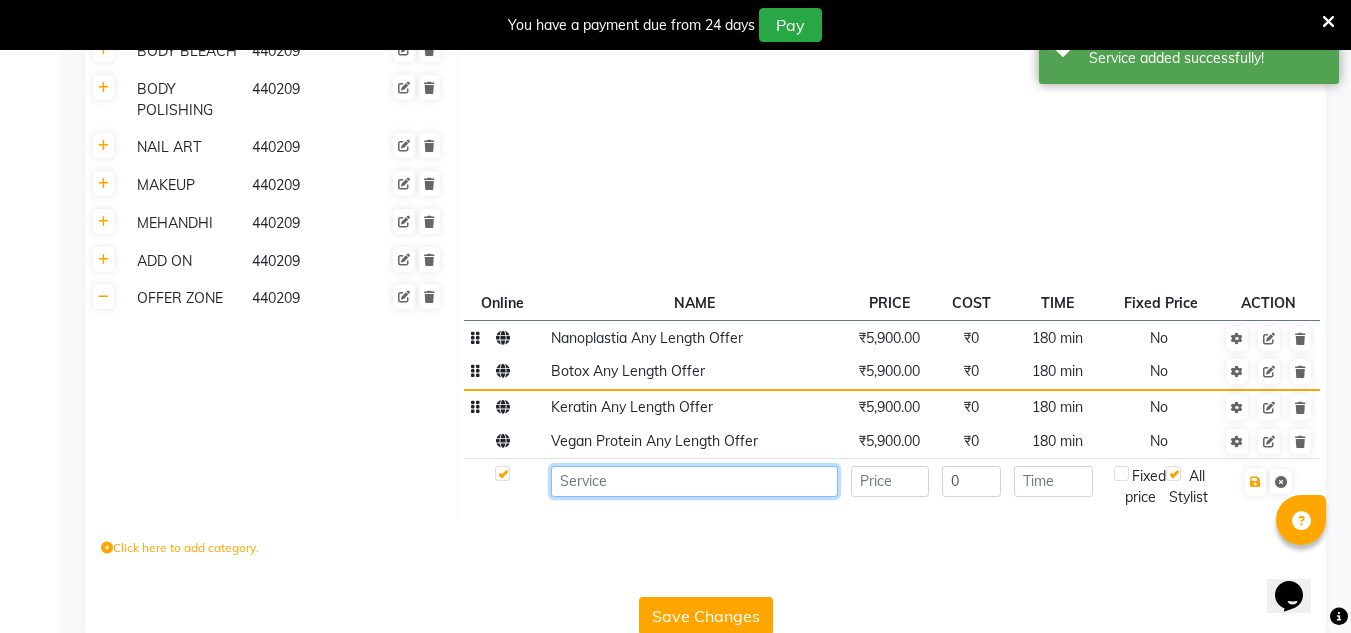 click 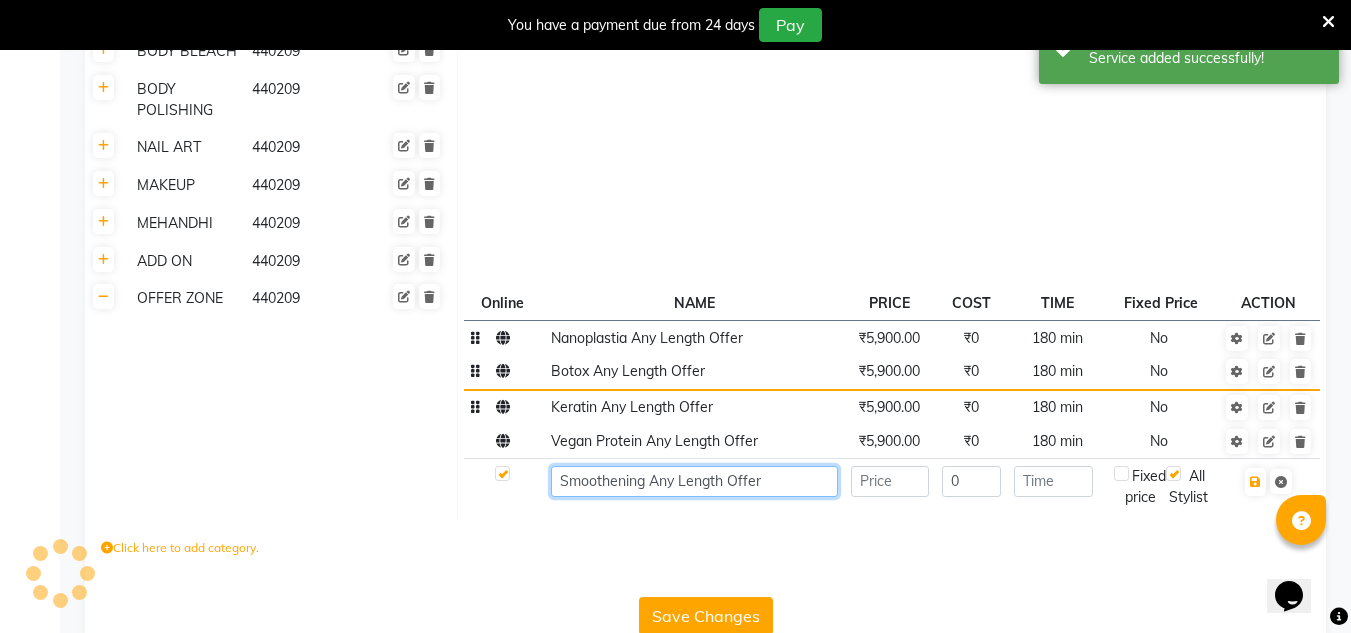 type on "Smoothening Any Length Offer" 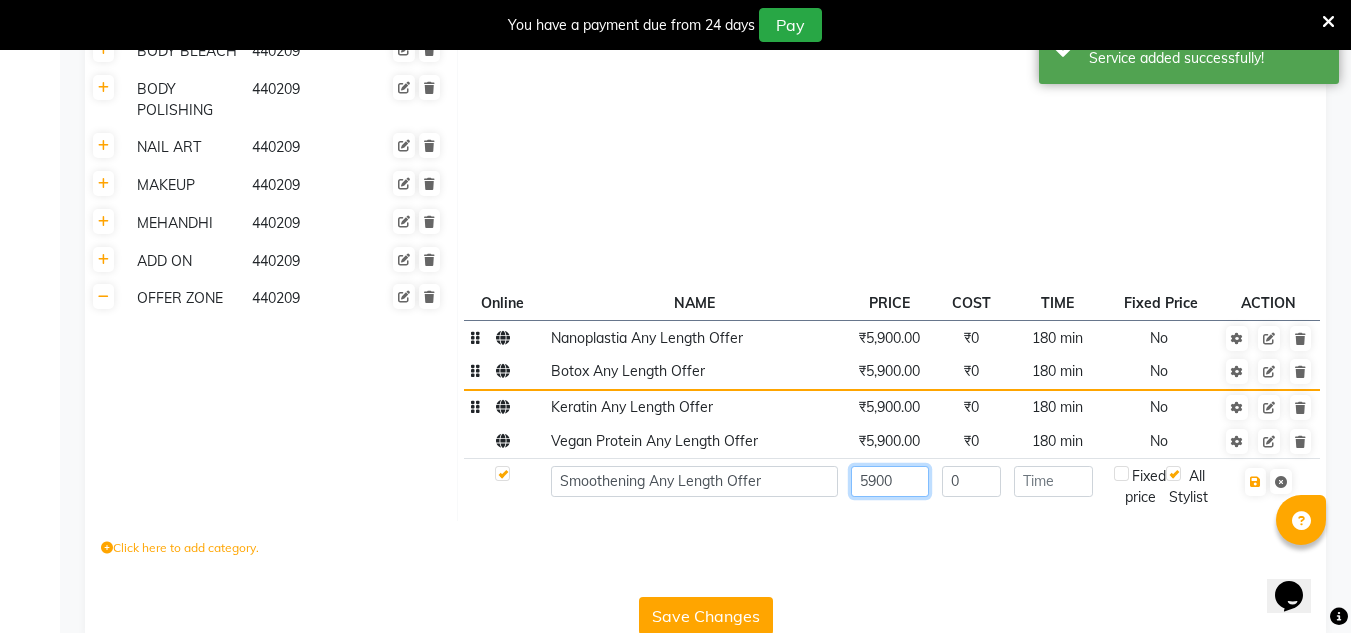 type on "5900" 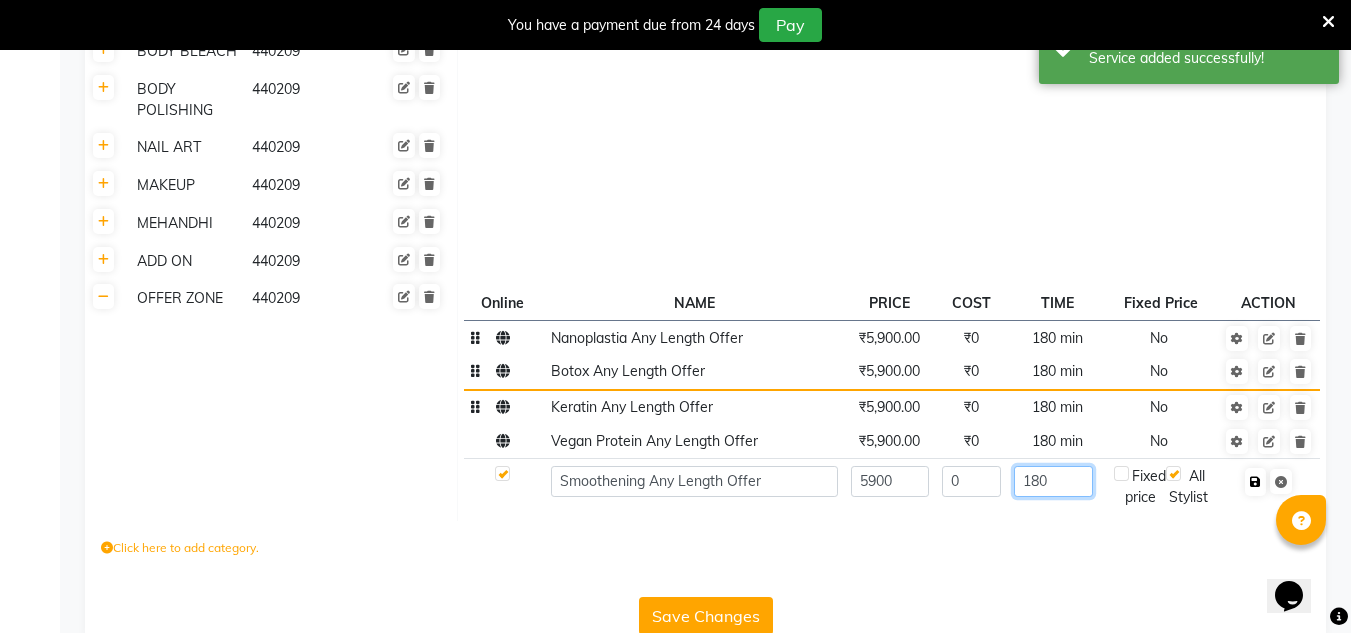 type on "180" 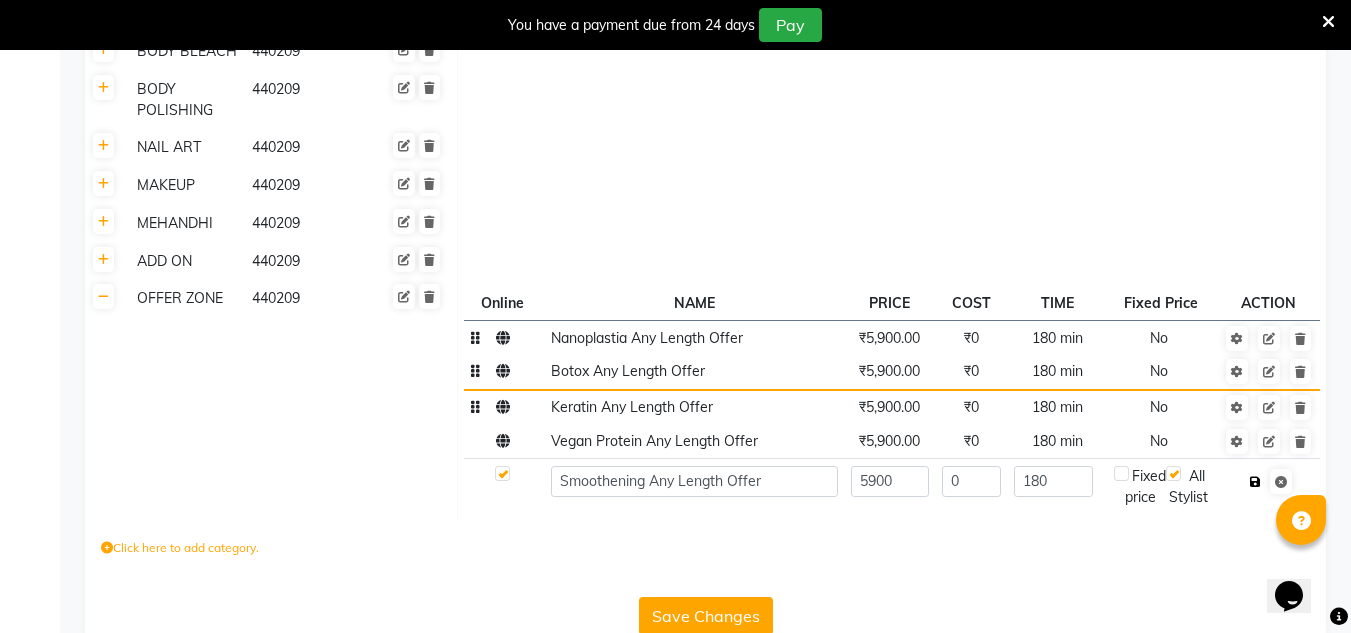 click at bounding box center (1255, 482) 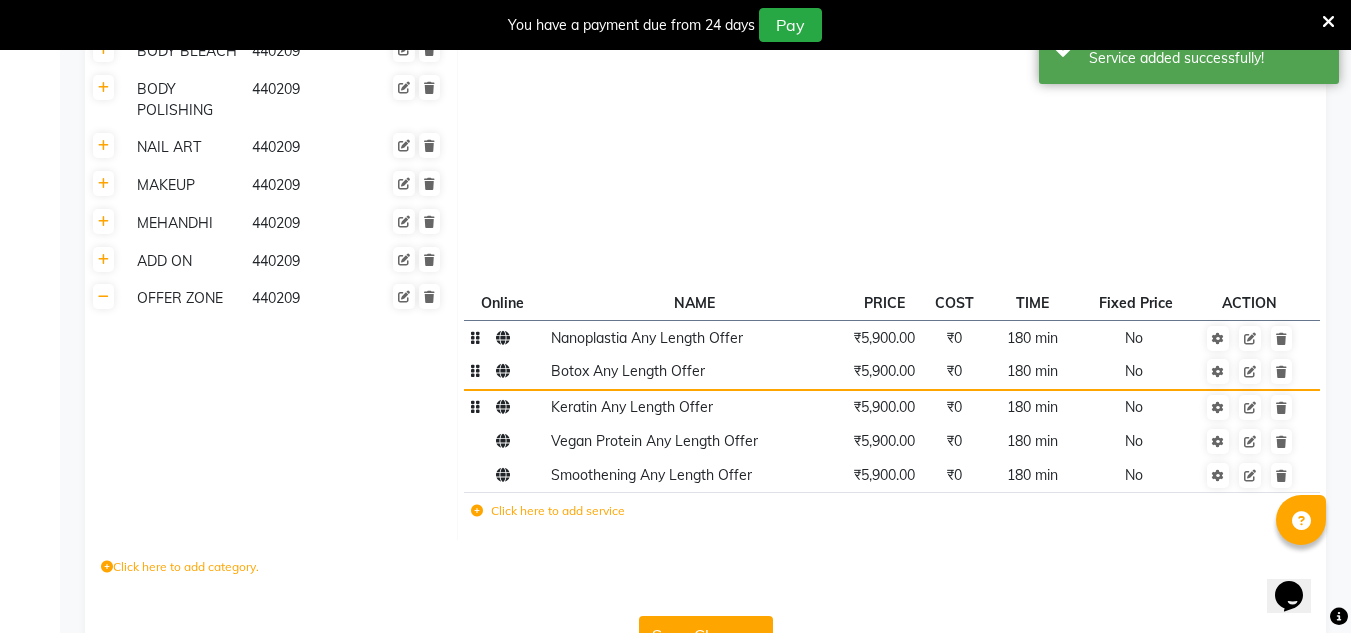 click on "Click here to add service" 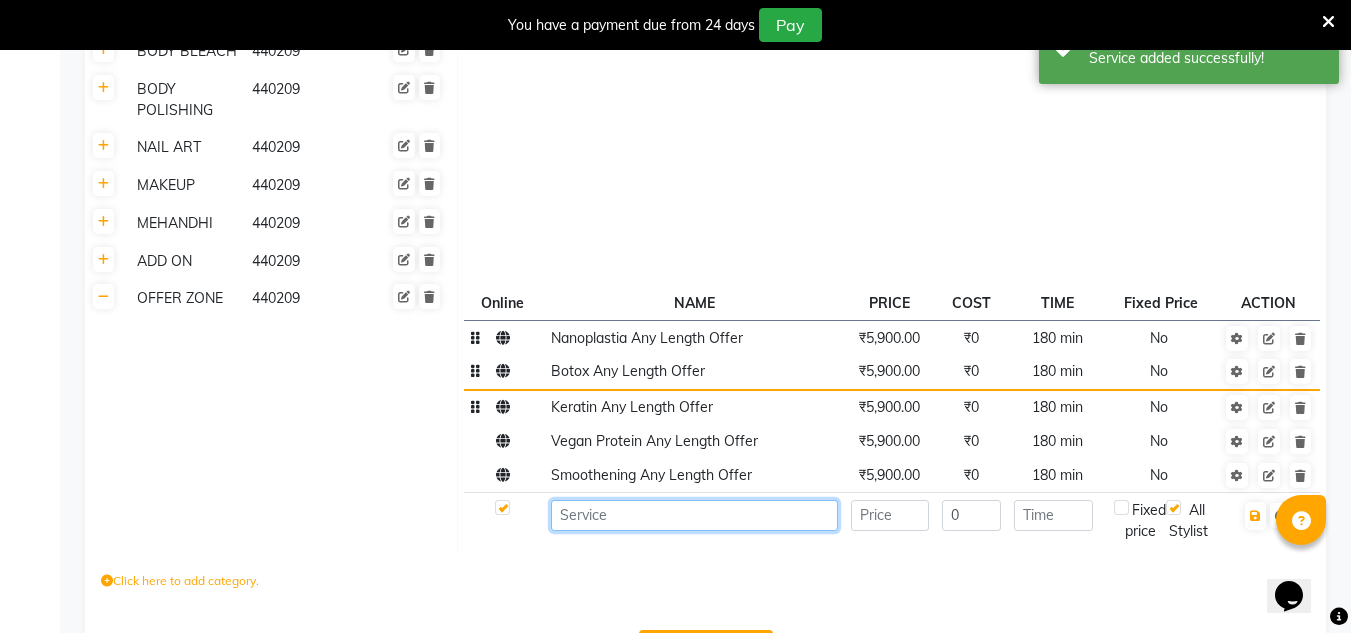 click 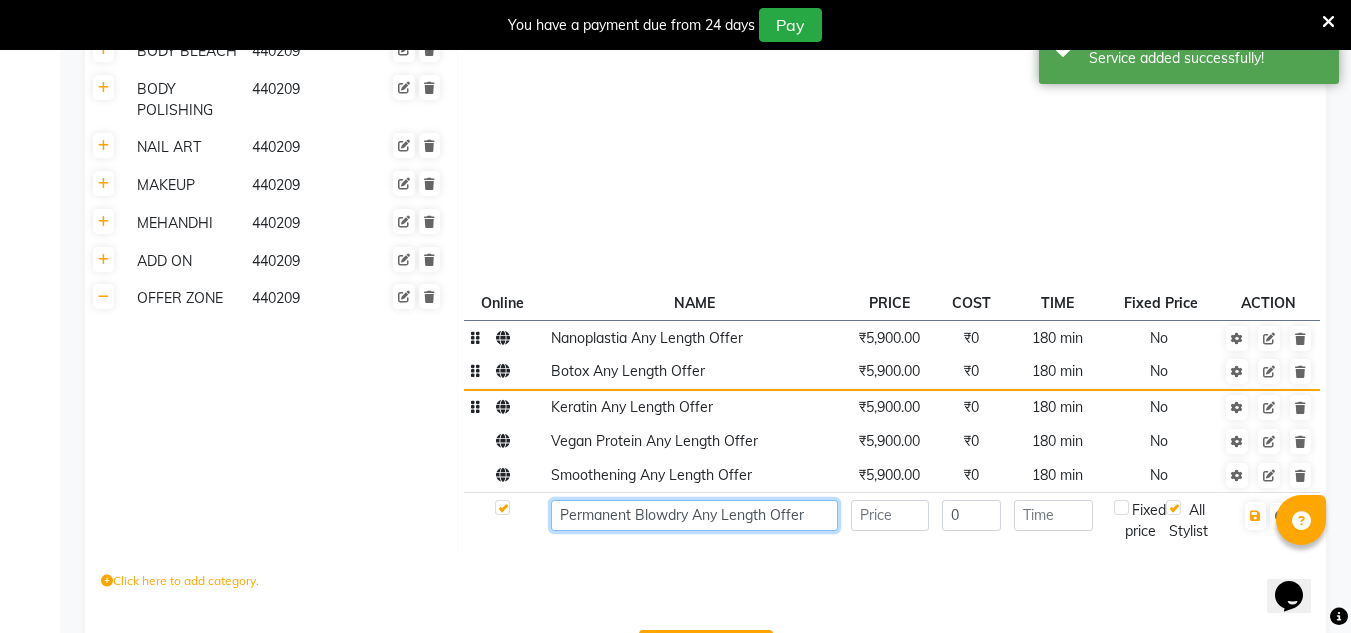 type on "Permanent Blowdry Any Length Offer" 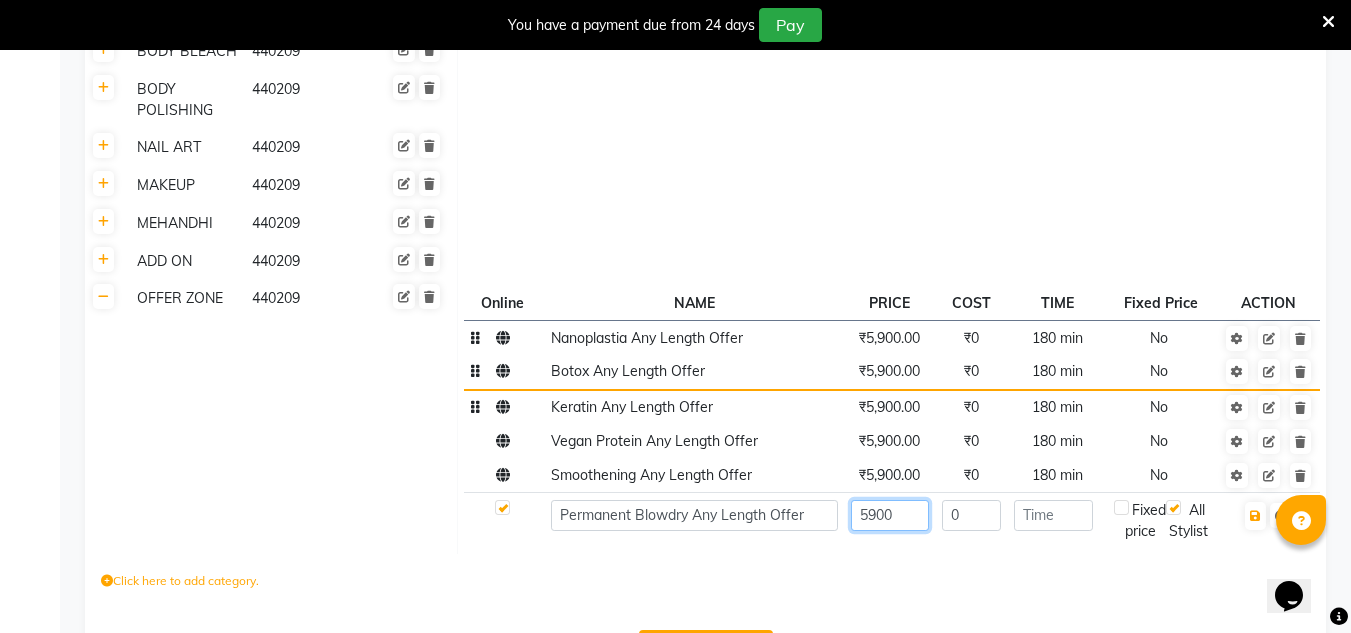type on "5900" 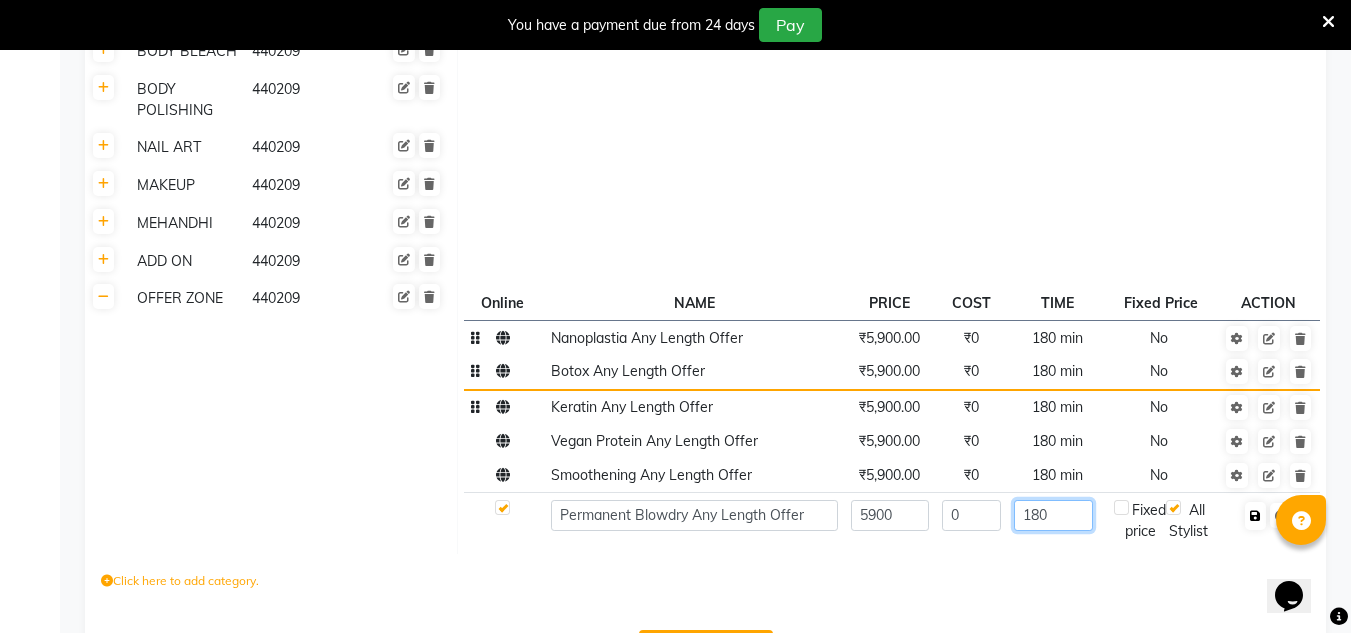 type on "180" 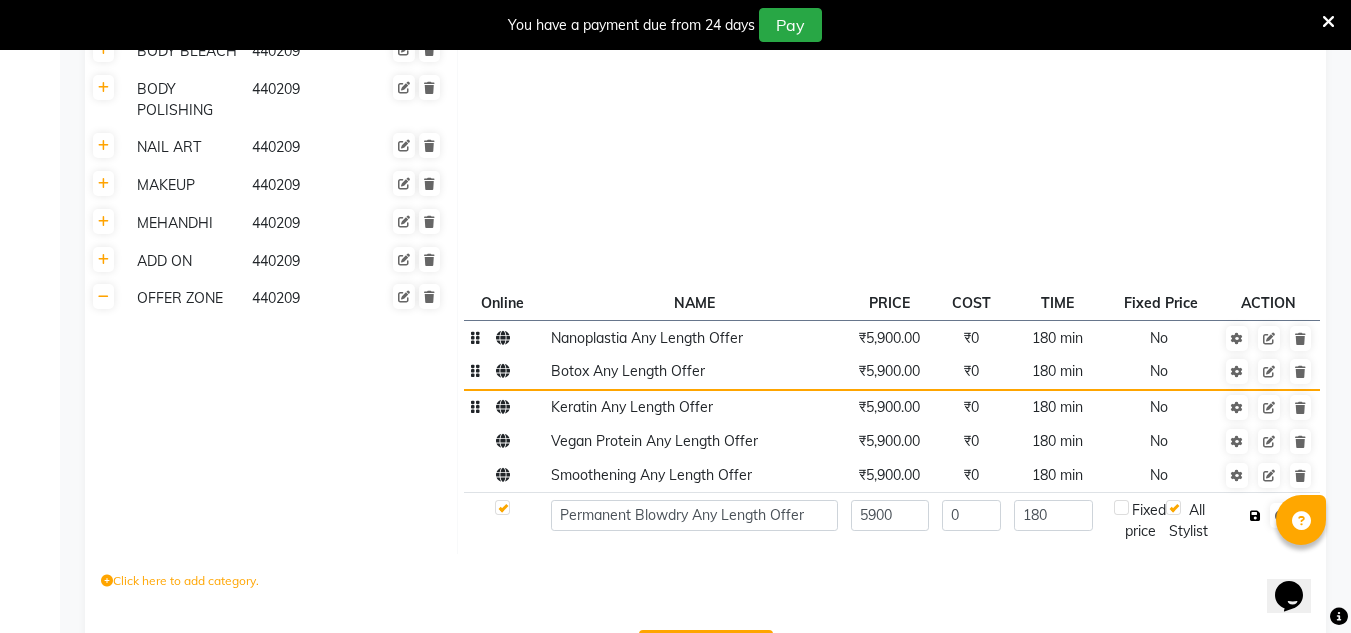 click at bounding box center (1255, 516) 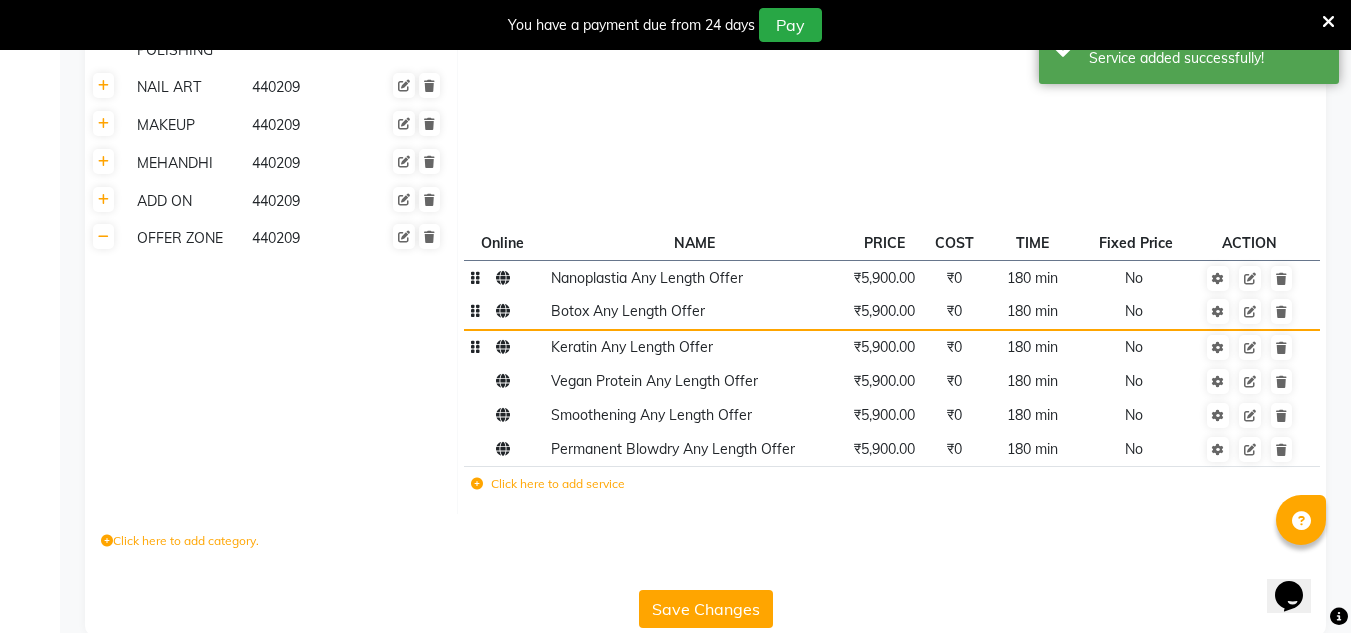 scroll, scrollTop: 951, scrollLeft: 0, axis: vertical 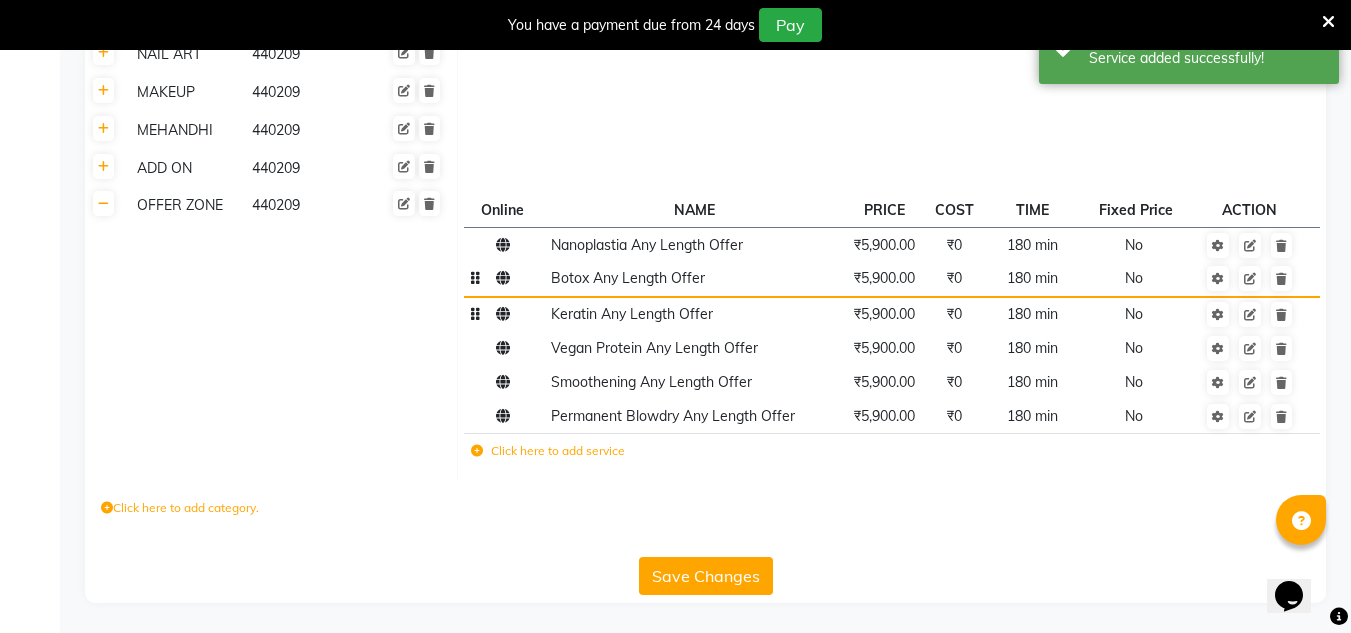click on "Save Changes" 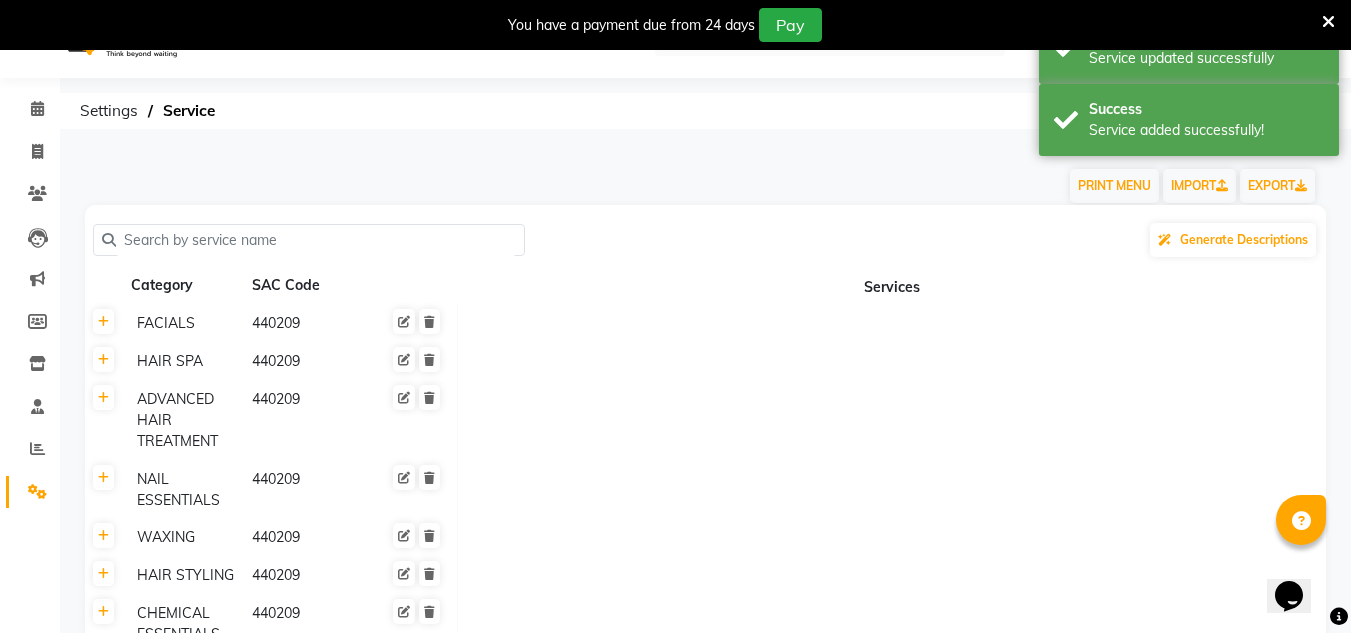 scroll, scrollTop: 0, scrollLeft: 0, axis: both 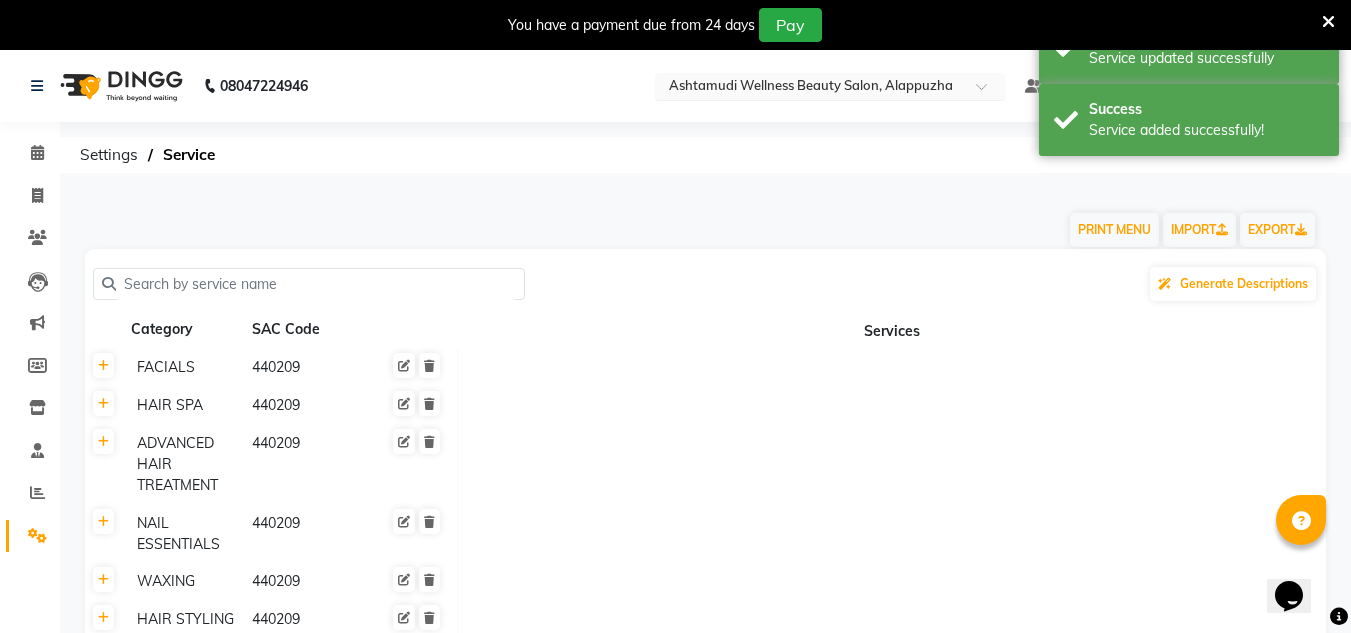 click at bounding box center [810, 88] 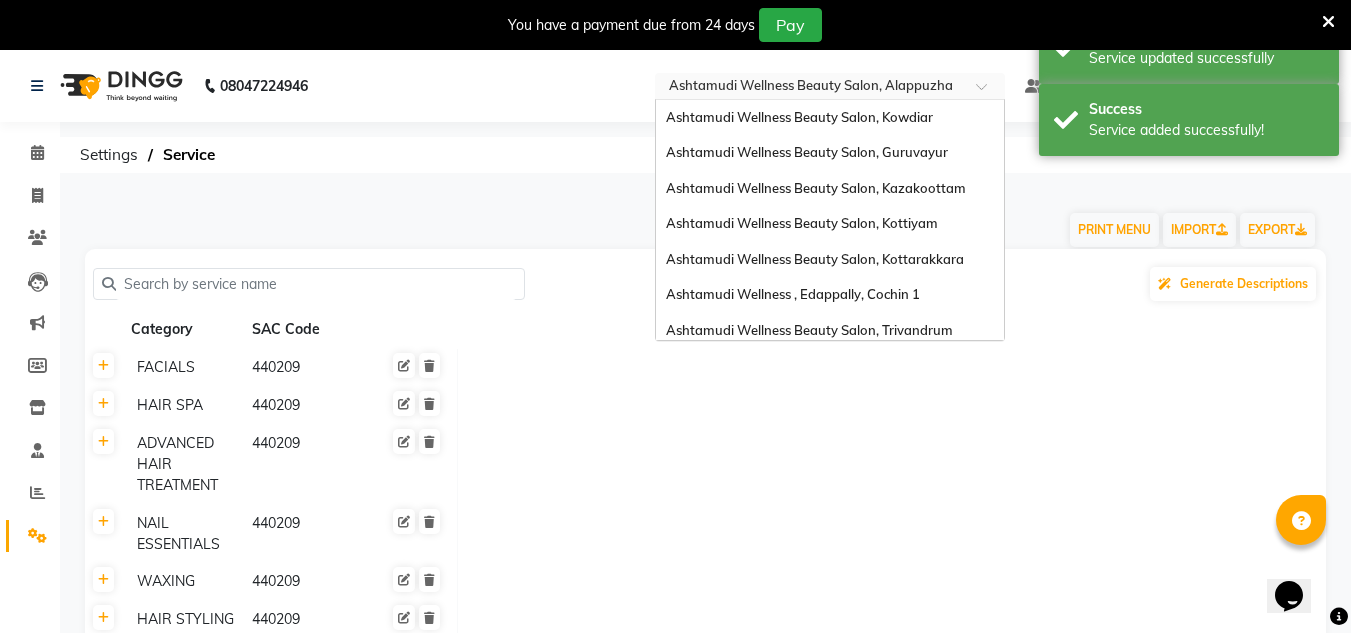 scroll, scrollTop: 312, scrollLeft: 0, axis: vertical 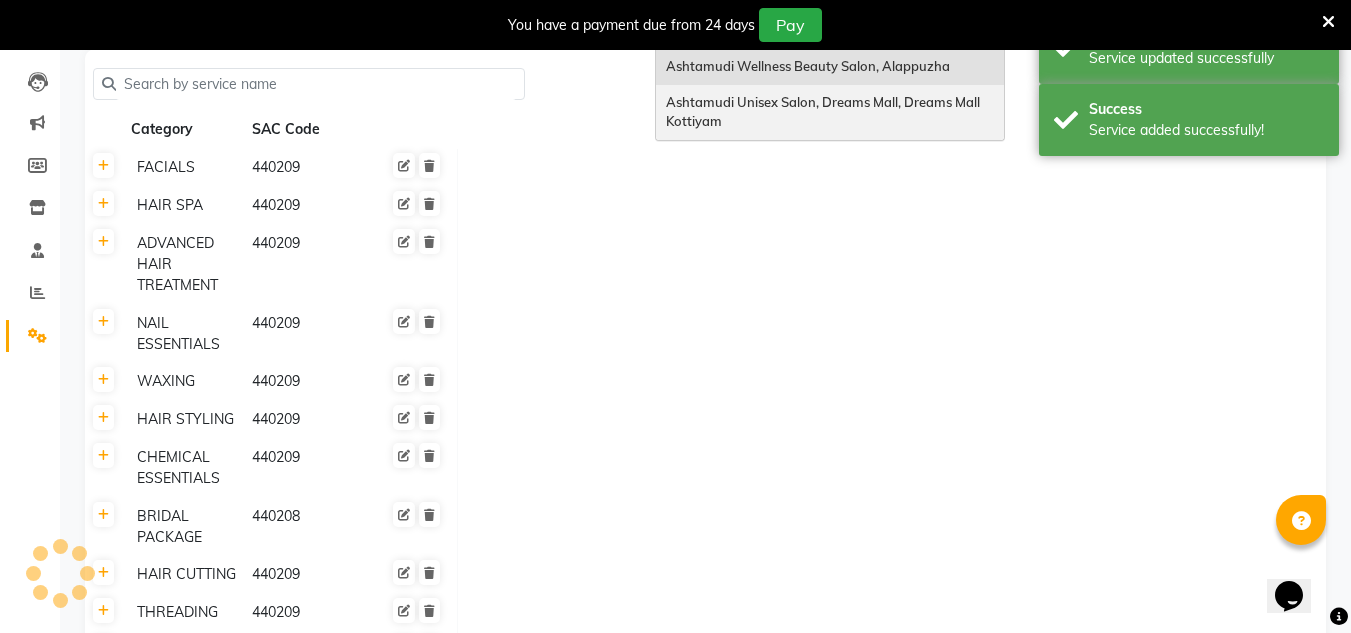 click on "Ashtamudi Unisex Salon, Dreams Mall, Dreams Mall Kottiyam" at bounding box center [824, 112] 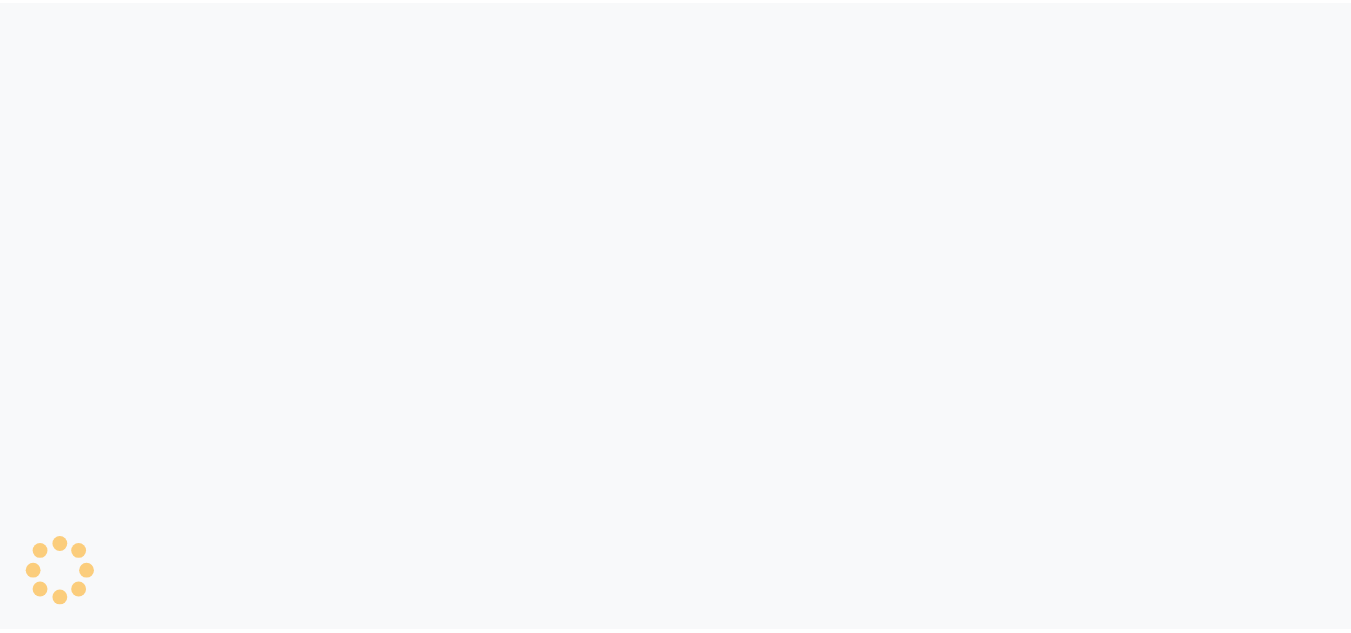 scroll, scrollTop: 0, scrollLeft: 0, axis: both 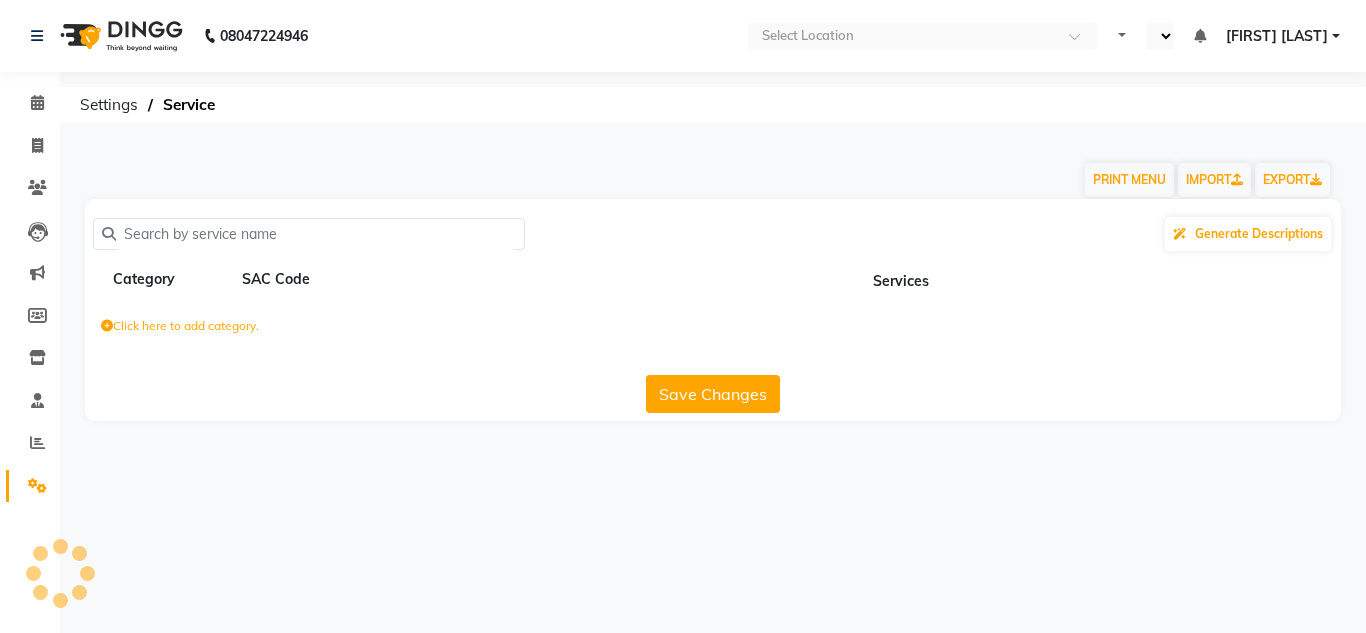 select on "en" 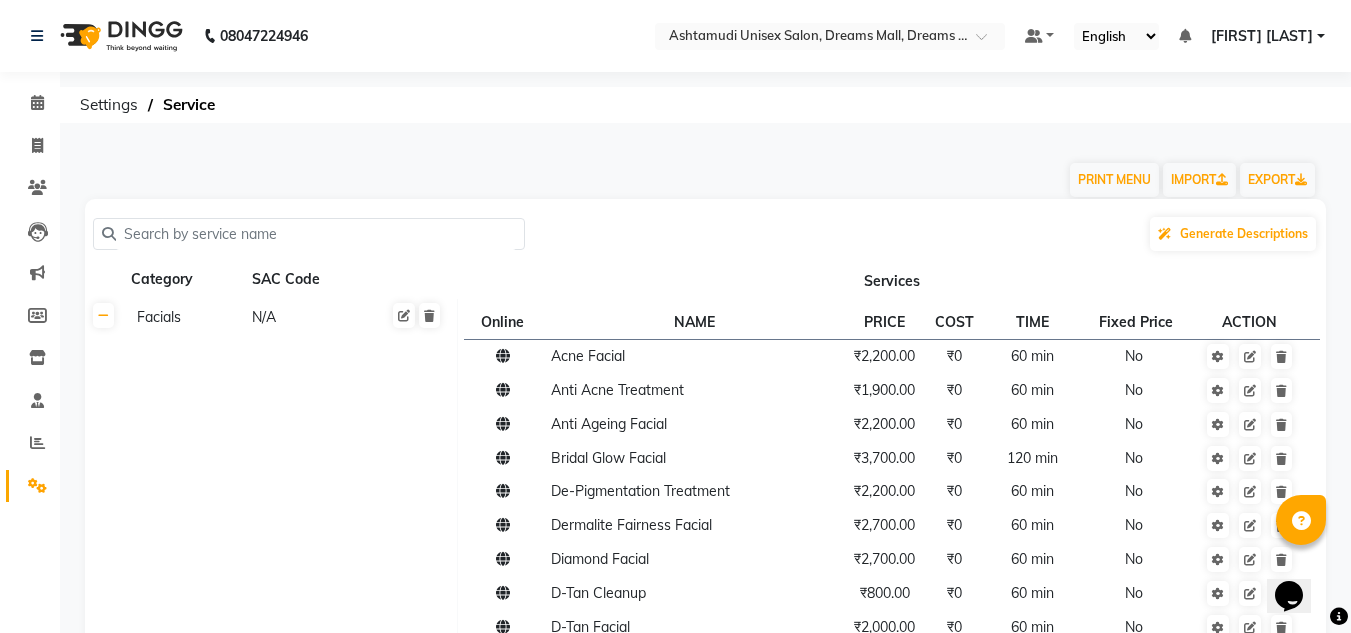 scroll, scrollTop: 0, scrollLeft: 0, axis: both 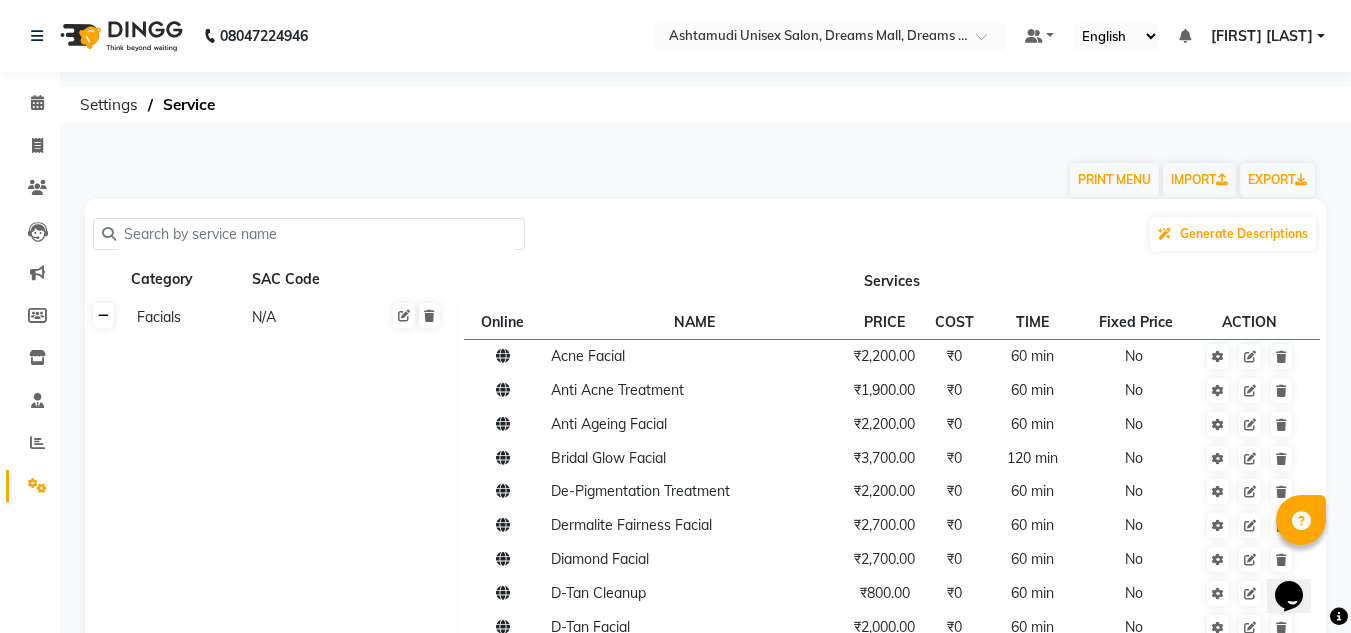 click 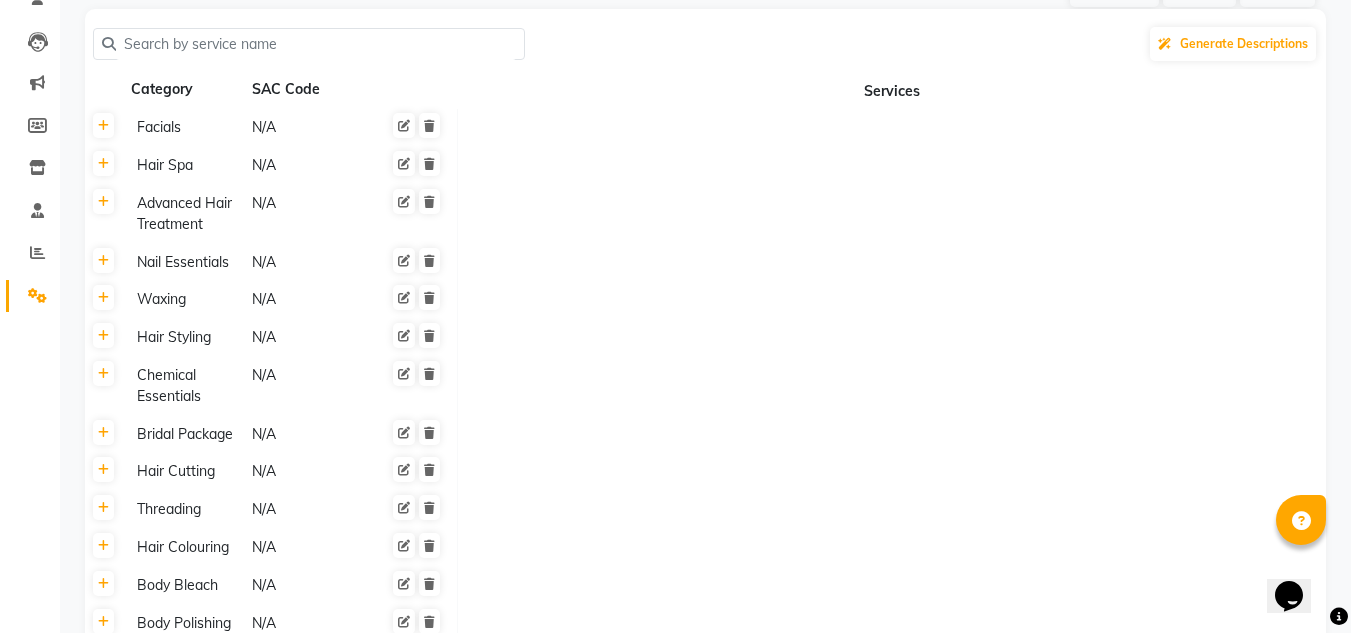 scroll, scrollTop: 500, scrollLeft: 0, axis: vertical 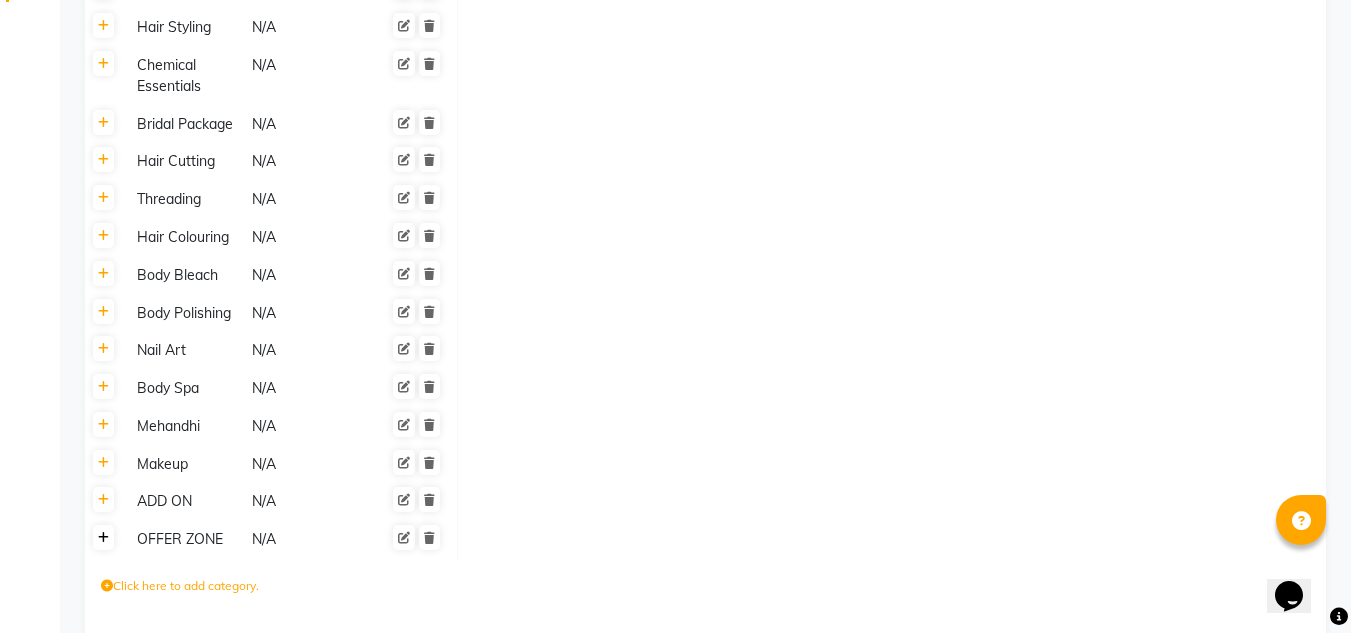 click 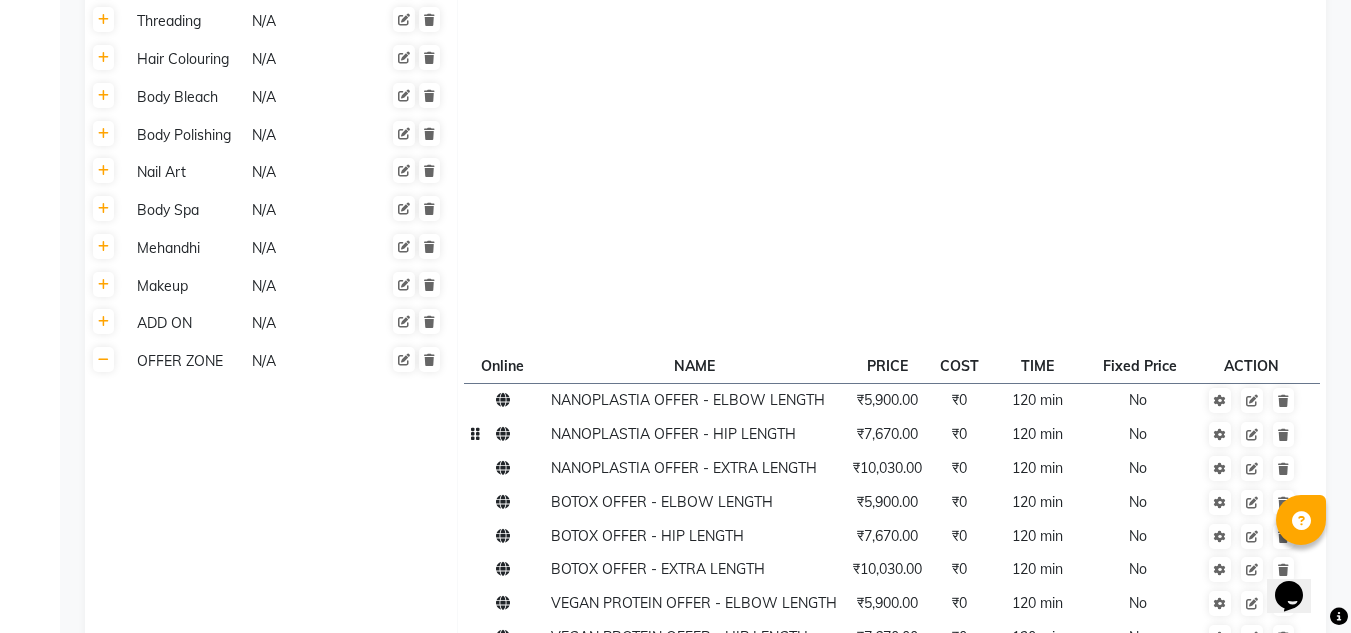 scroll, scrollTop: 967, scrollLeft: 0, axis: vertical 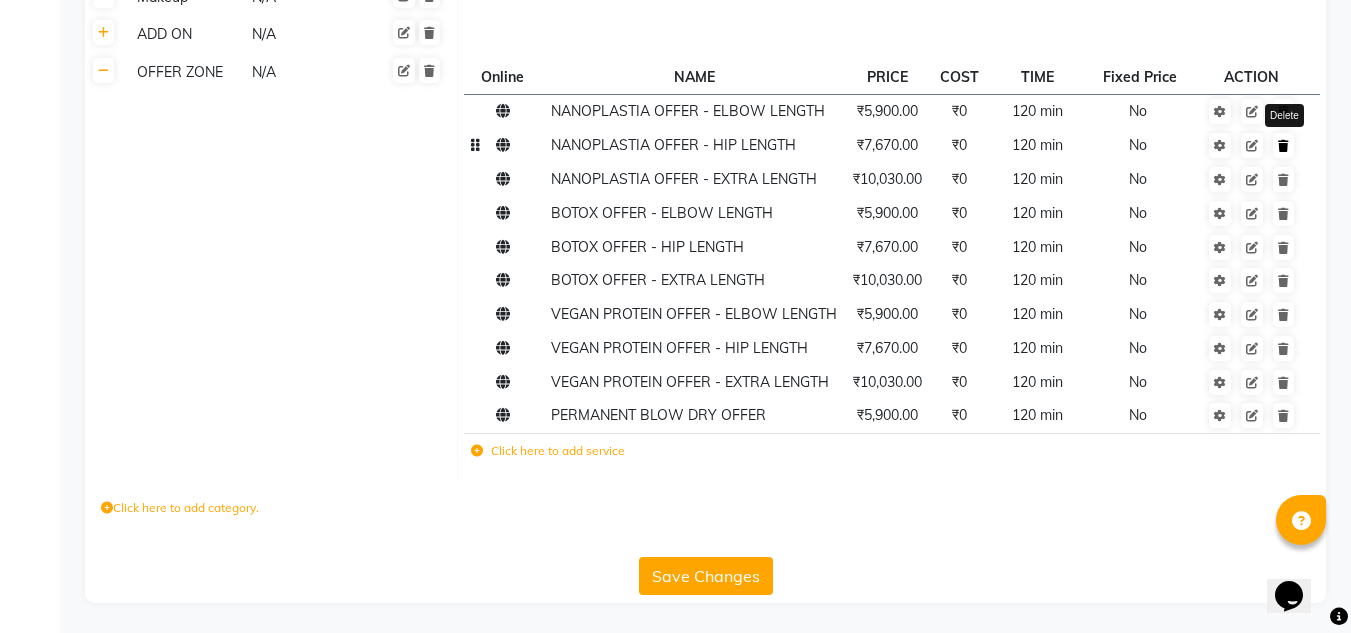 click 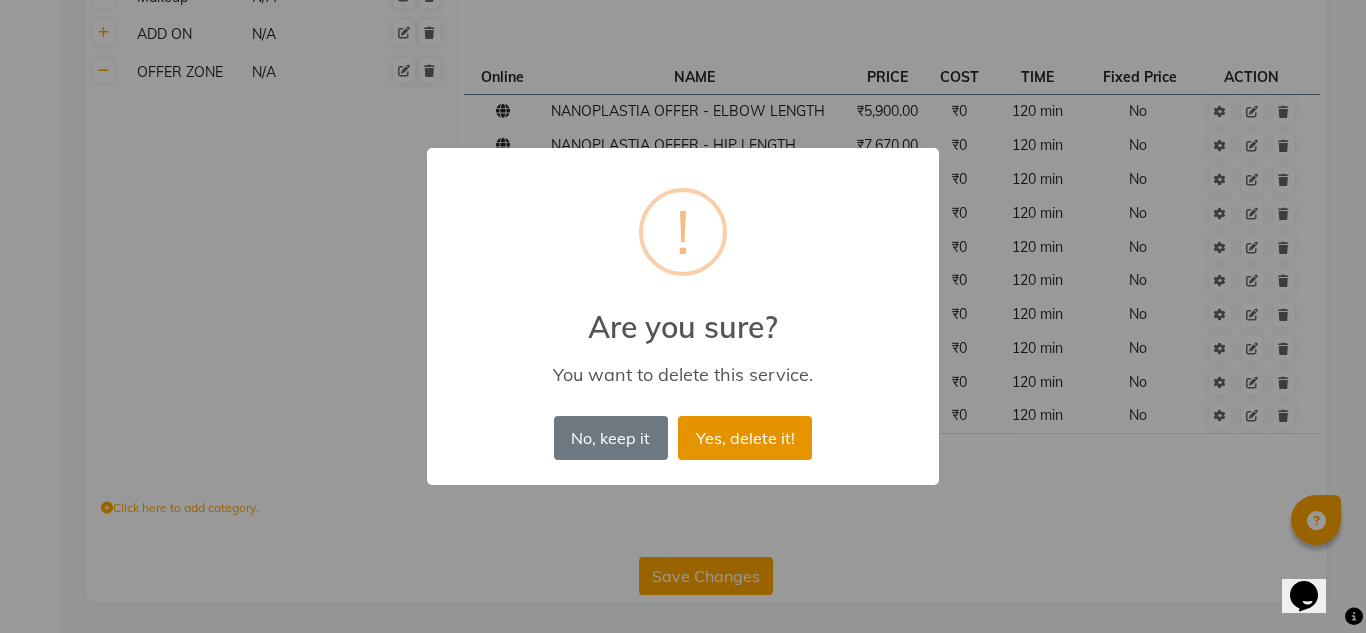 click on "Yes, delete it!" at bounding box center (745, 438) 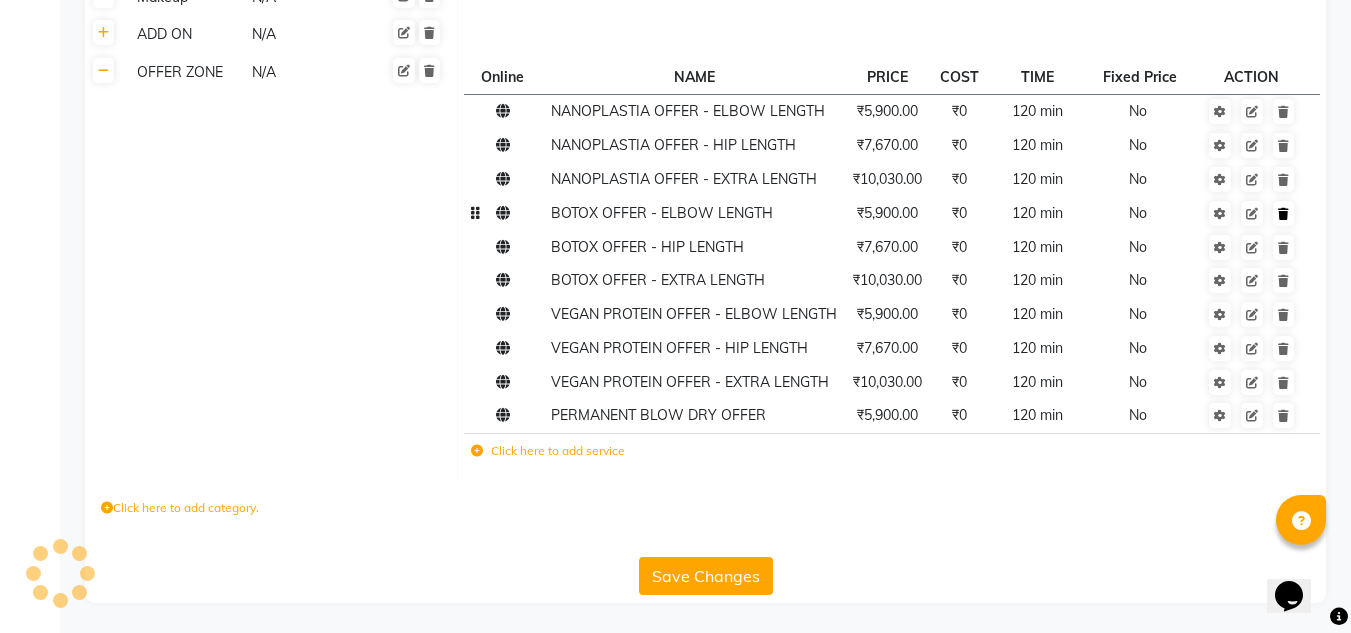 scroll, scrollTop: 933, scrollLeft: 0, axis: vertical 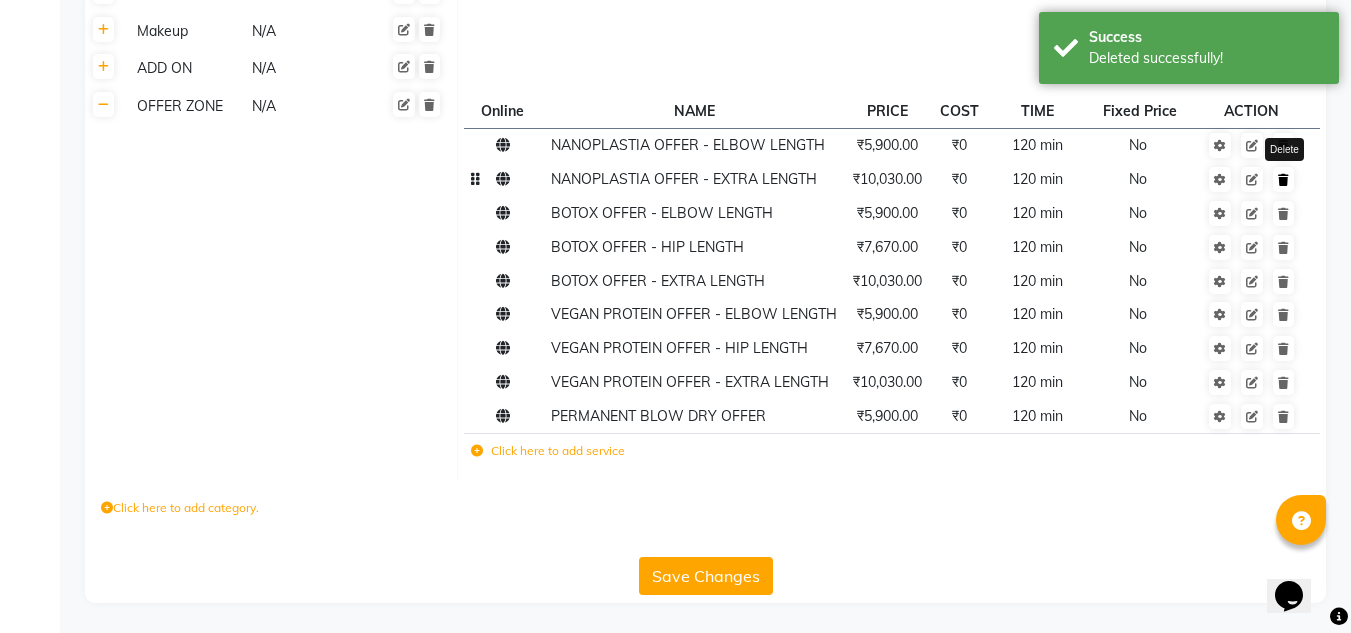 click 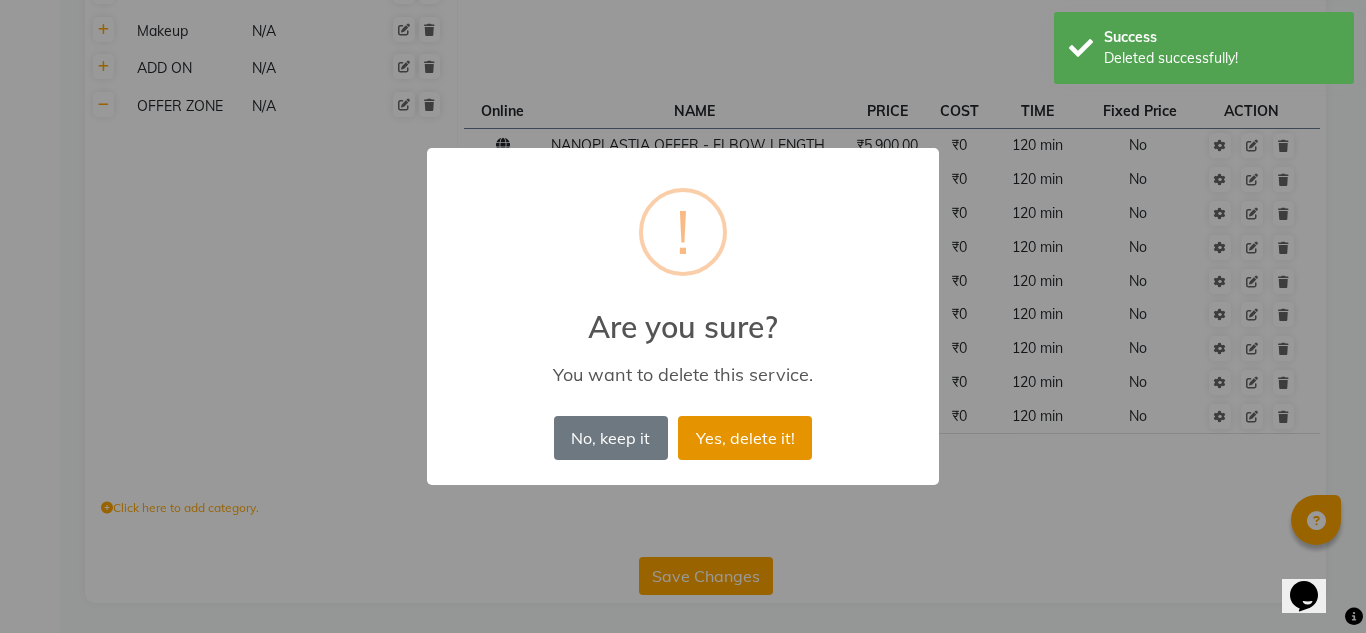 click on "Yes, delete it!" at bounding box center [745, 438] 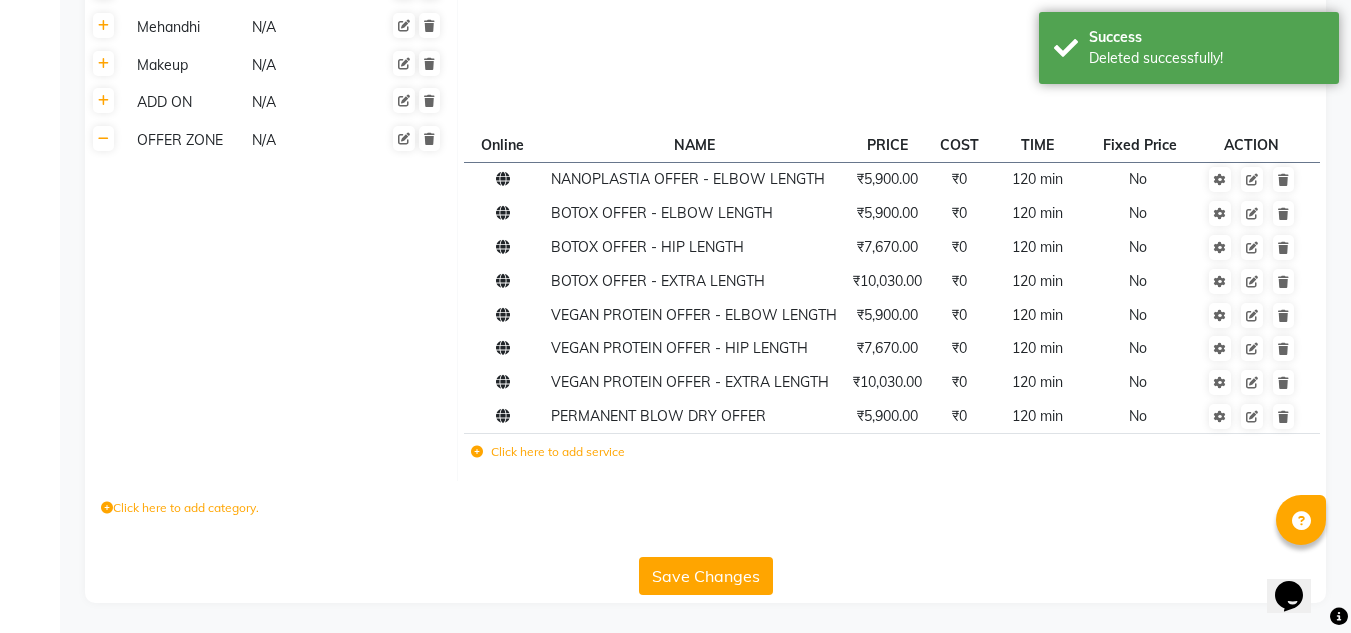 scroll, scrollTop: 899, scrollLeft: 0, axis: vertical 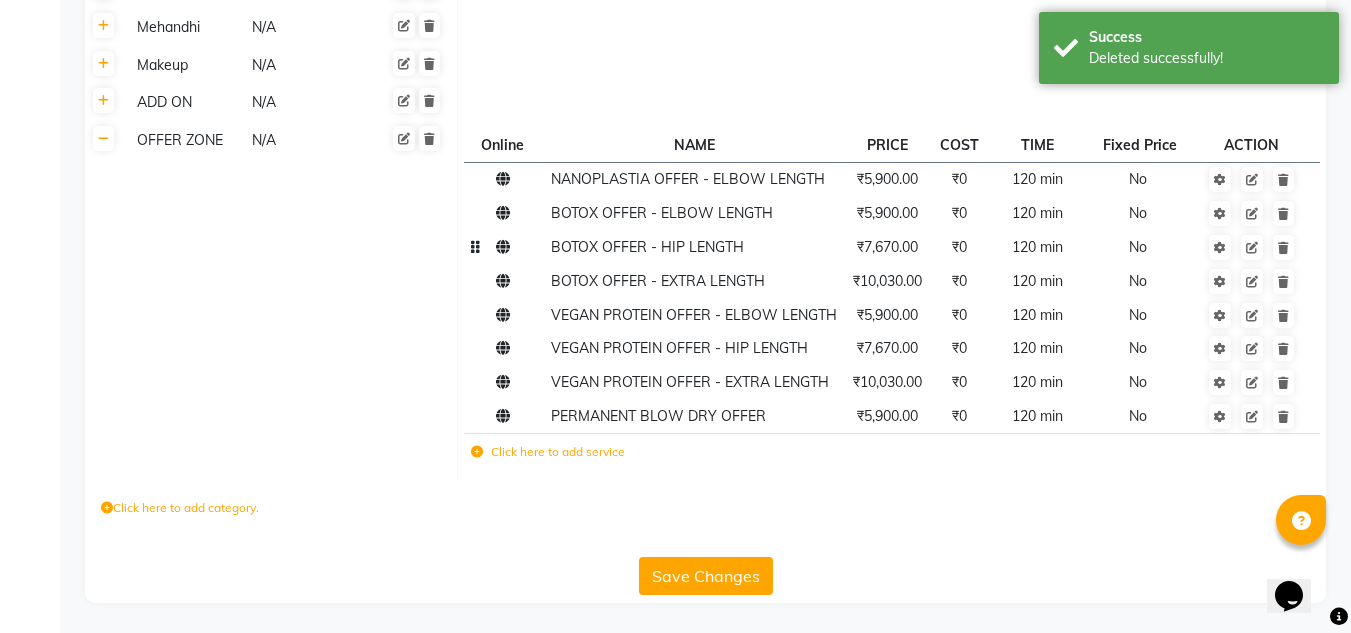 click 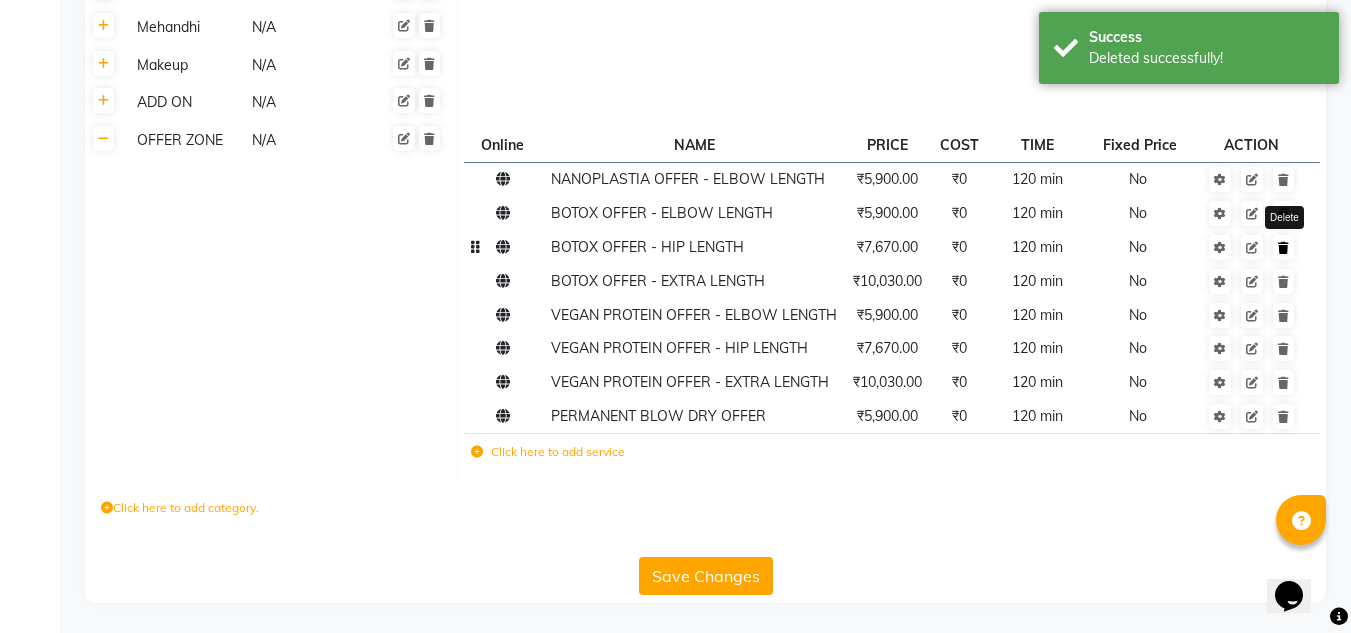 click 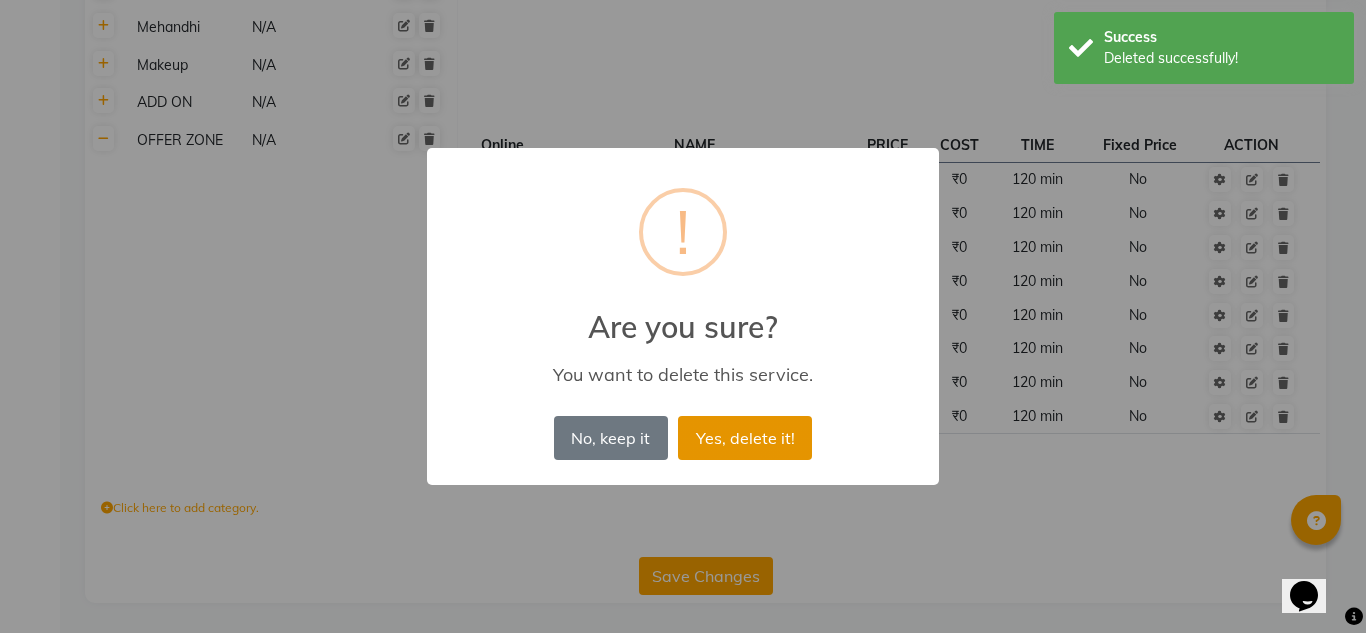 click on "Yes, delete it!" at bounding box center (745, 438) 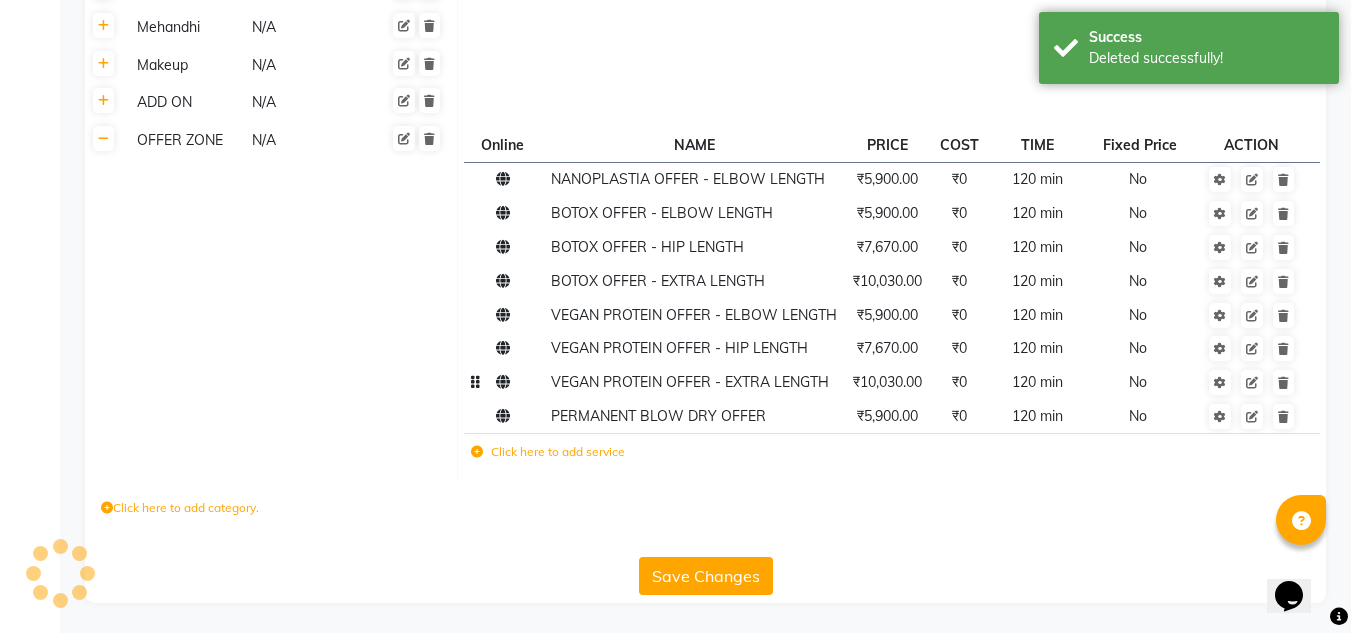 scroll, scrollTop: 866, scrollLeft: 0, axis: vertical 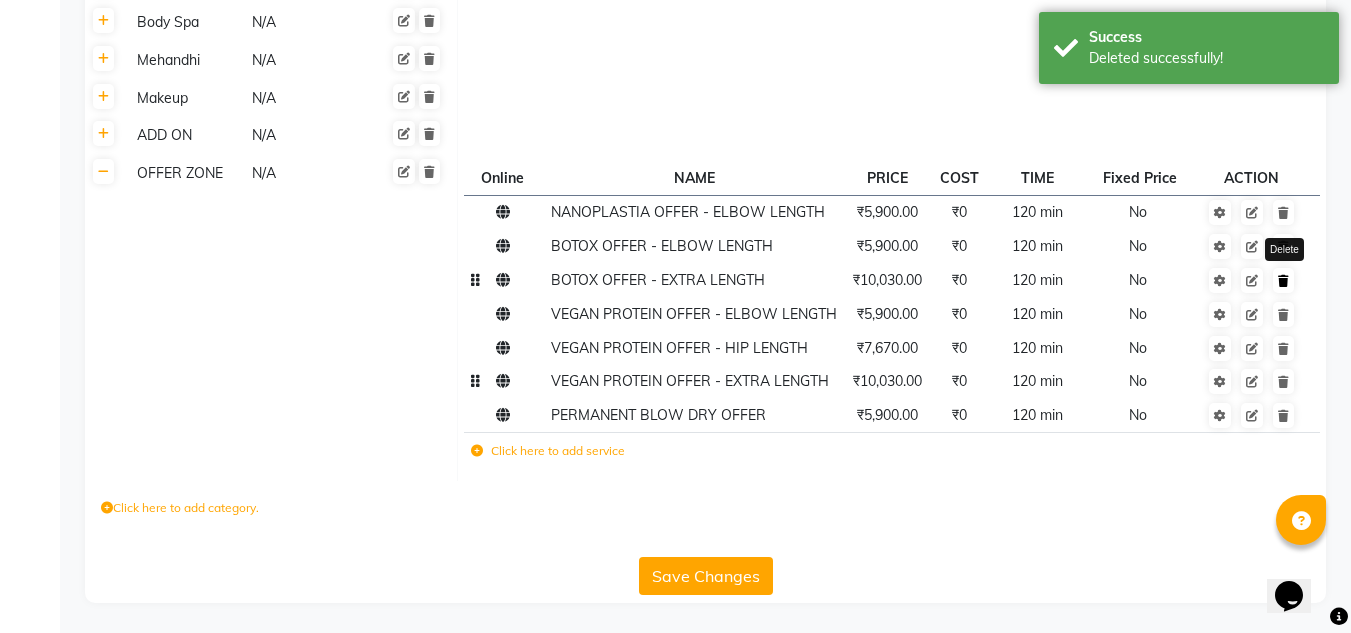 click 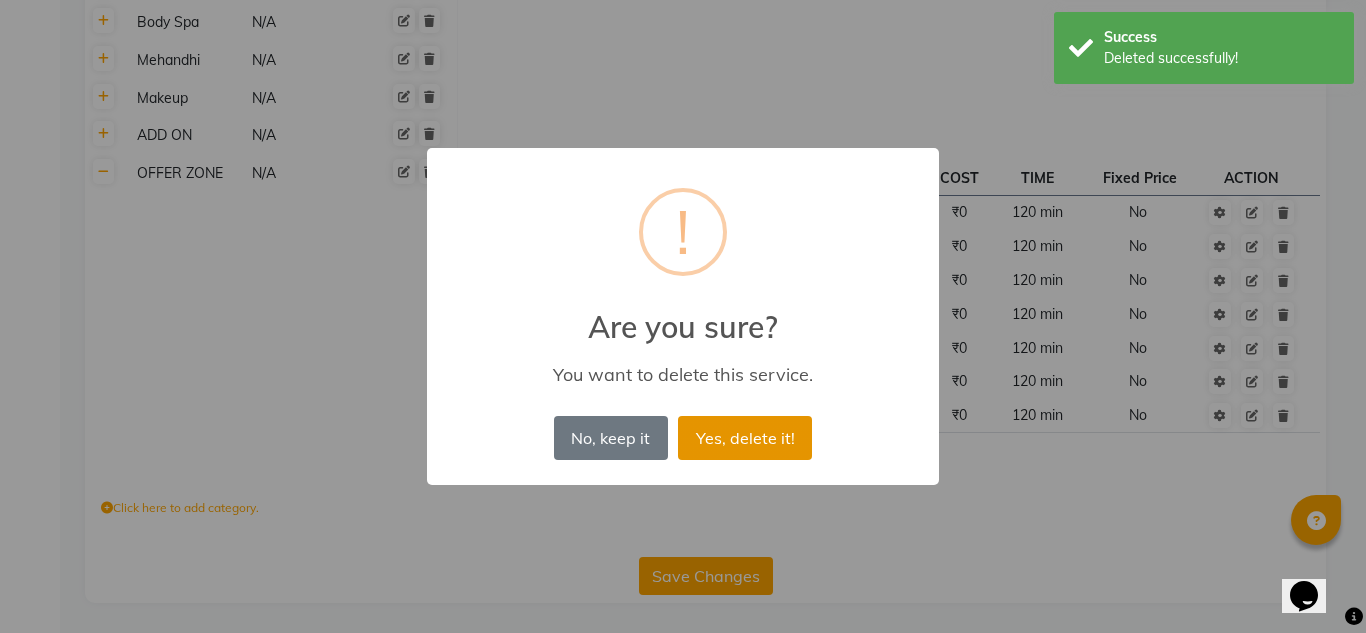 click on "Yes, delete it!" at bounding box center [745, 438] 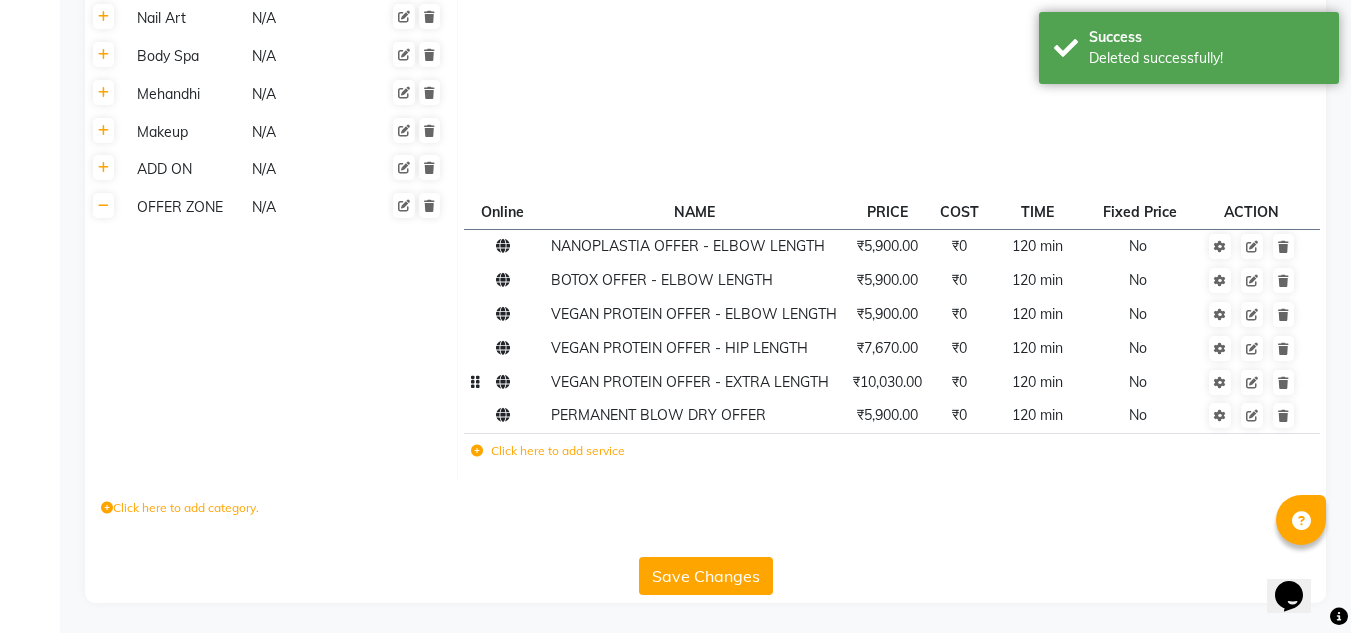 scroll, scrollTop: 832, scrollLeft: 0, axis: vertical 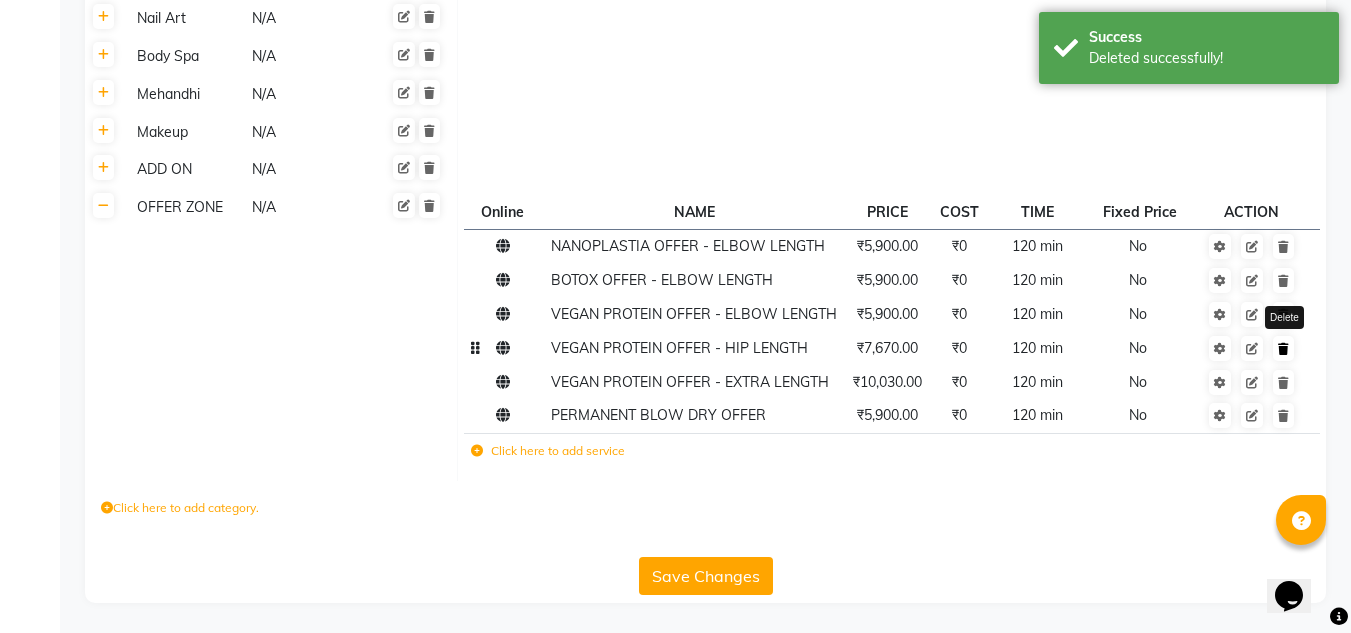 click 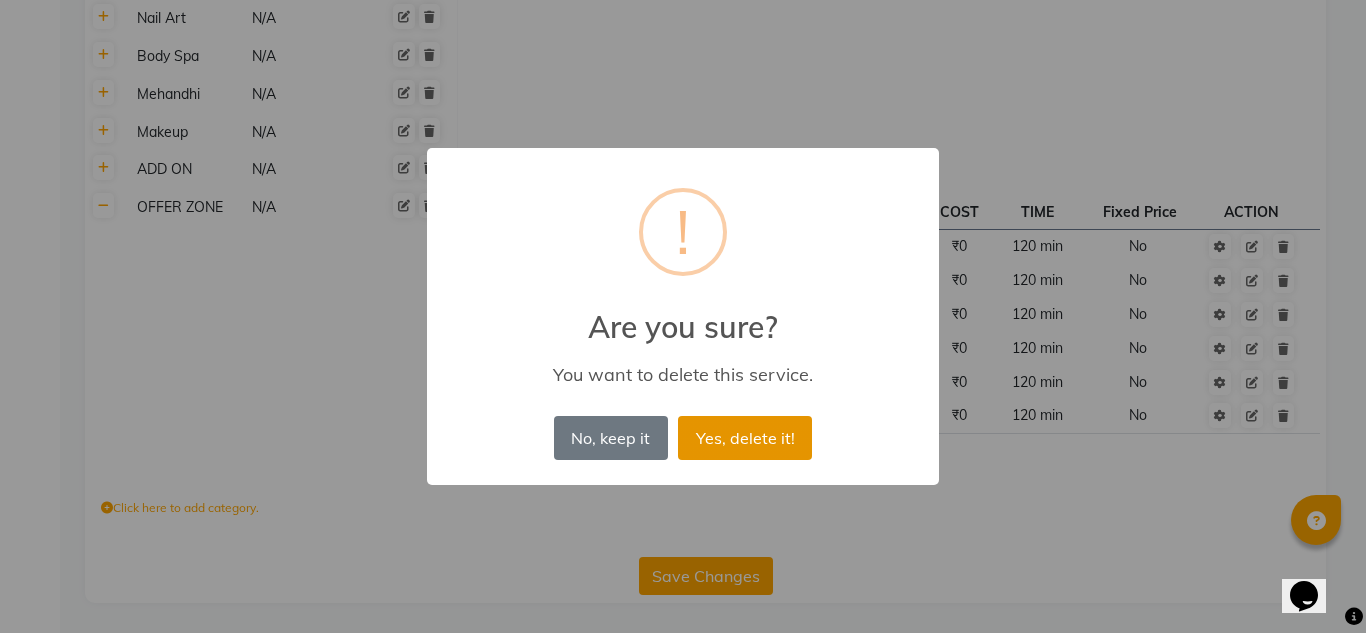 click on "Yes, delete it!" at bounding box center [745, 438] 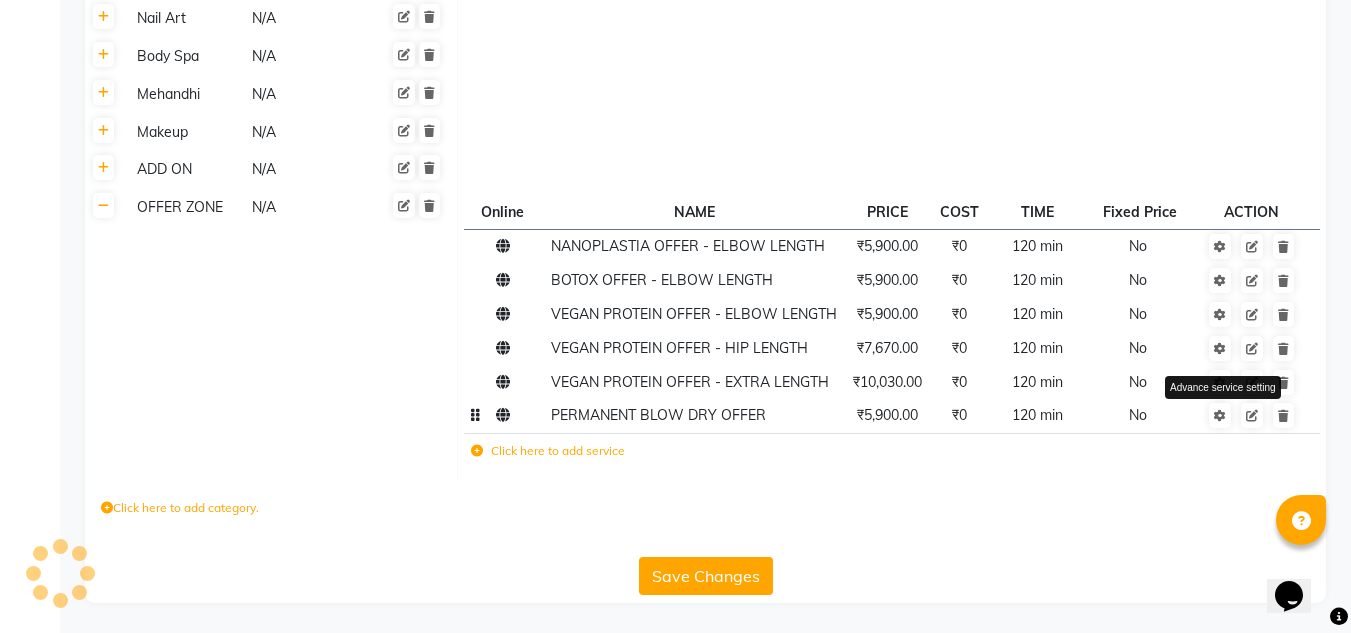 scroll, scrollTop: 798, scrollLeft: 0, axis: vertical 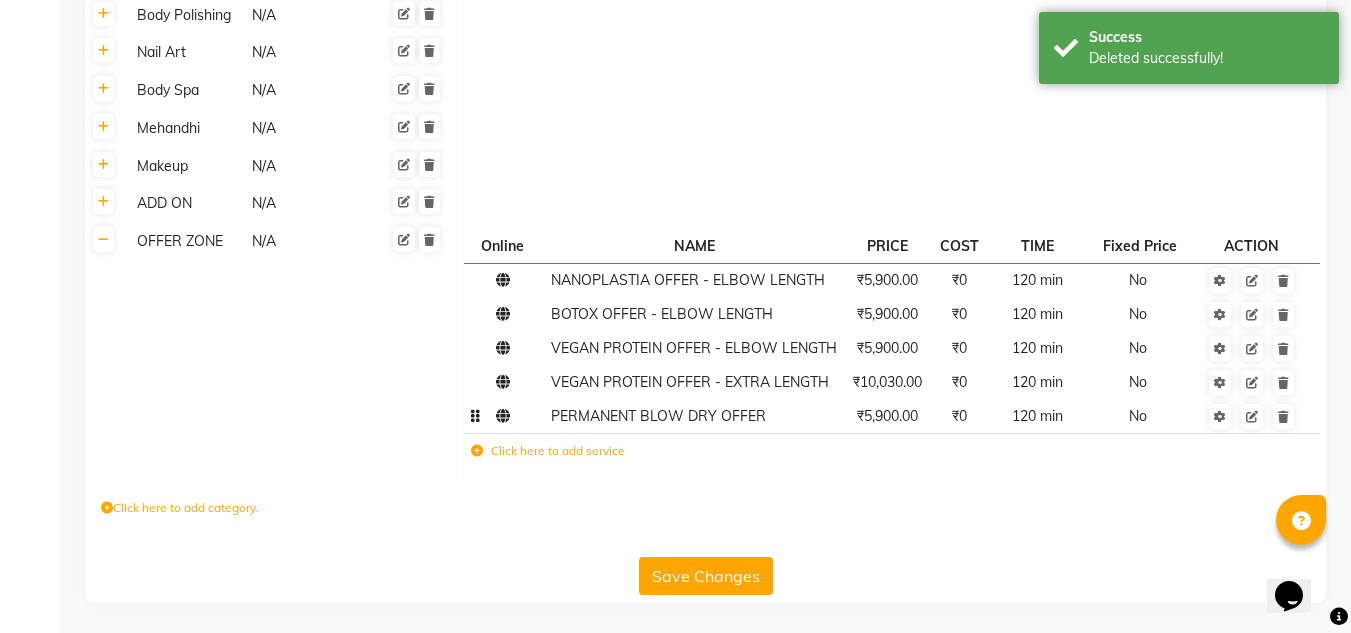 click 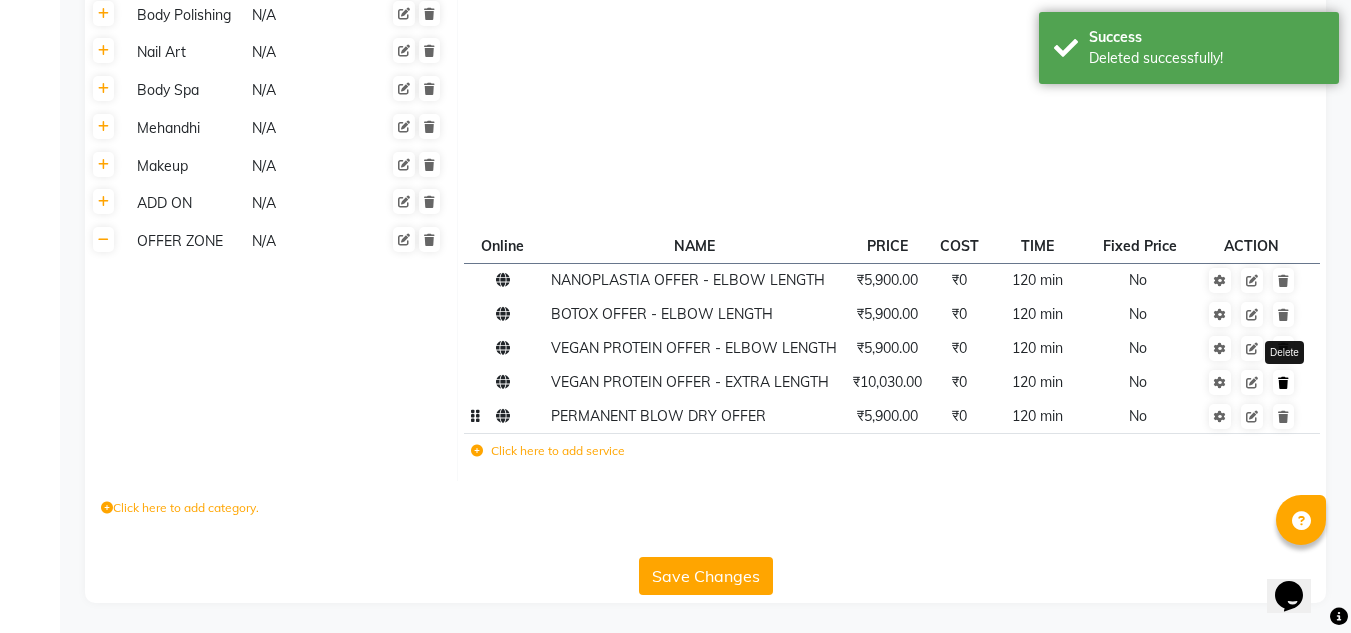 click 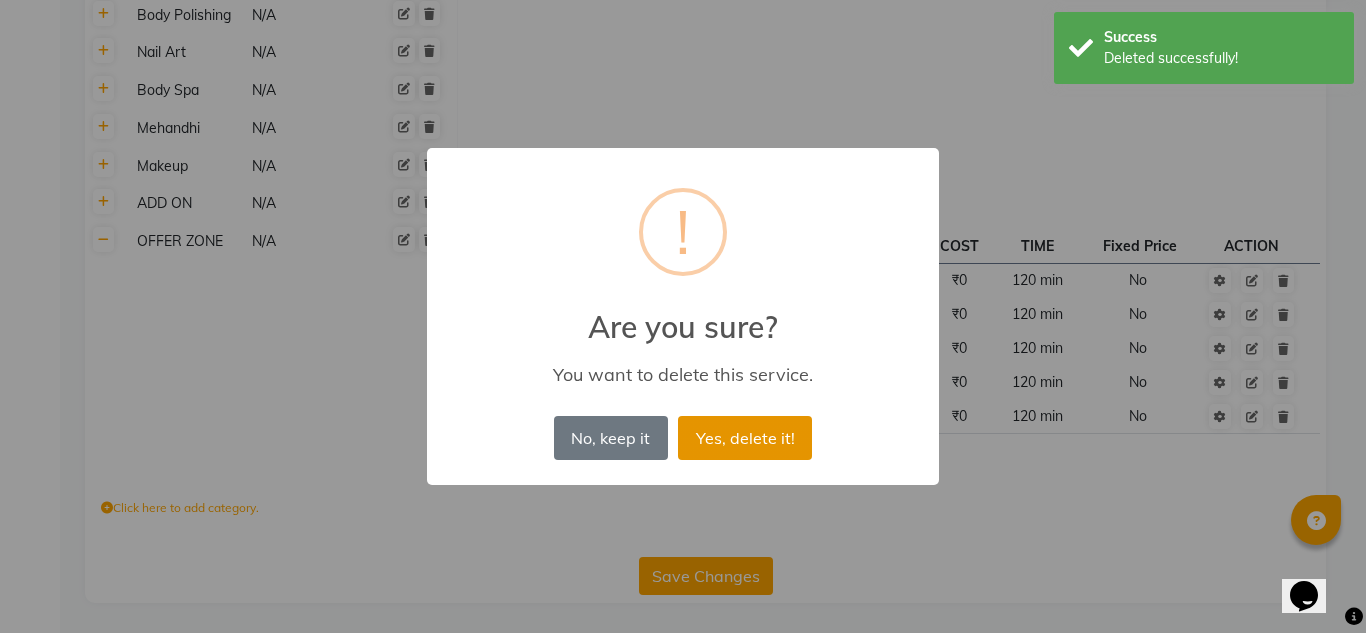 click on "Yes, delete it!" at bounding box center (745, 438) 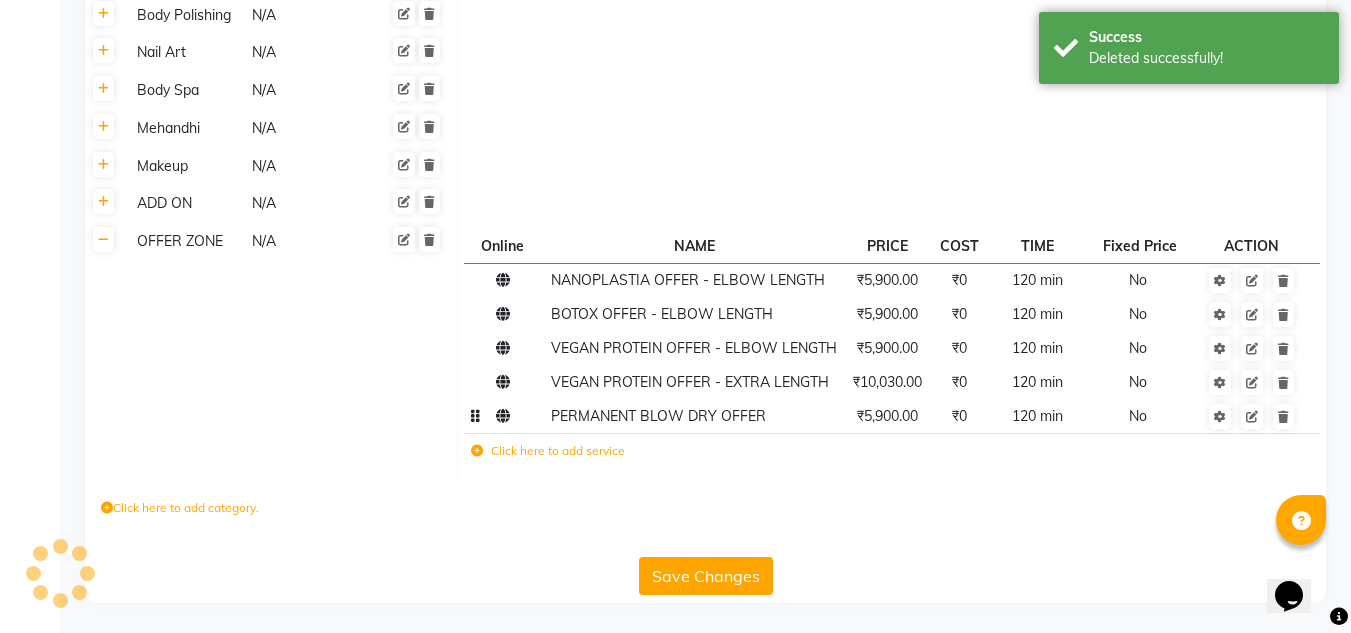 scroll, scrollTop: 764, scrollLeft: 0, axis: vertical 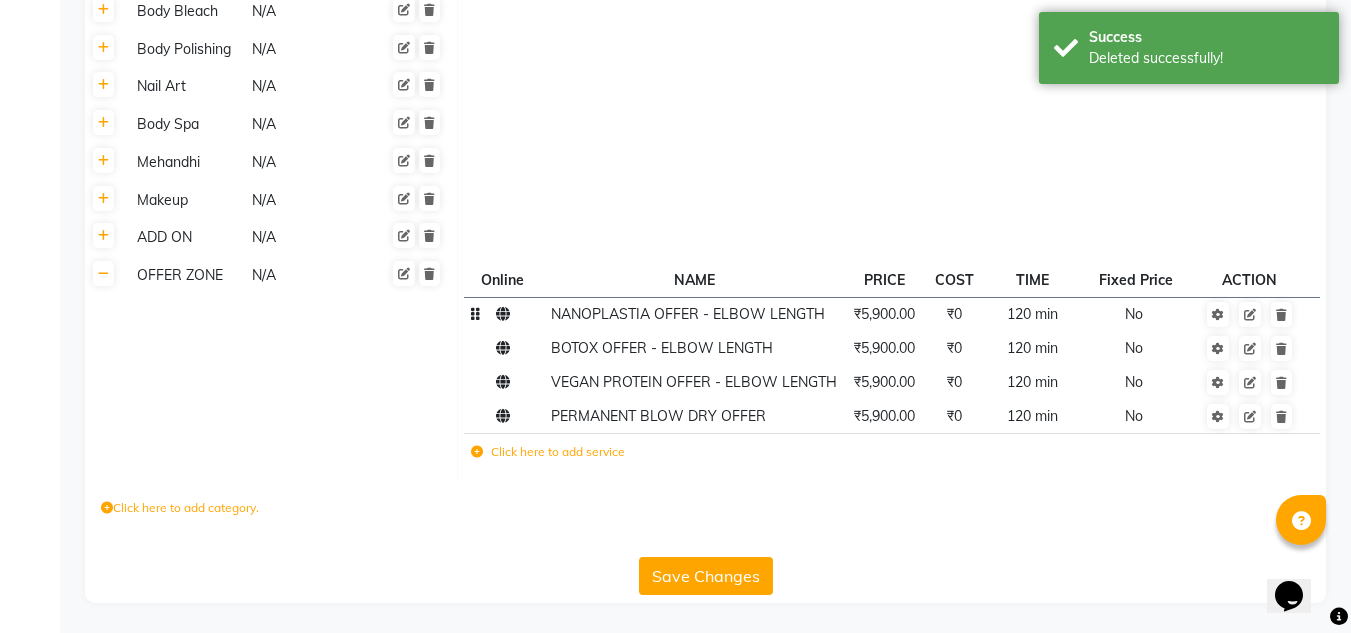 click on "NANOPLASTIA OFFER - ELBOW LENGTH" 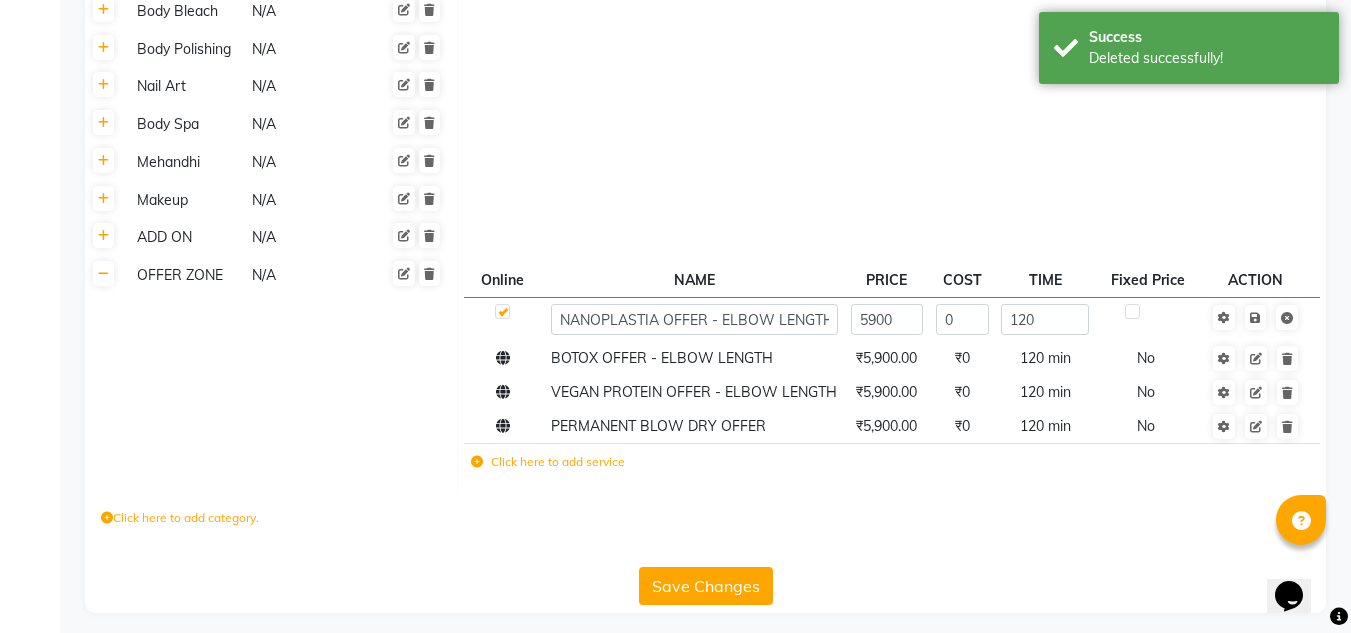 scroll, scrollTop: 774, scrollLeft: 0, axis: vertical 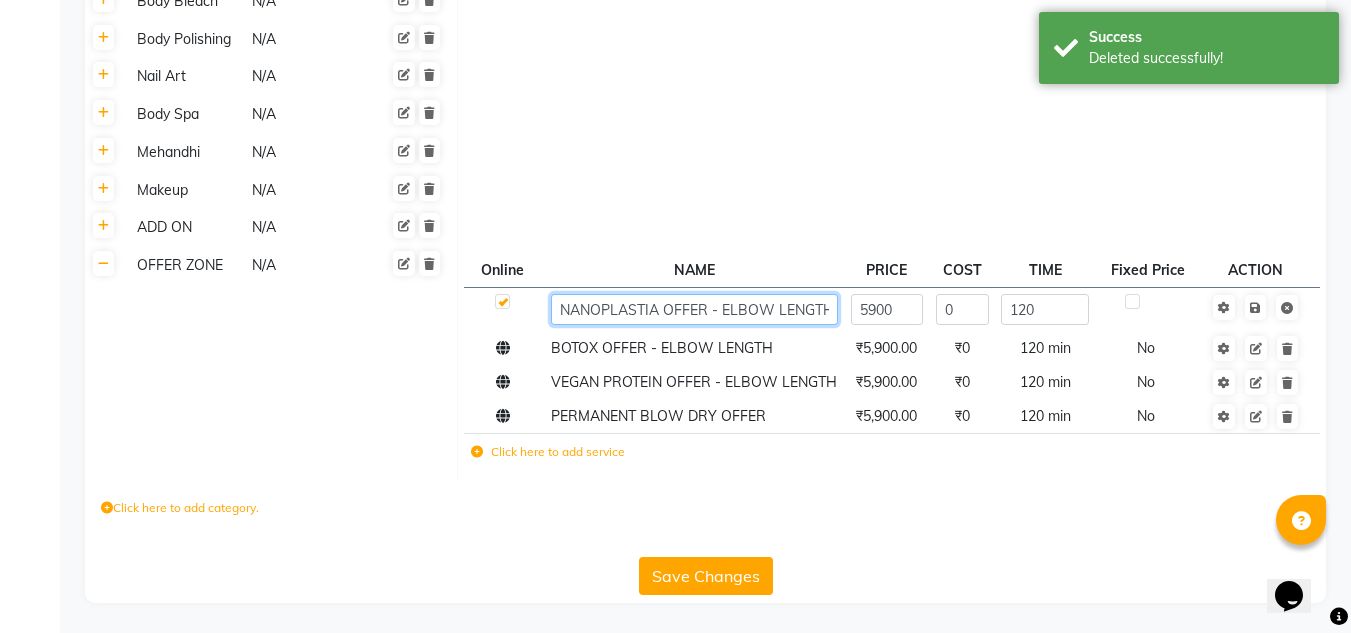 click on "NANOPLASTIA OFFER - ELBOW LENGTH" 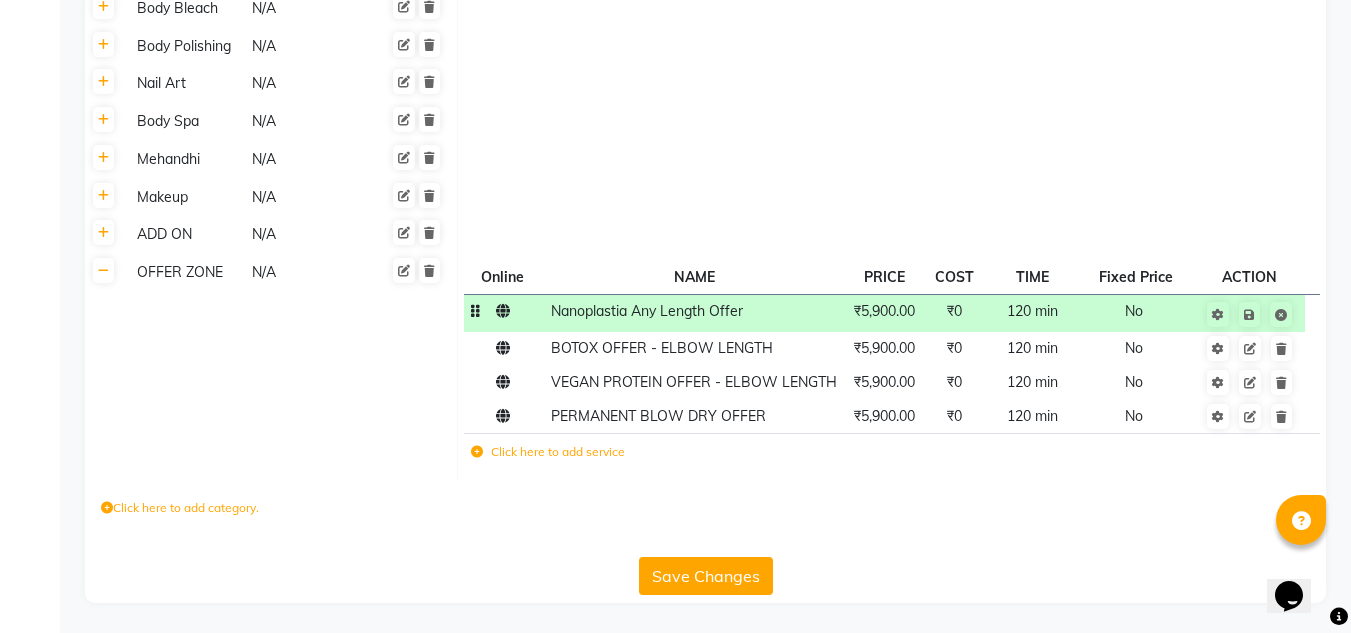 click on "120 min" 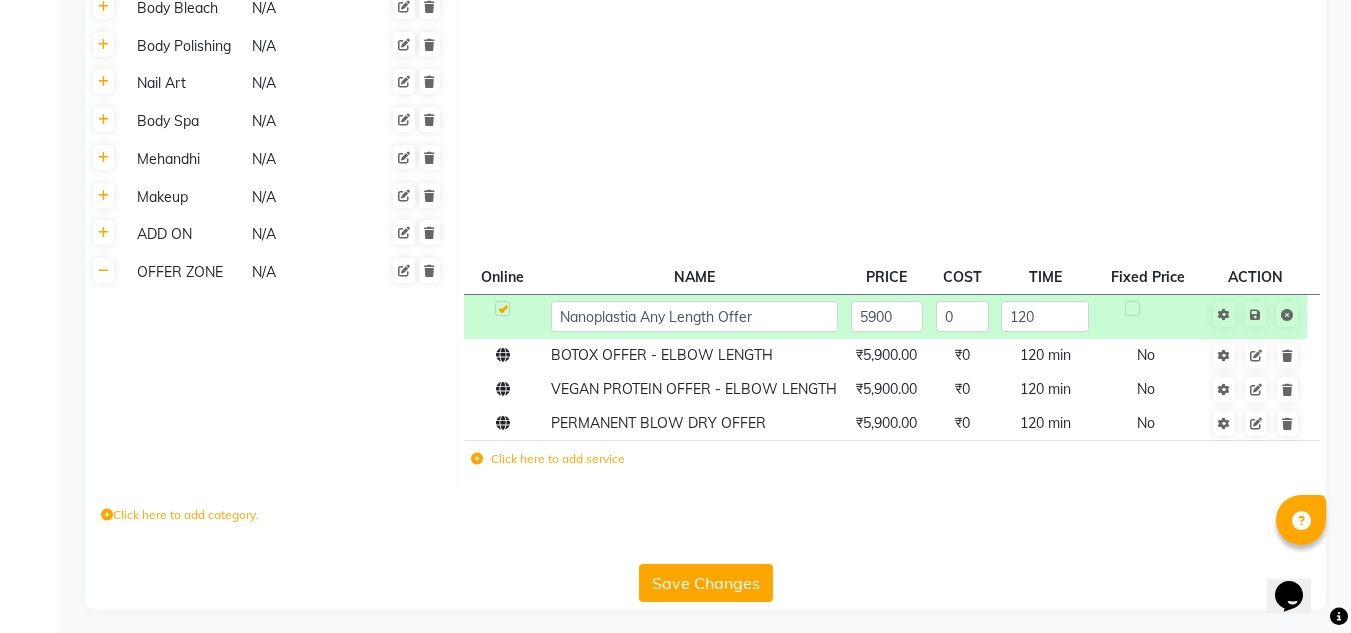 scroll, scrollTop: 774, scrollLeft: 0, axis: vertical 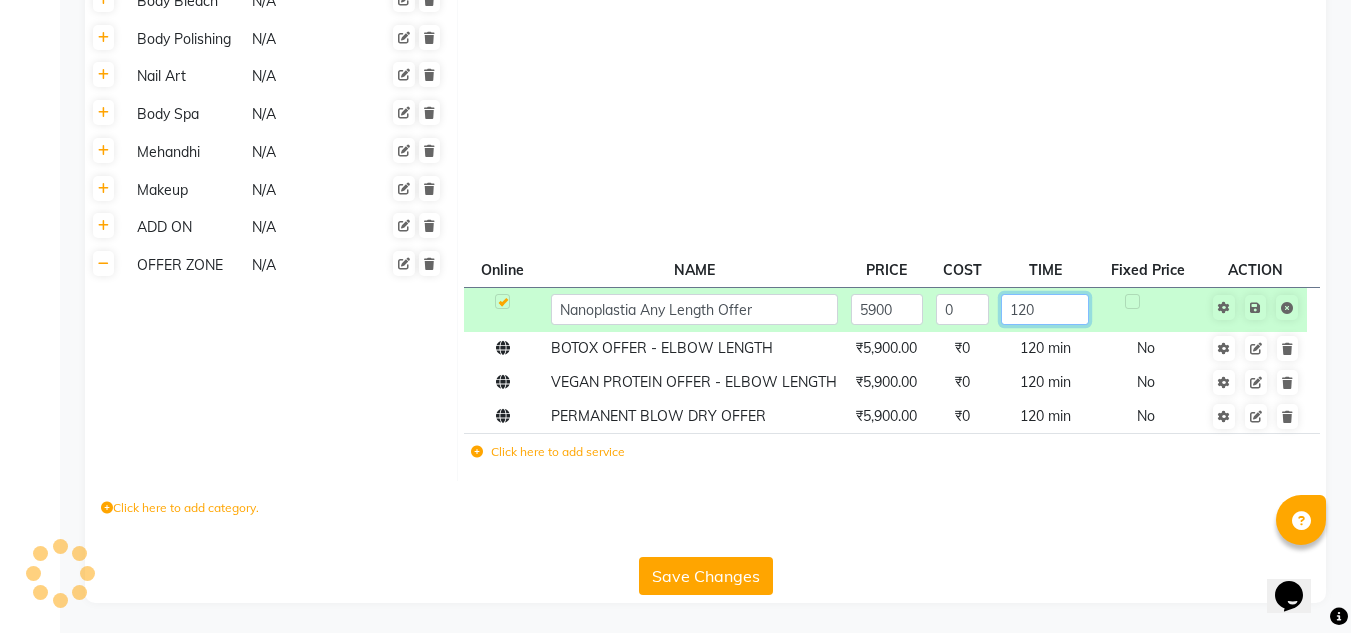 click on "120" 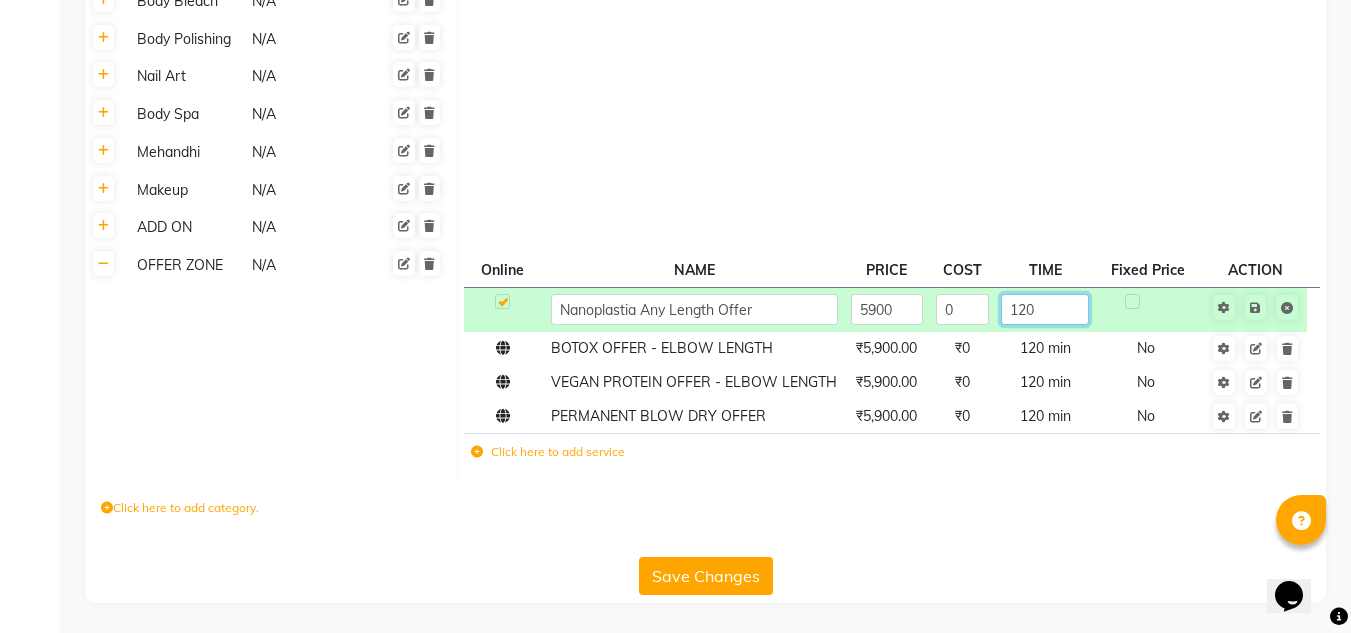 click on "120" 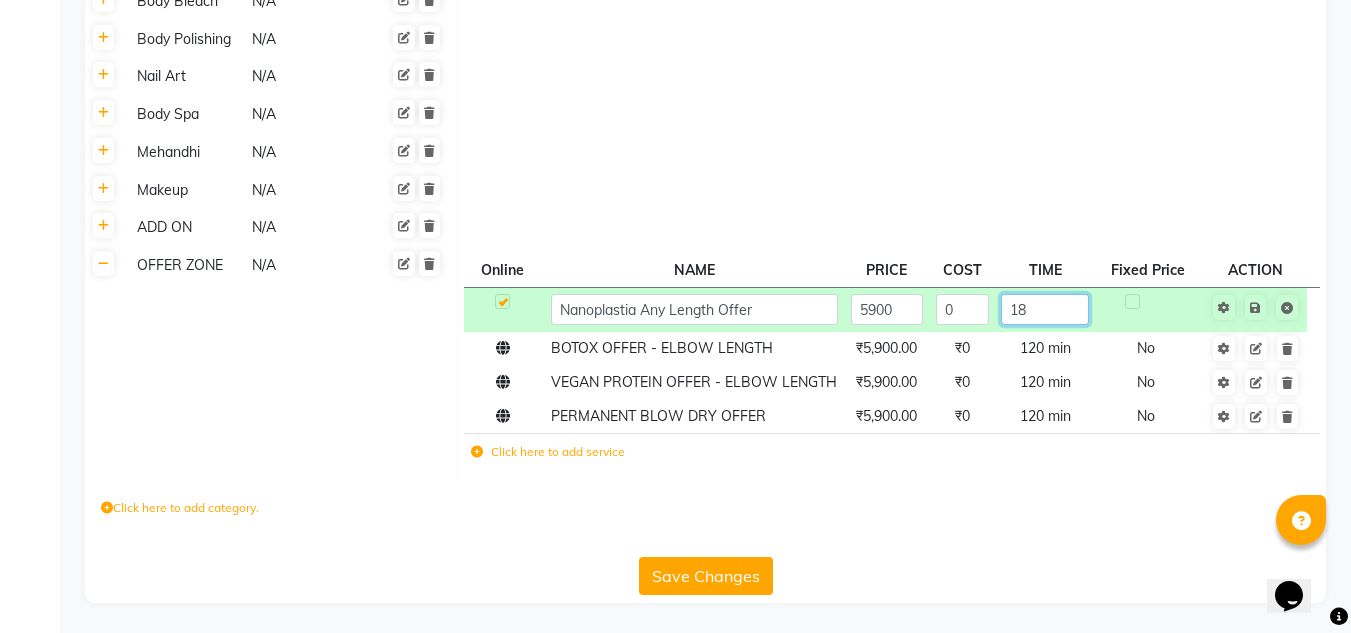 type on "180" 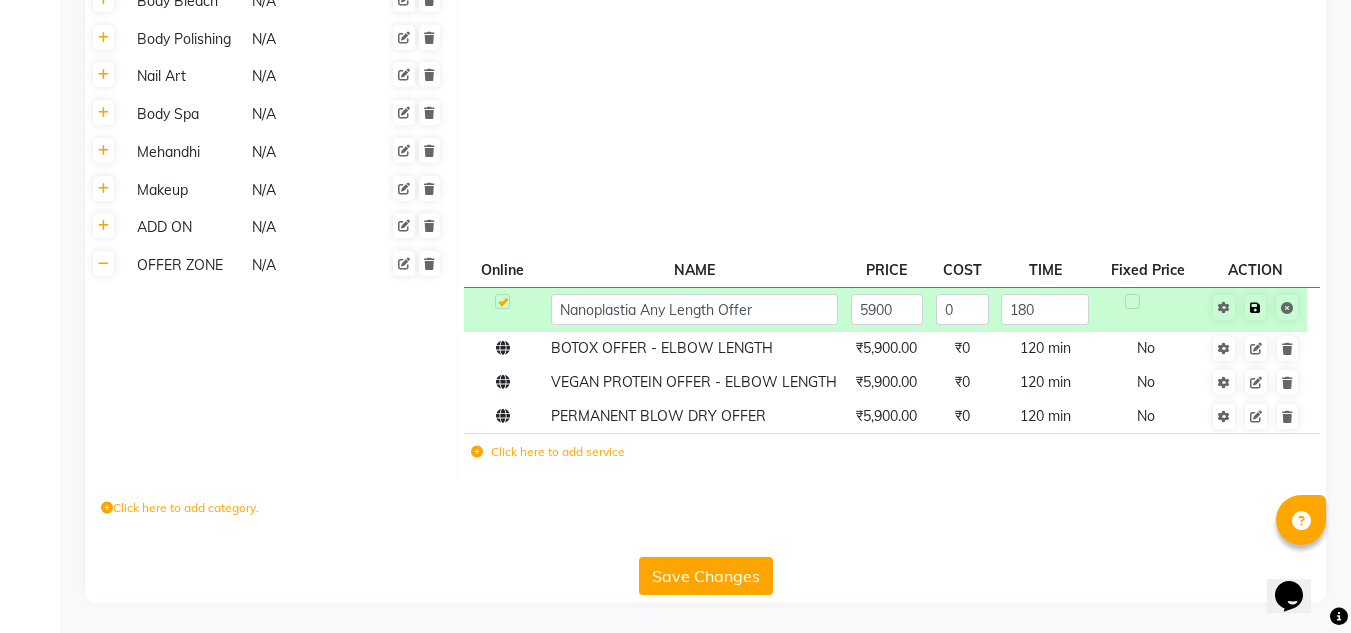 click 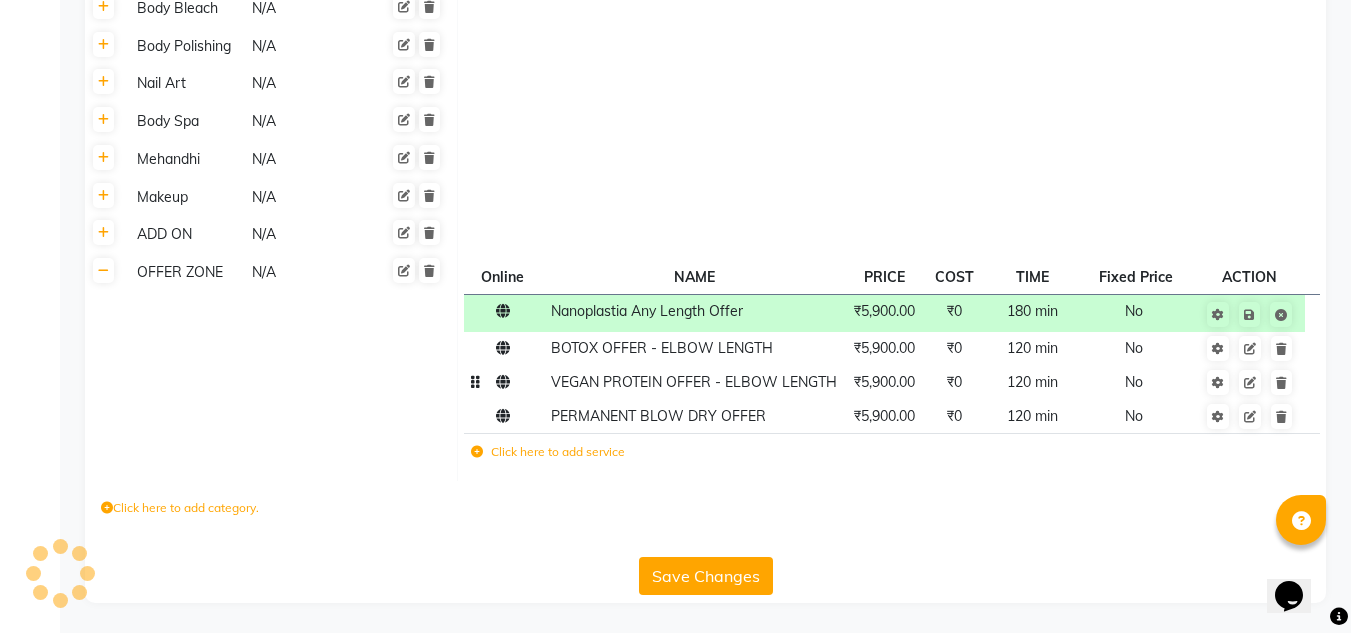 scroll, scrollTop: 764, scrollLeft: 0, axis: vertical 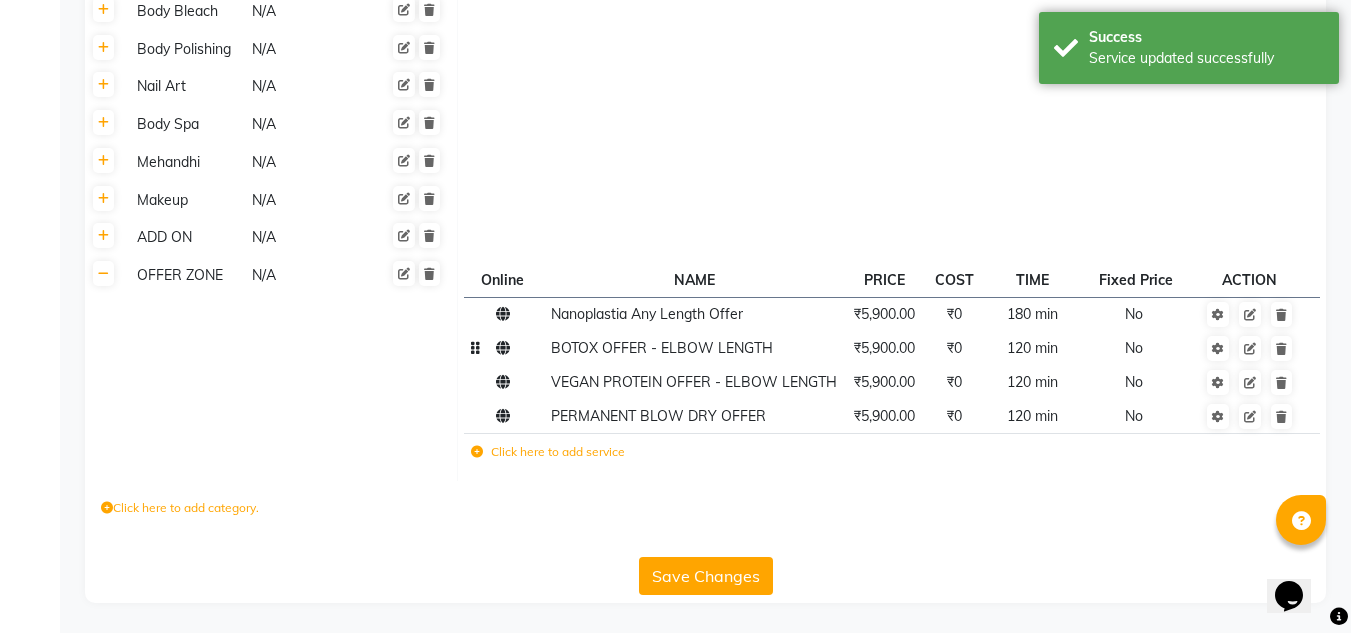 click on "BOTOX OFFER - ELBOW LENGTH" 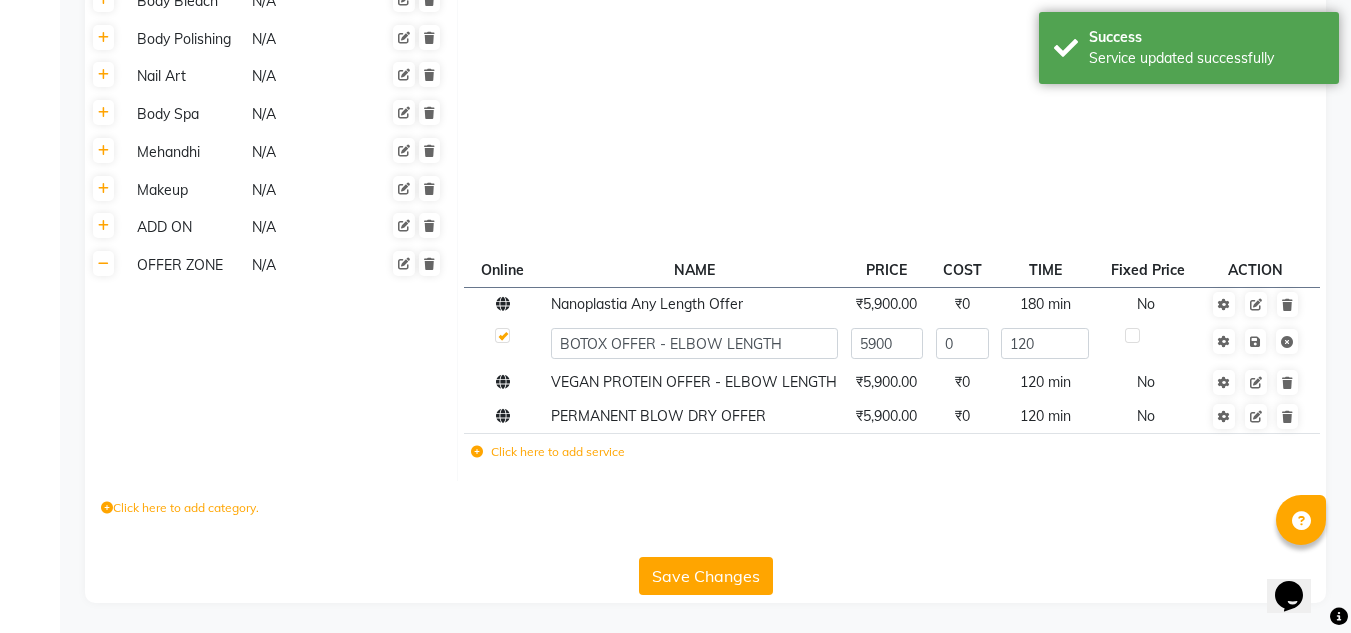 click on "BOTOX OFFER - ELBOW LENGTH" 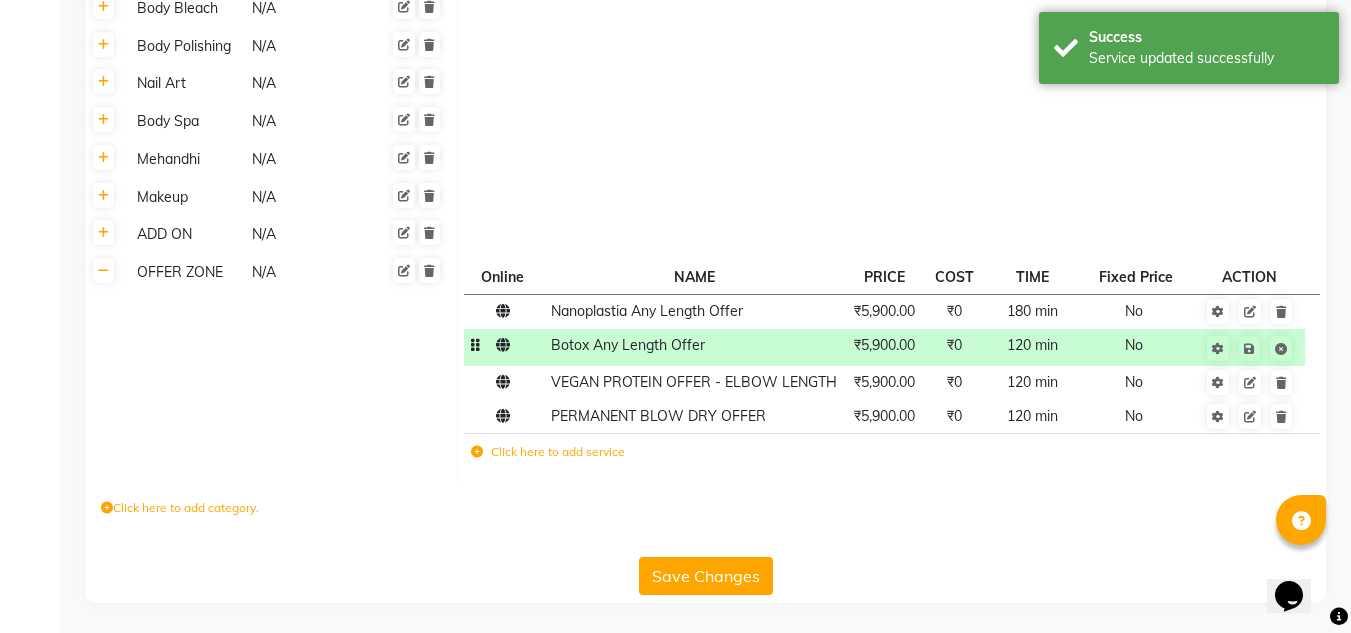 click on "120 min" 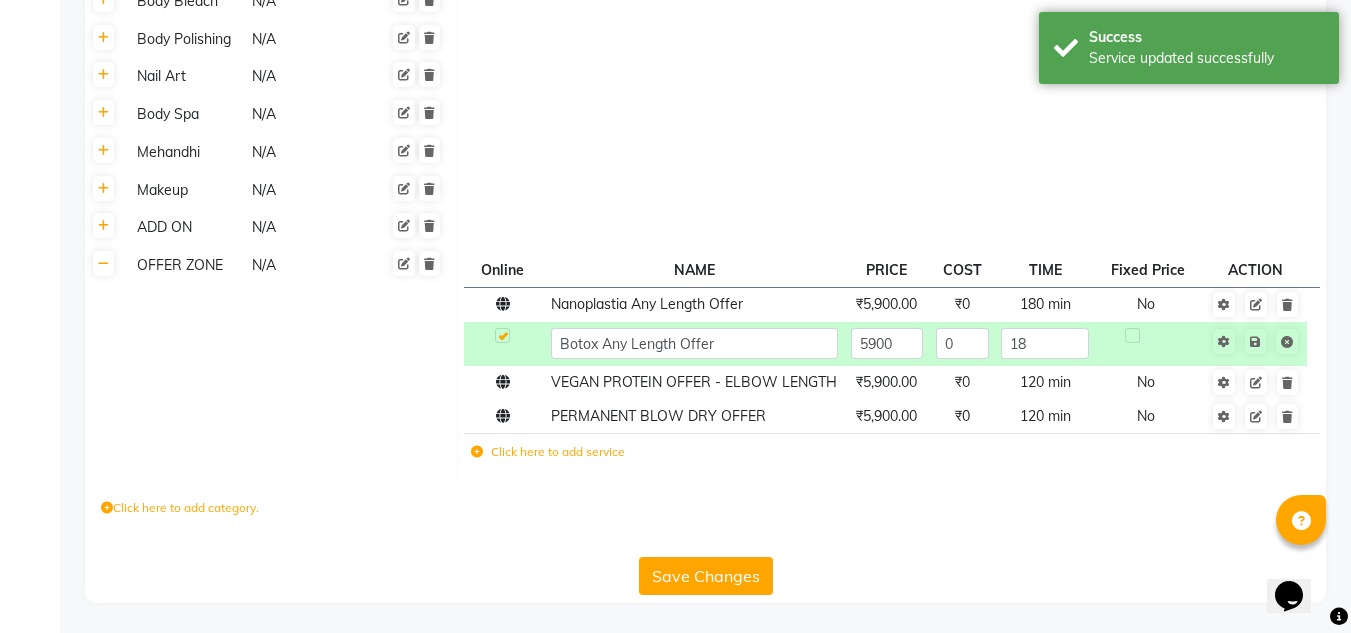 type on "180" 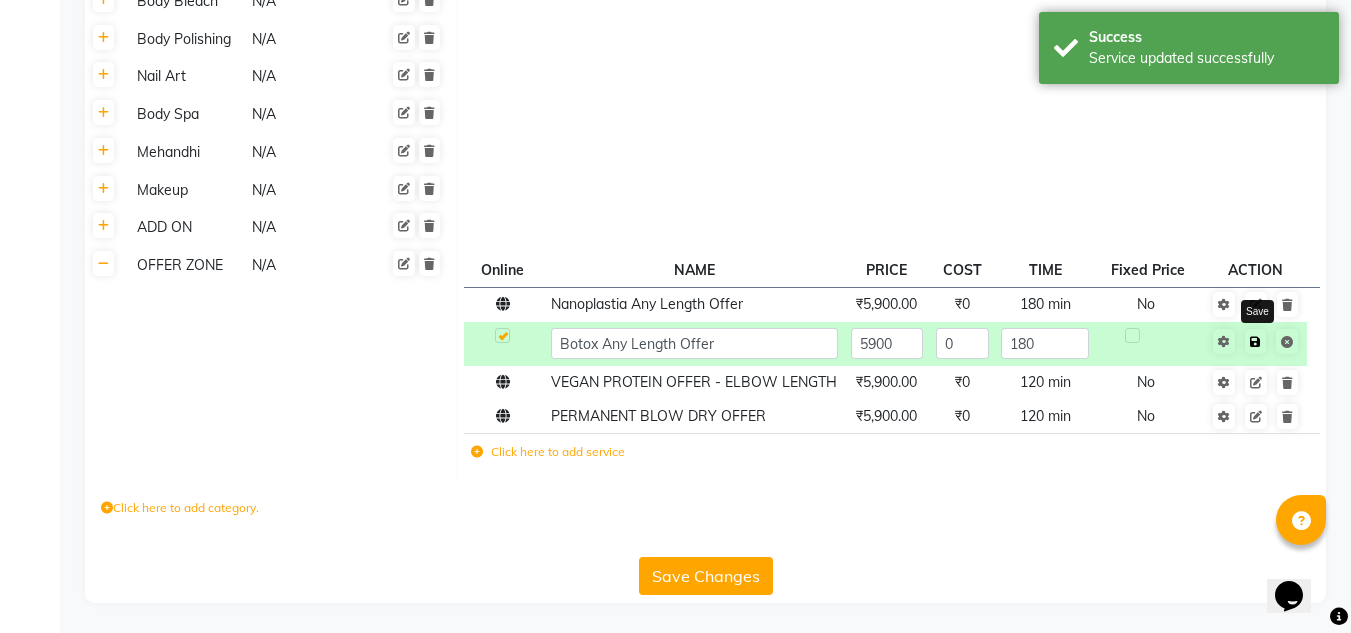 scroll, scrollTop: 767, scrollLeft: 0, axis: vertical 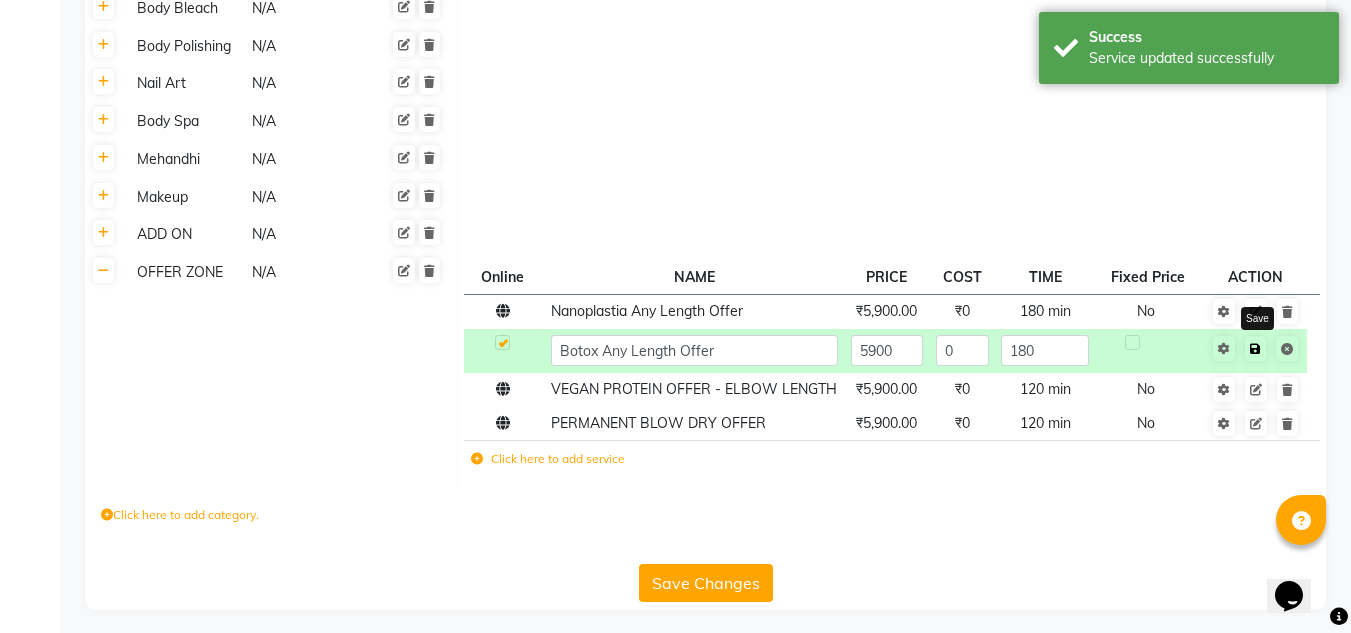 click 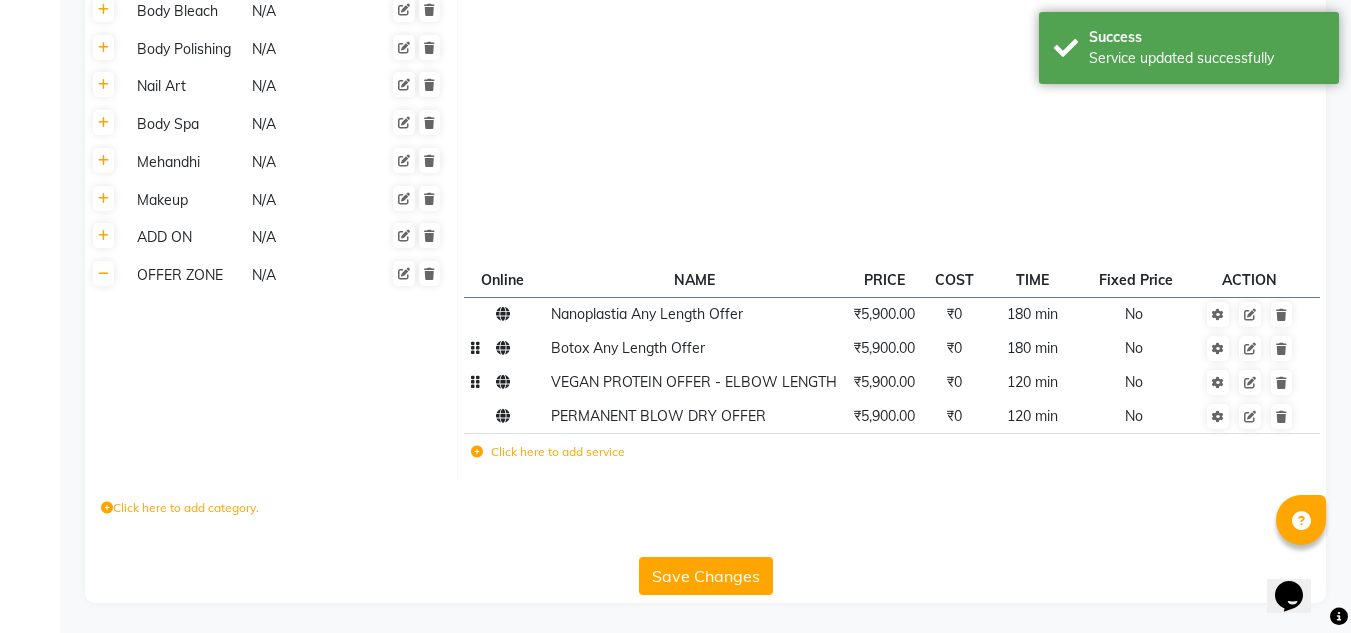 click on "VEGAN PROTEIN OFFER - ELBOW LENGTH" 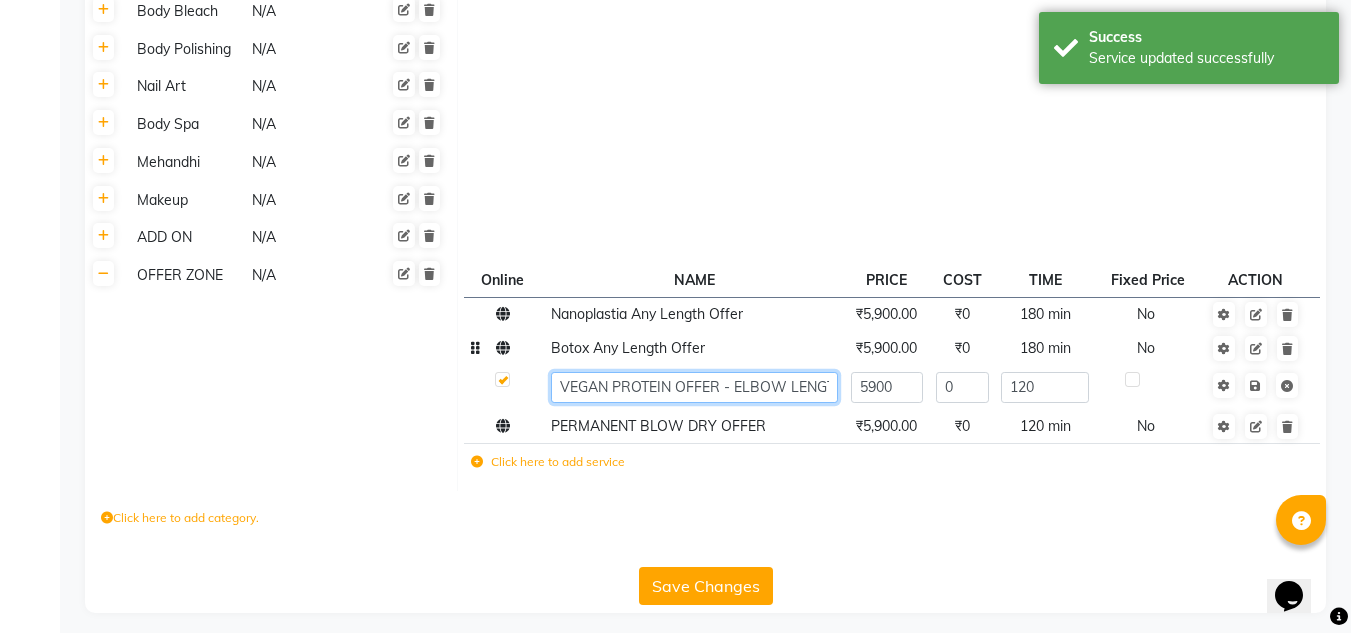 scroll, scrollTop: 774, scrollLeft: 0, axis: vertical 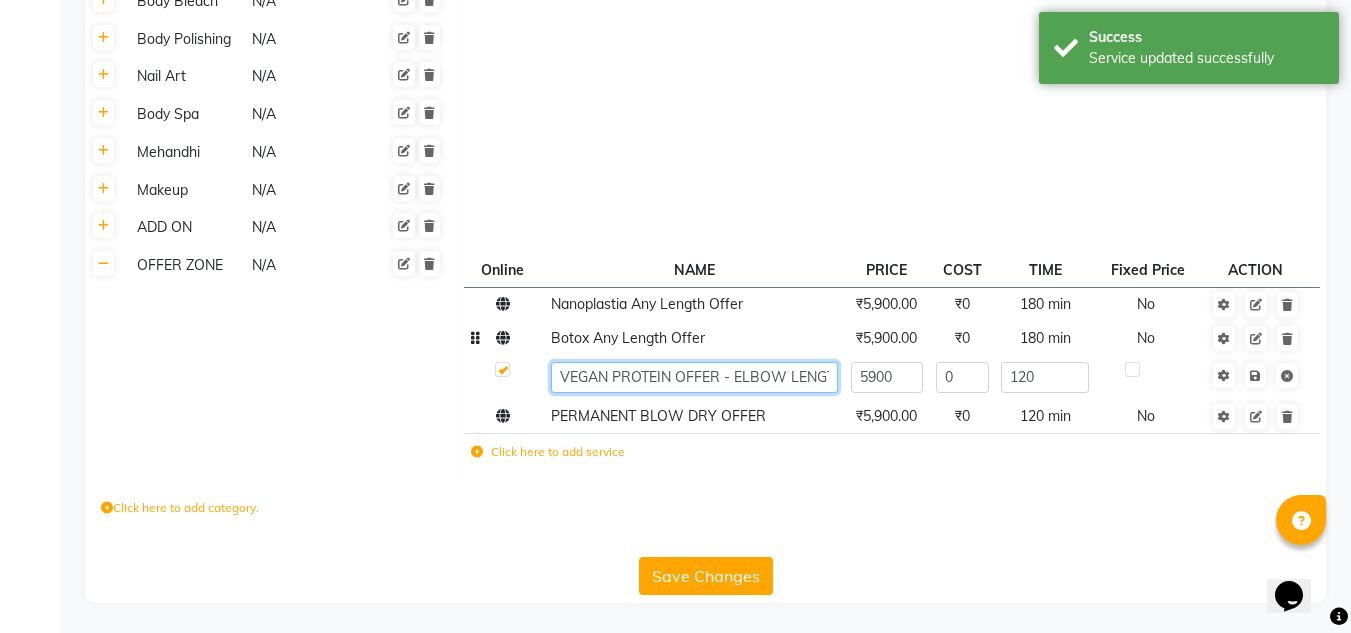 click on "VEGAN PROTEIN OFFER - ELBOW LENGTH" 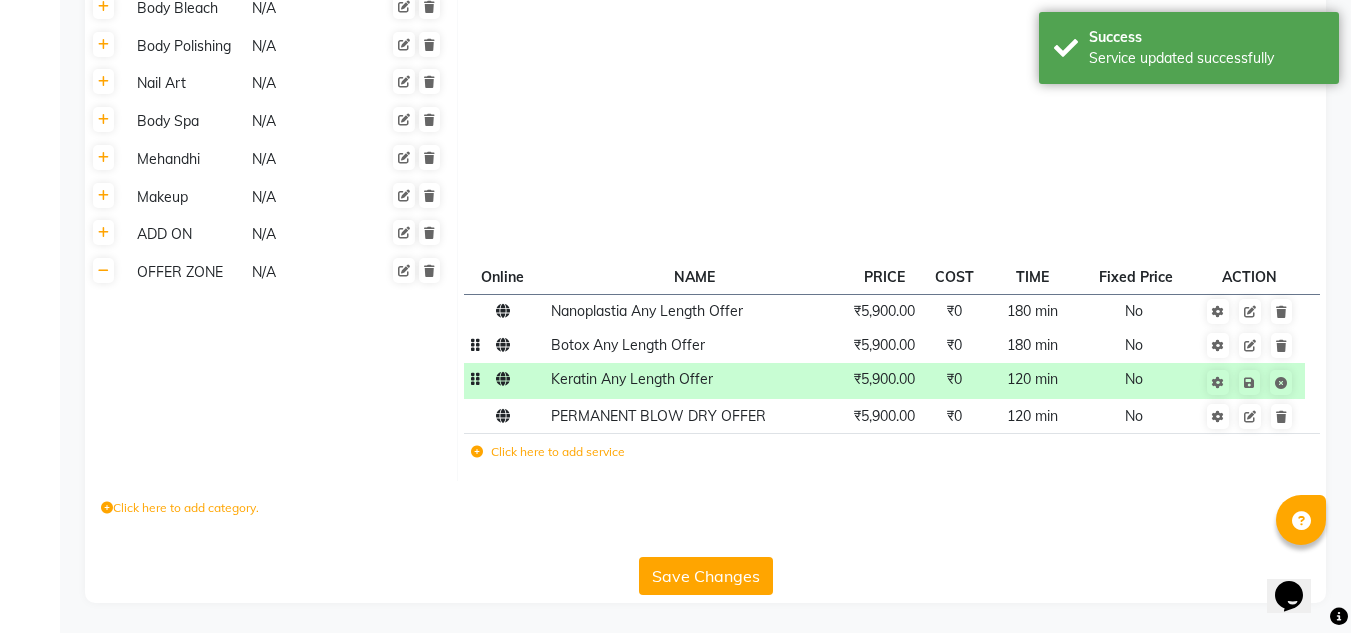 click on "120 min" 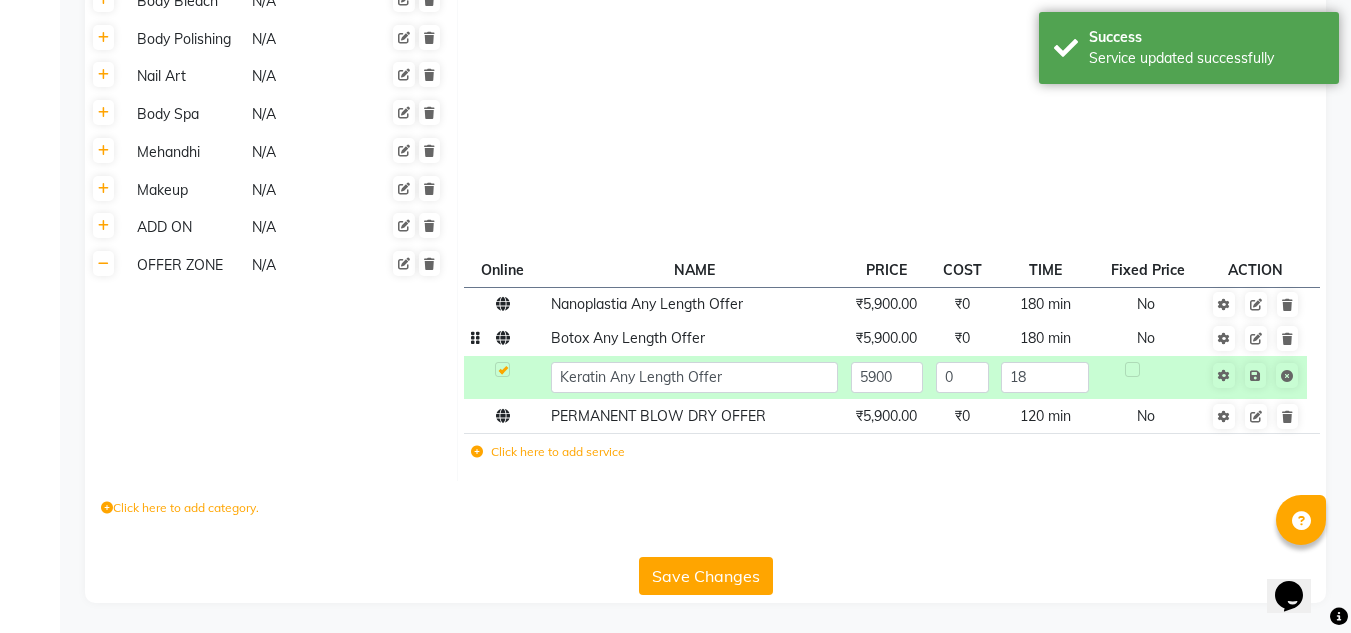 type on "180" 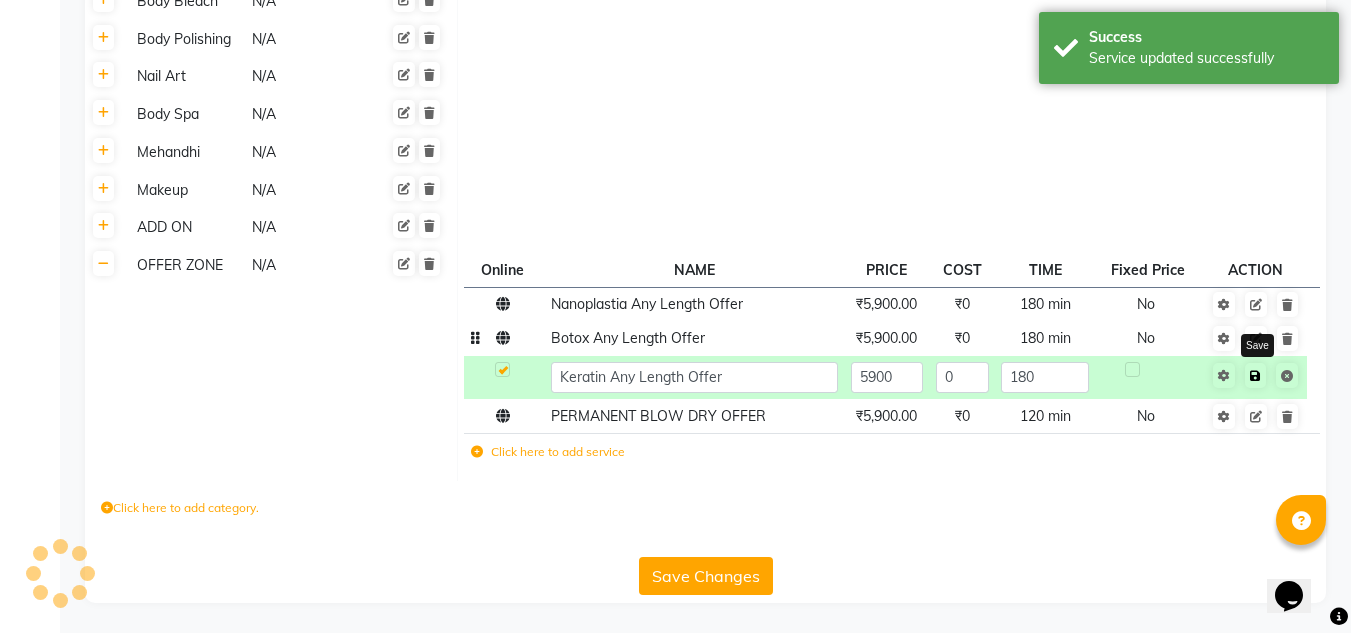 click 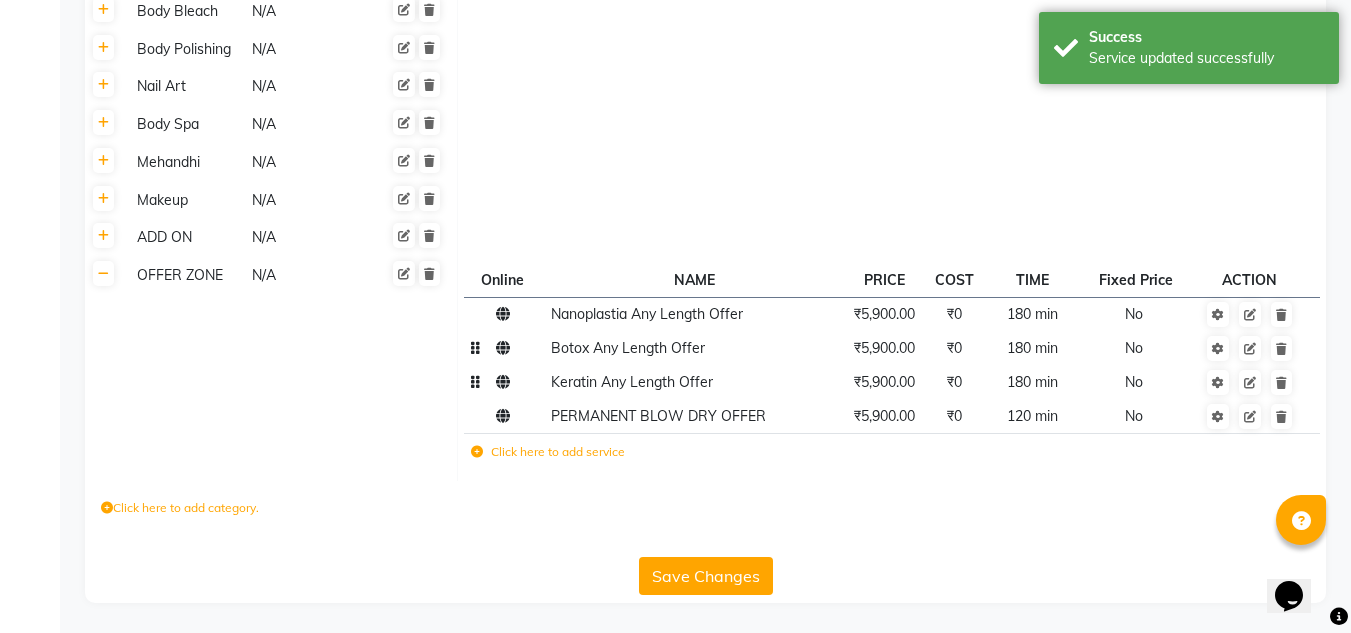 scroll, scrollTop: 764, scrollLeft: 0, axis: vertical 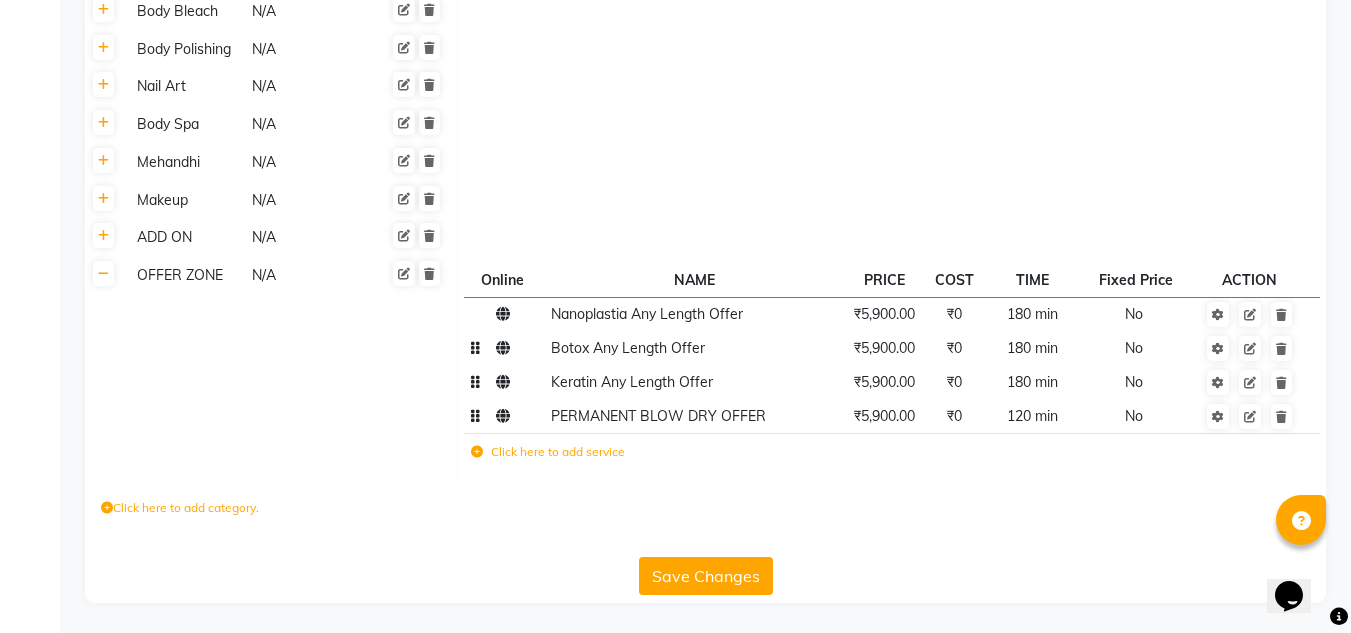 click on "PERMANENT BLOW DRY OFFER" 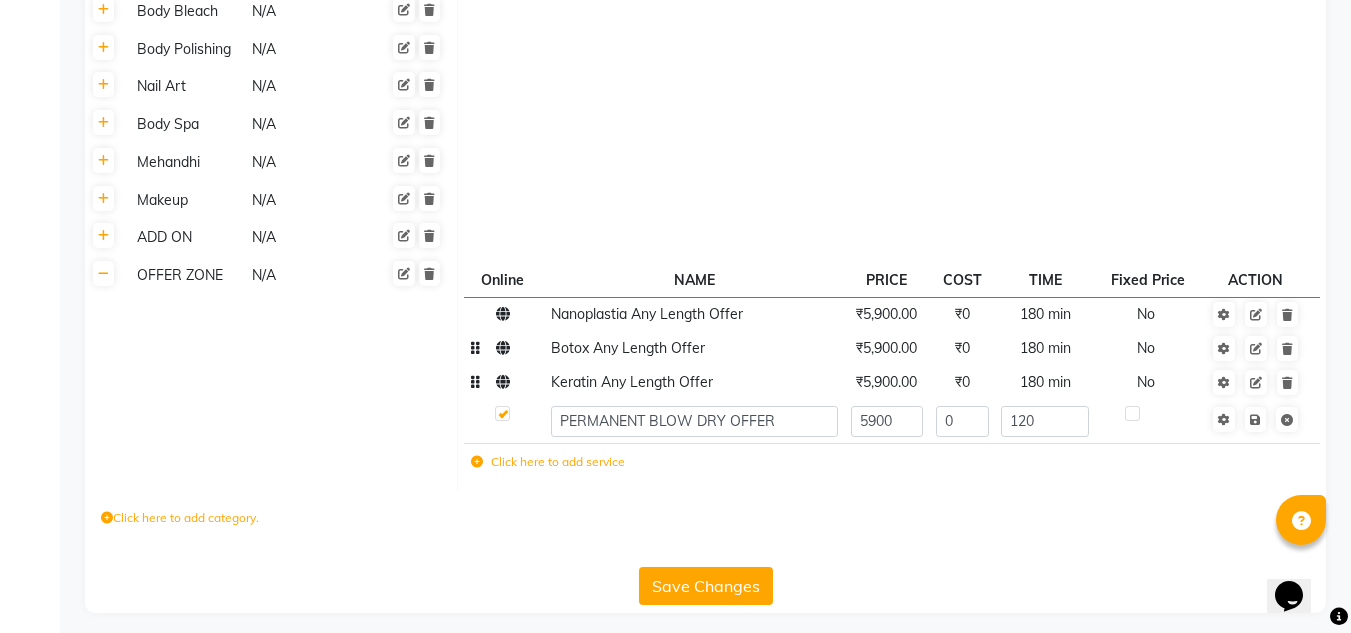 scroll, scrollTop: 774, scrollLeft: 0, axis: vertical 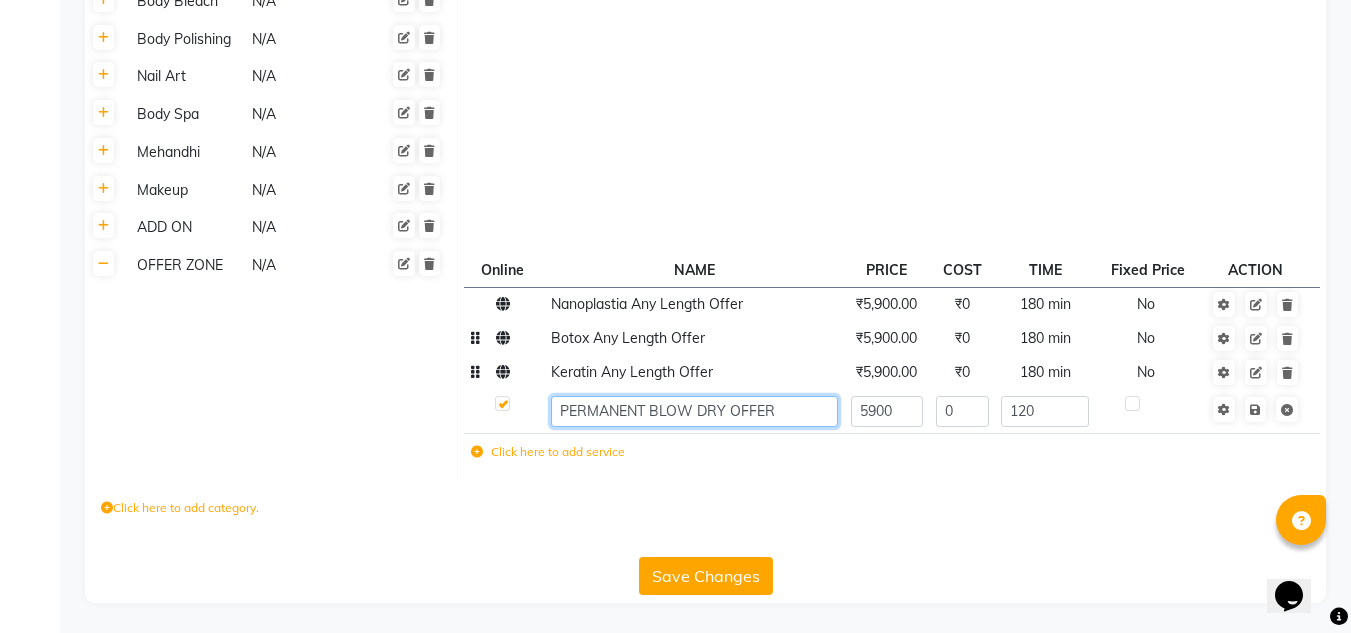 click on "PERMANENT BLOW DRY OFFER" 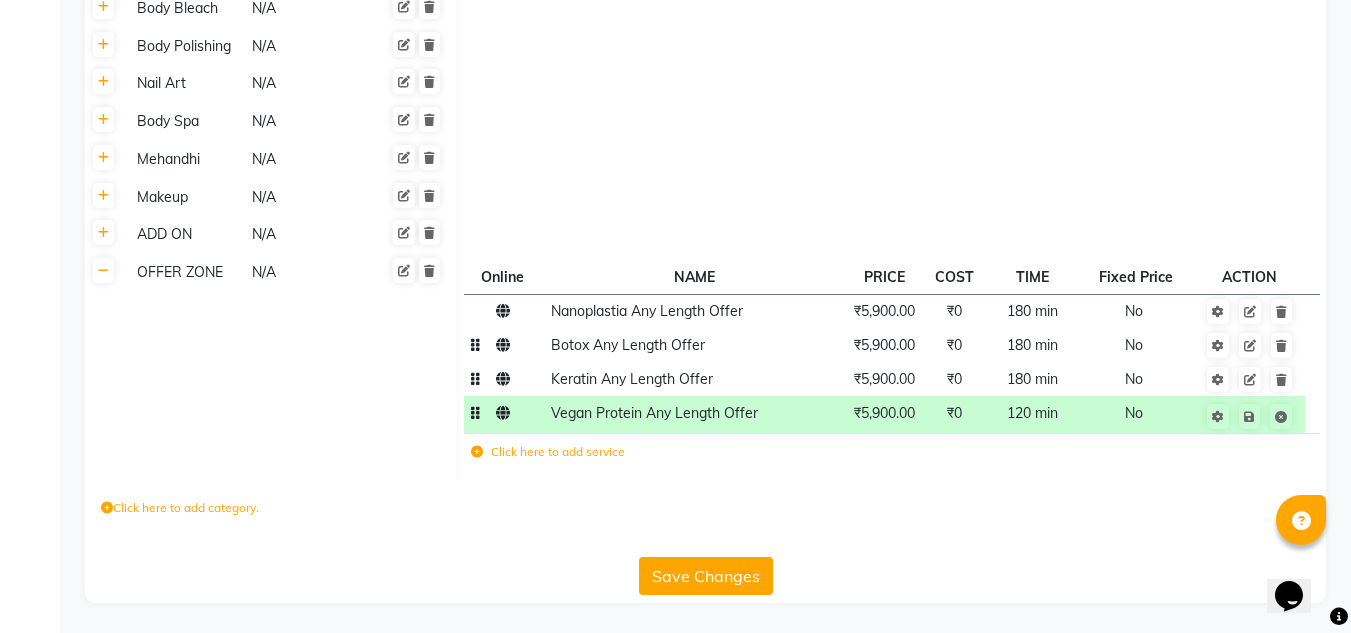 click on "120 min" 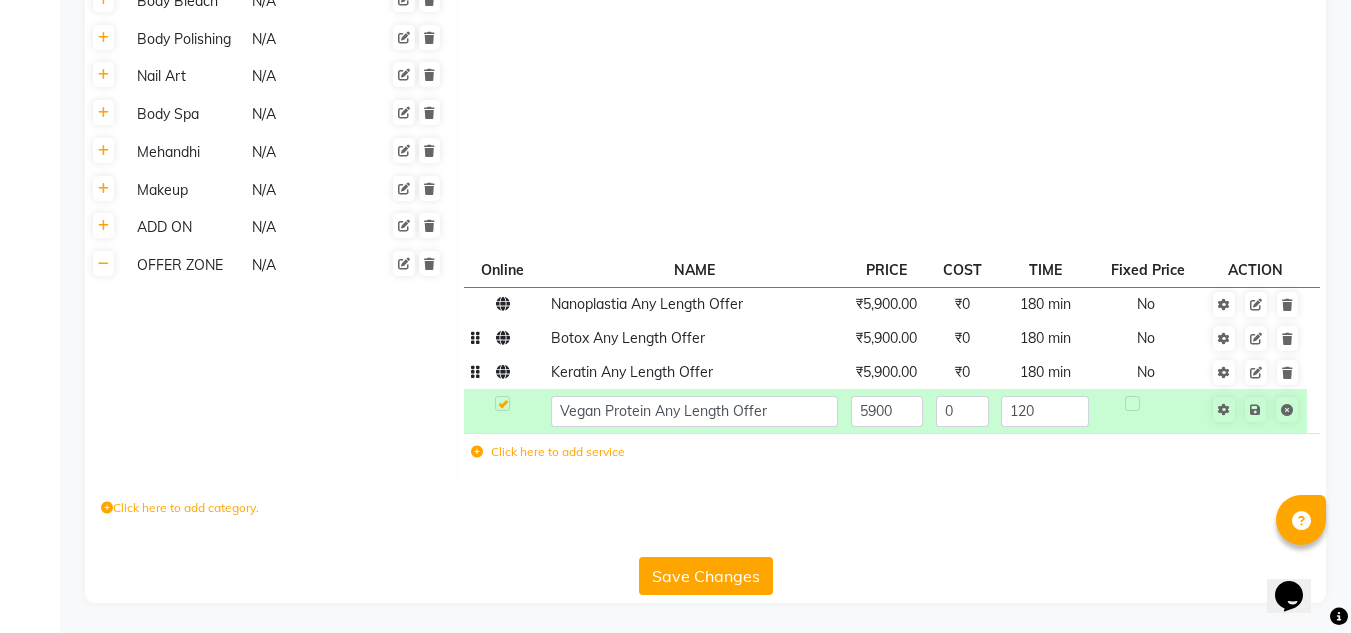 click on "120" 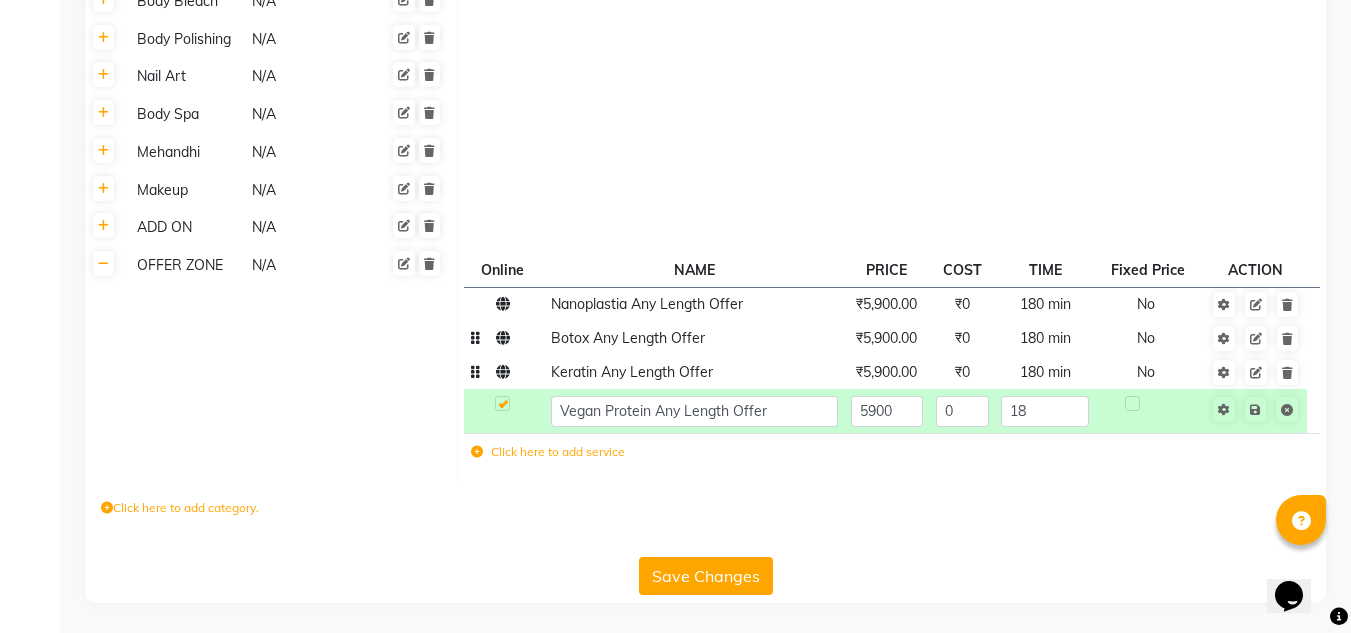 type on "180" 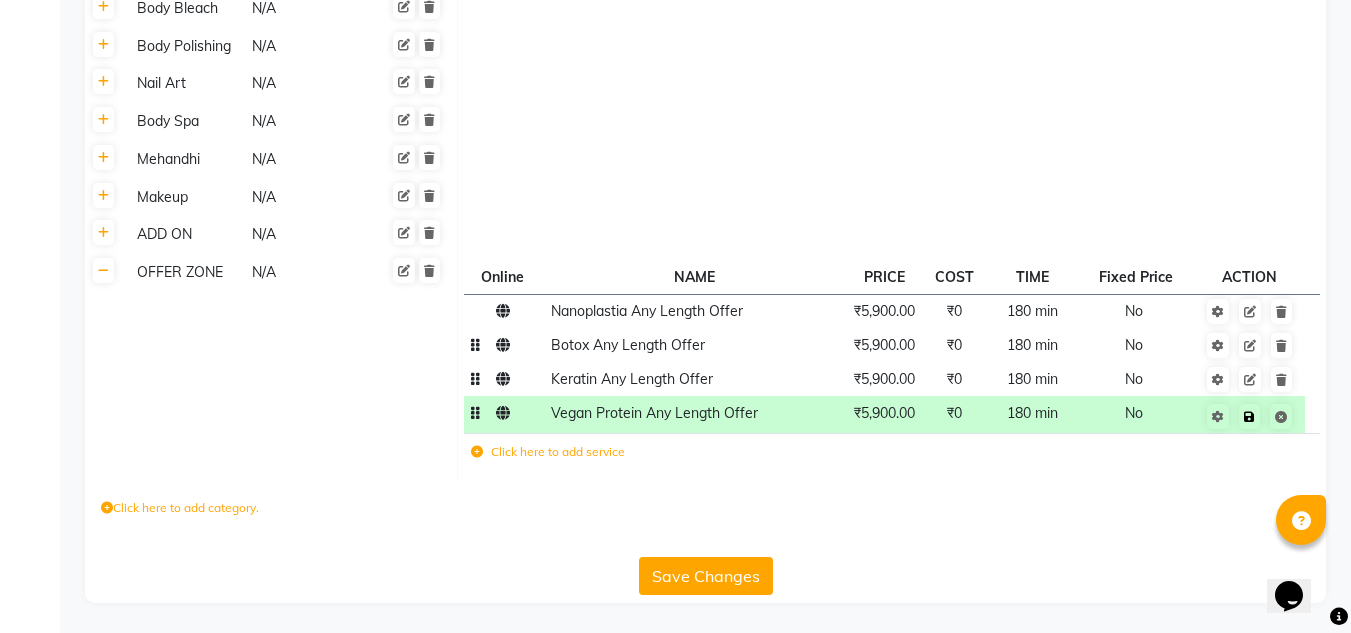 scroll, scrollTop: 767, scrollLeft: 0, axis: vertical 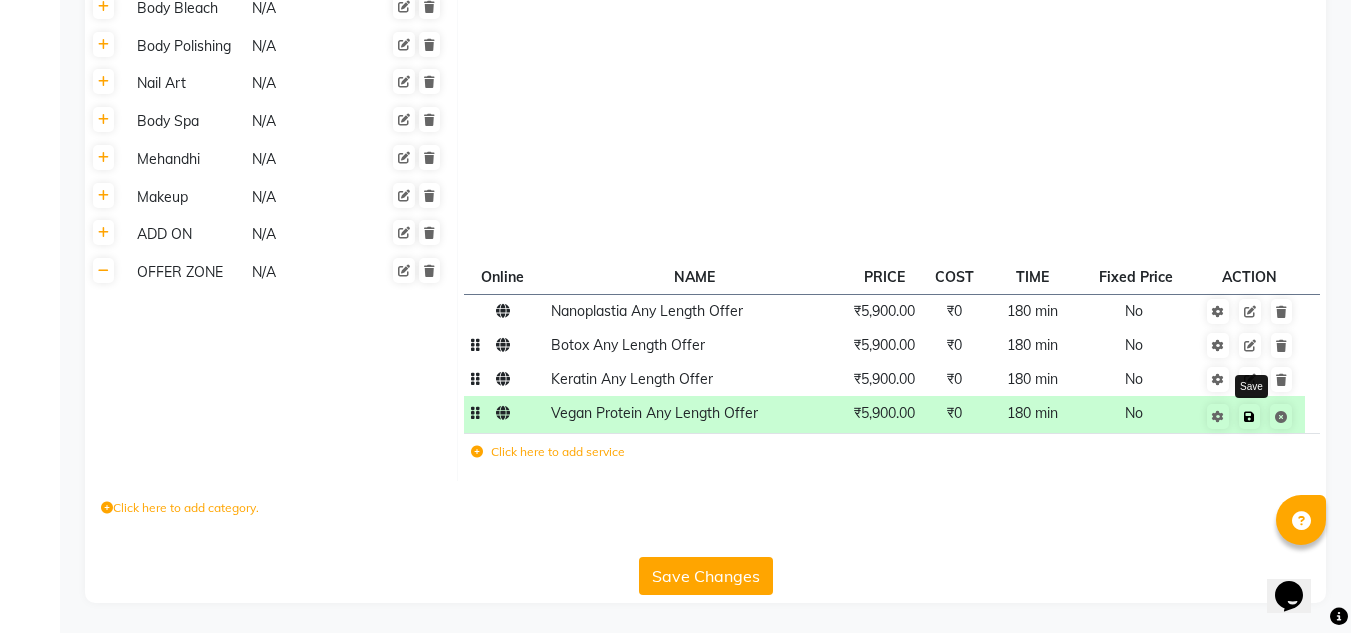 click 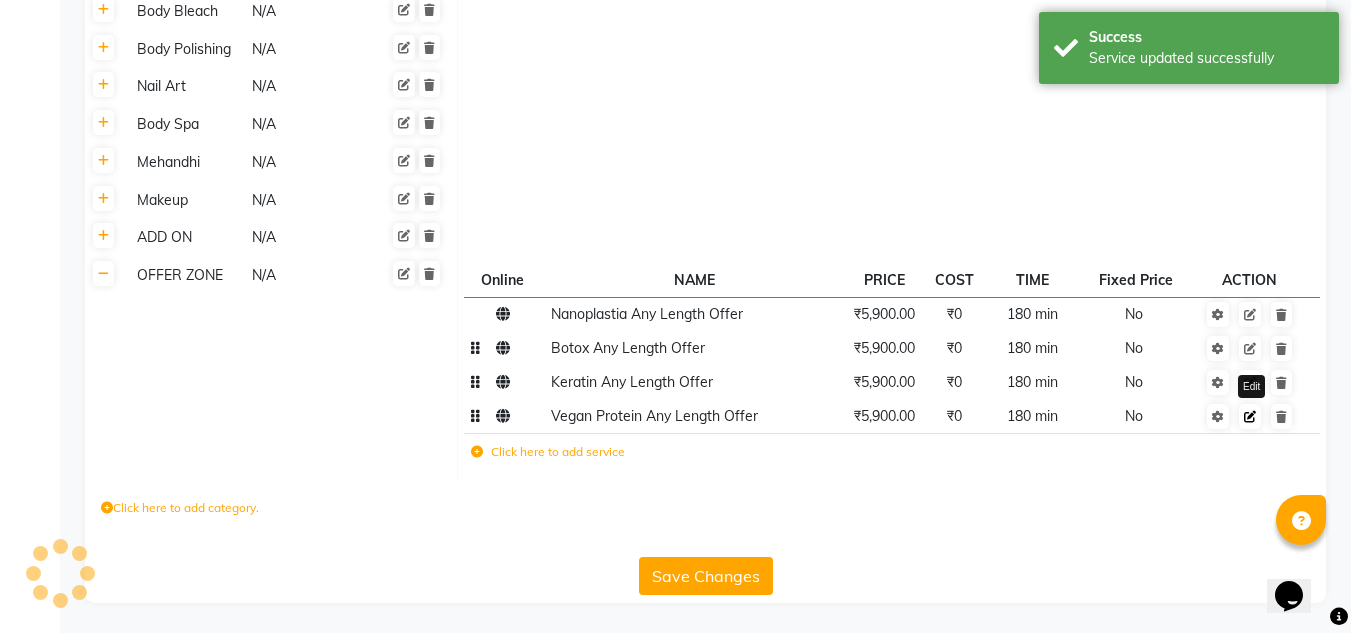 scroll, scrollTop: 764, scrollLeft: 0, axis: vertical 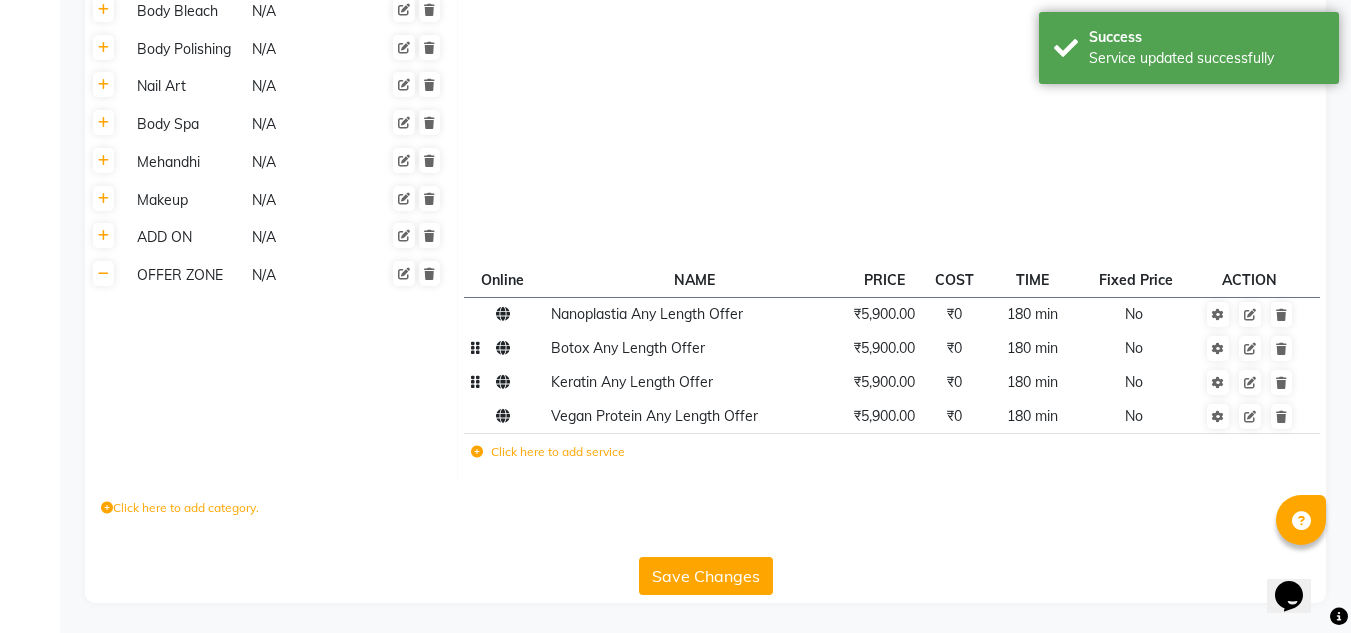 click on "Click here to add service" 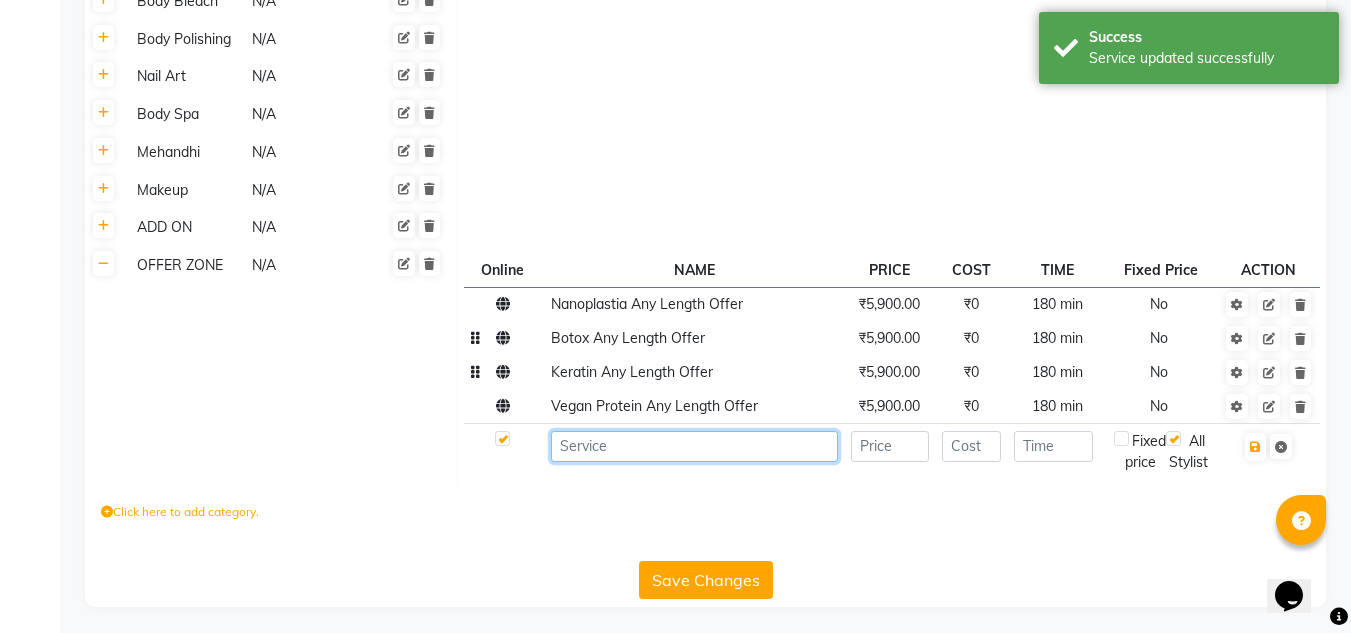 click 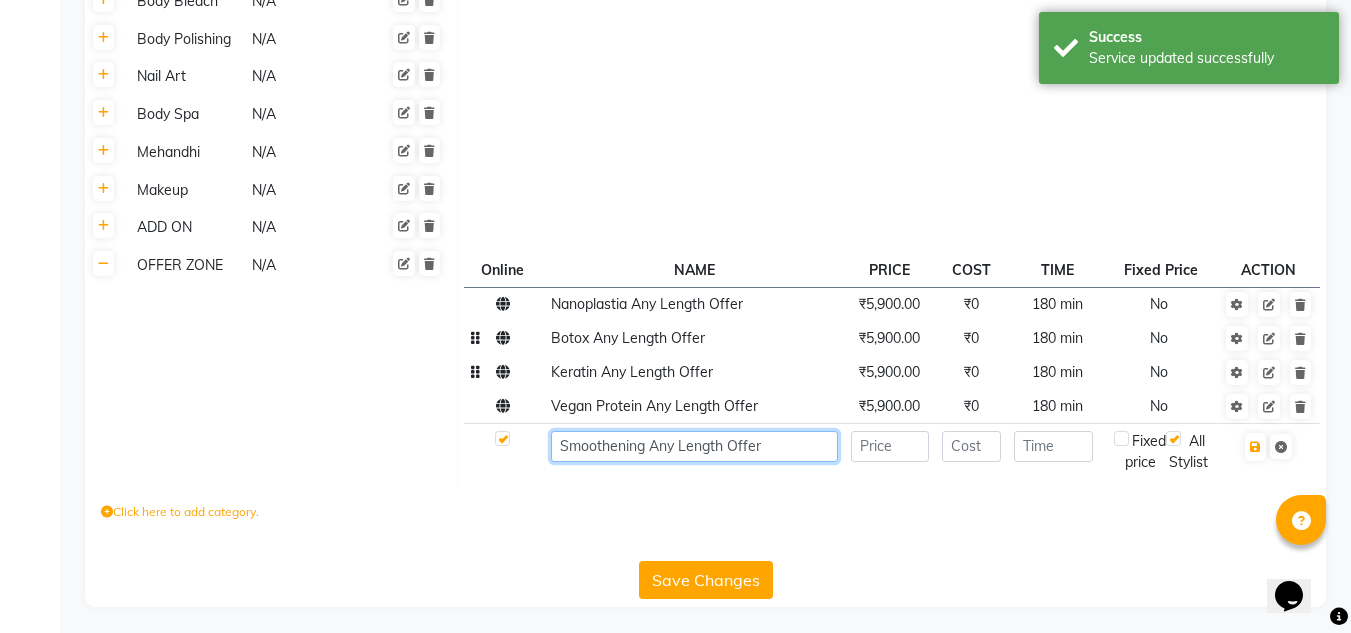 type on "Smoothening Any Length Offer" 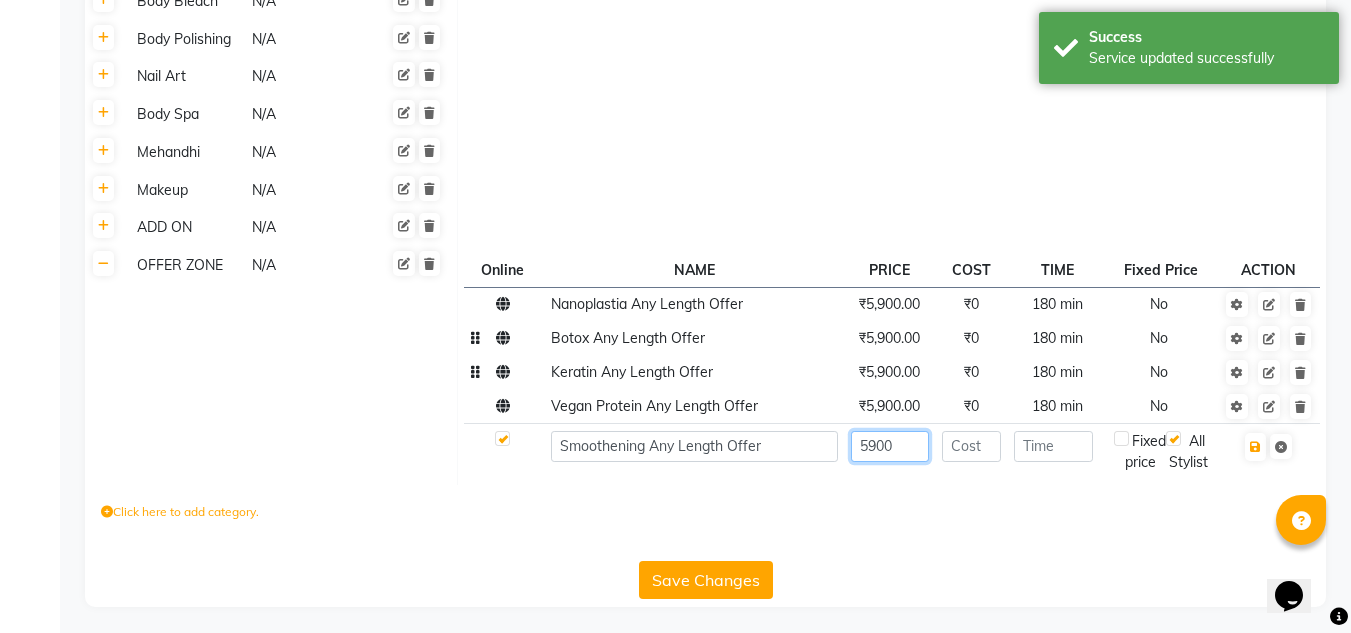 type on "5900" 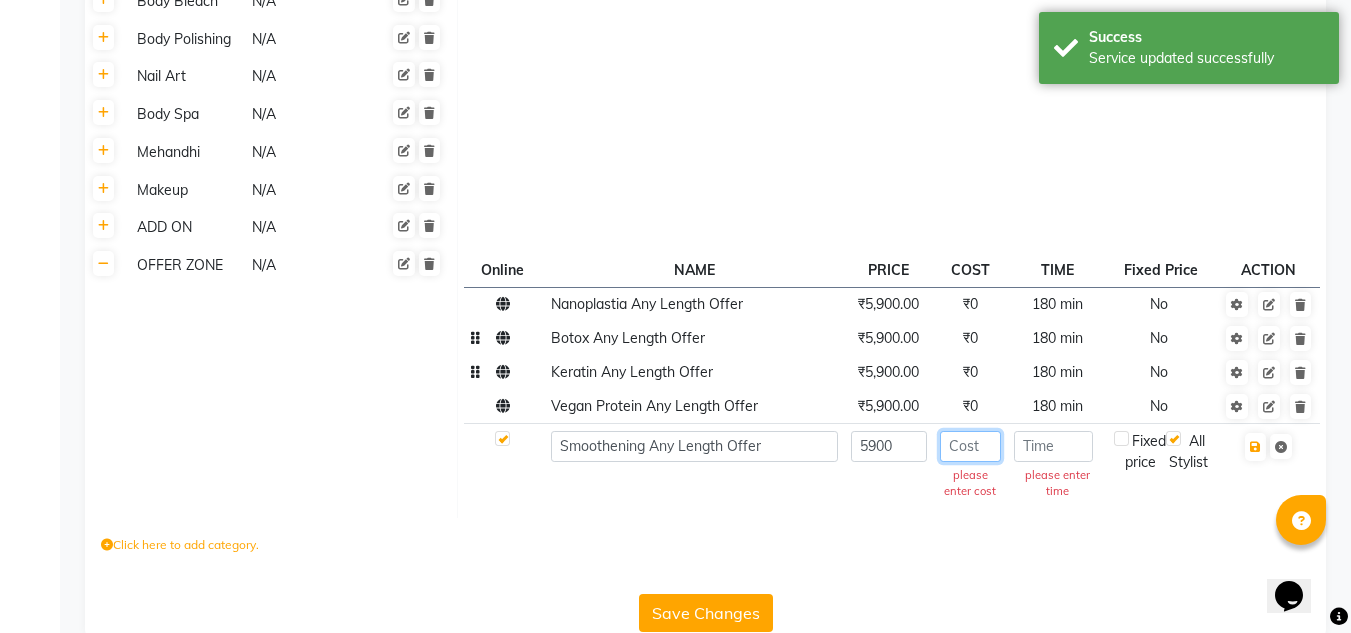 click 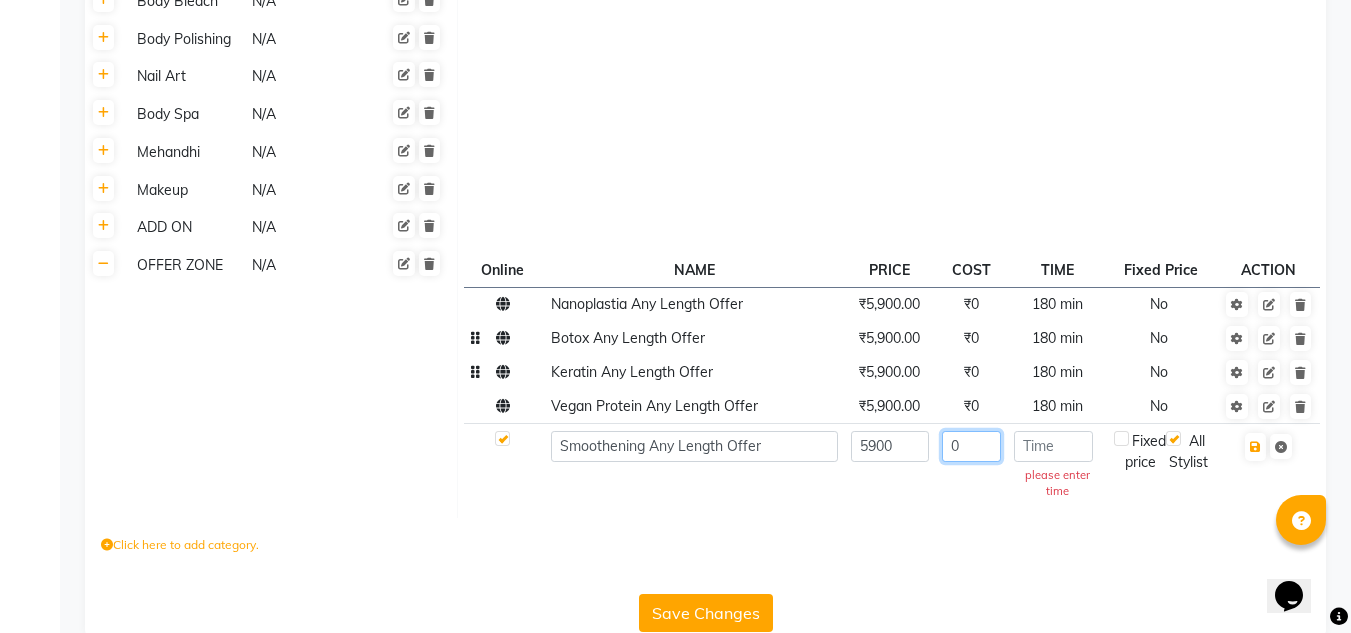 type on "0" 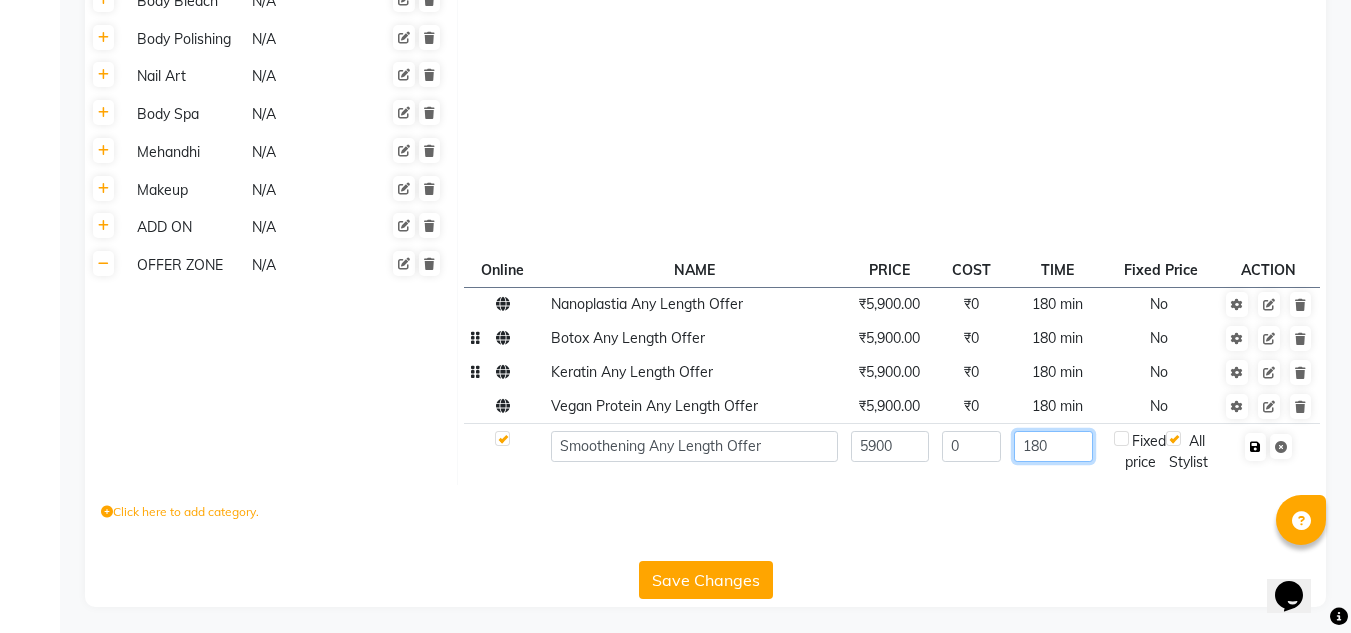 type on "180" 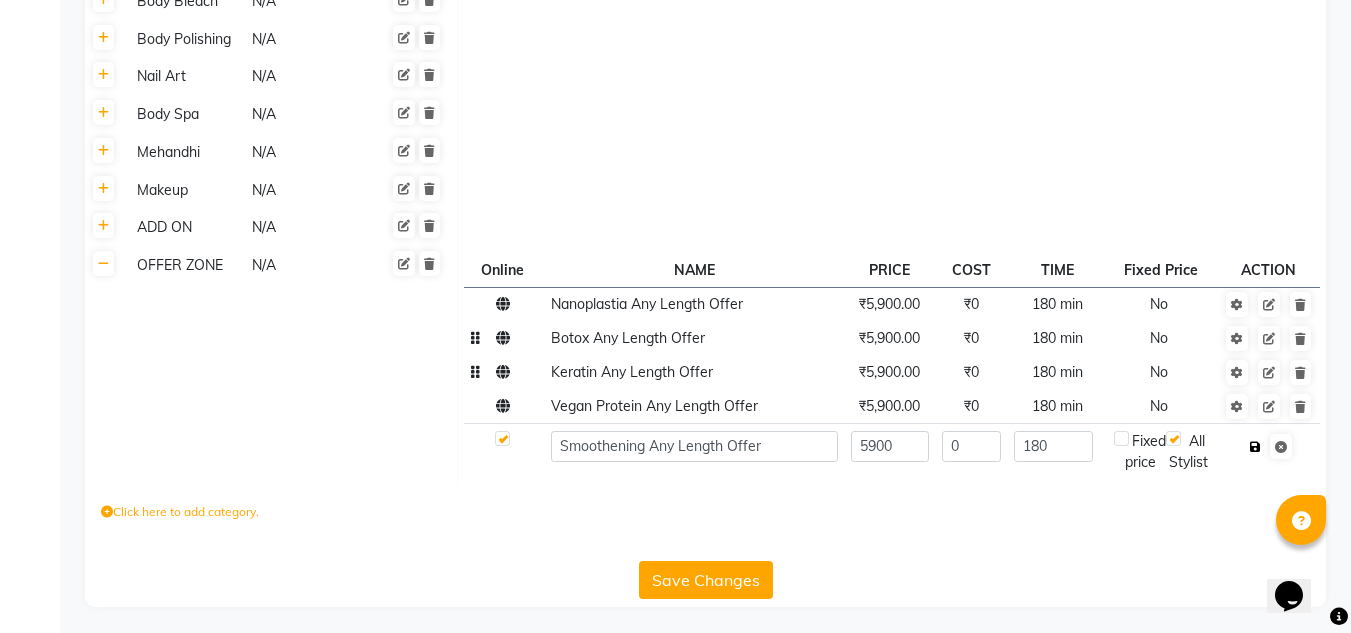 click at bounding box center [1255, 447] 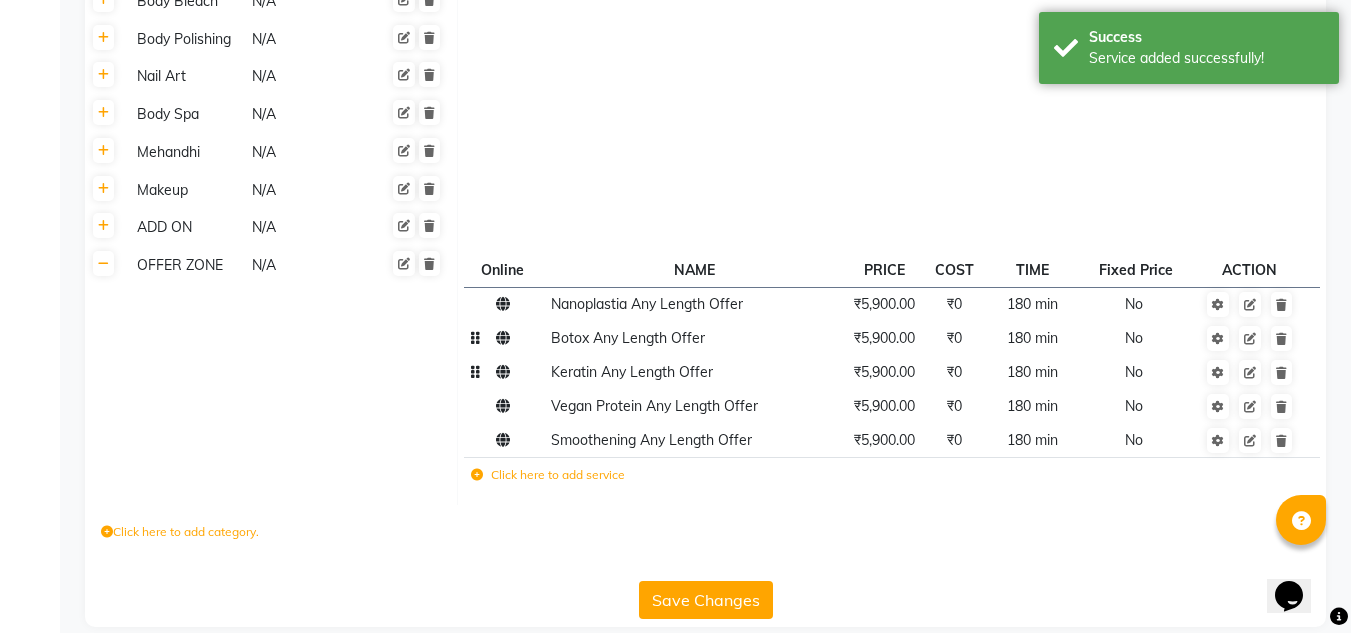 click 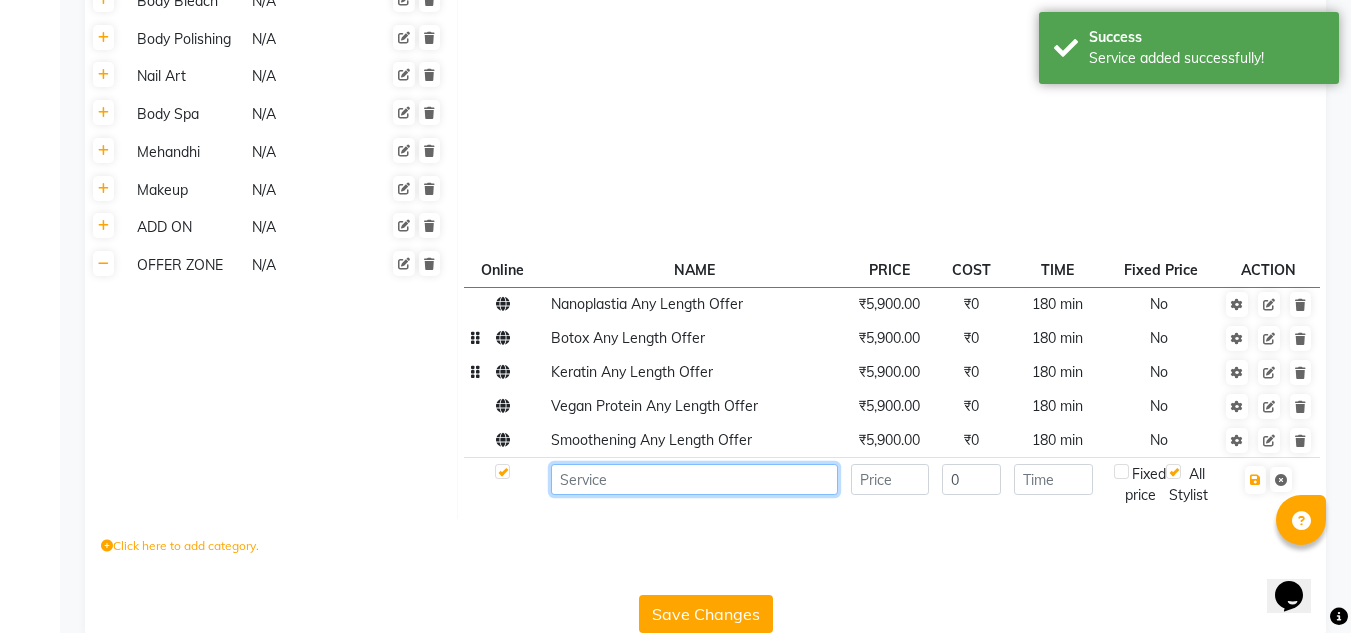 click 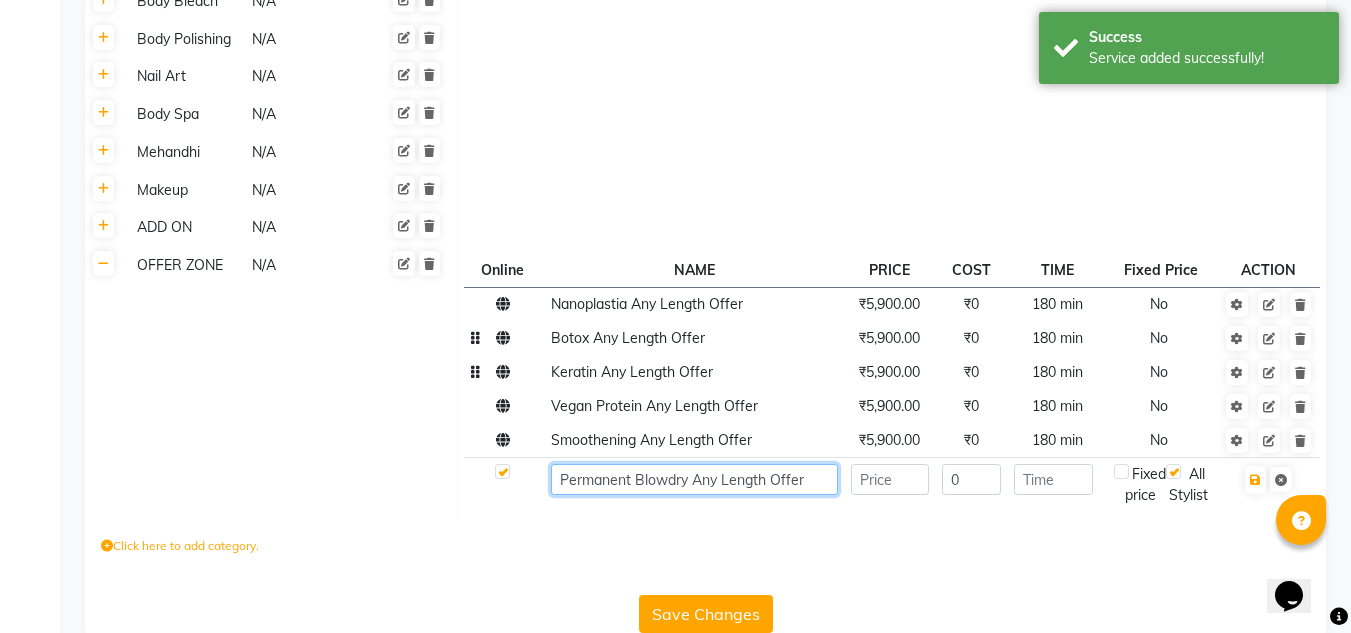 type on "Permanent Blowdry Any Length Offer" 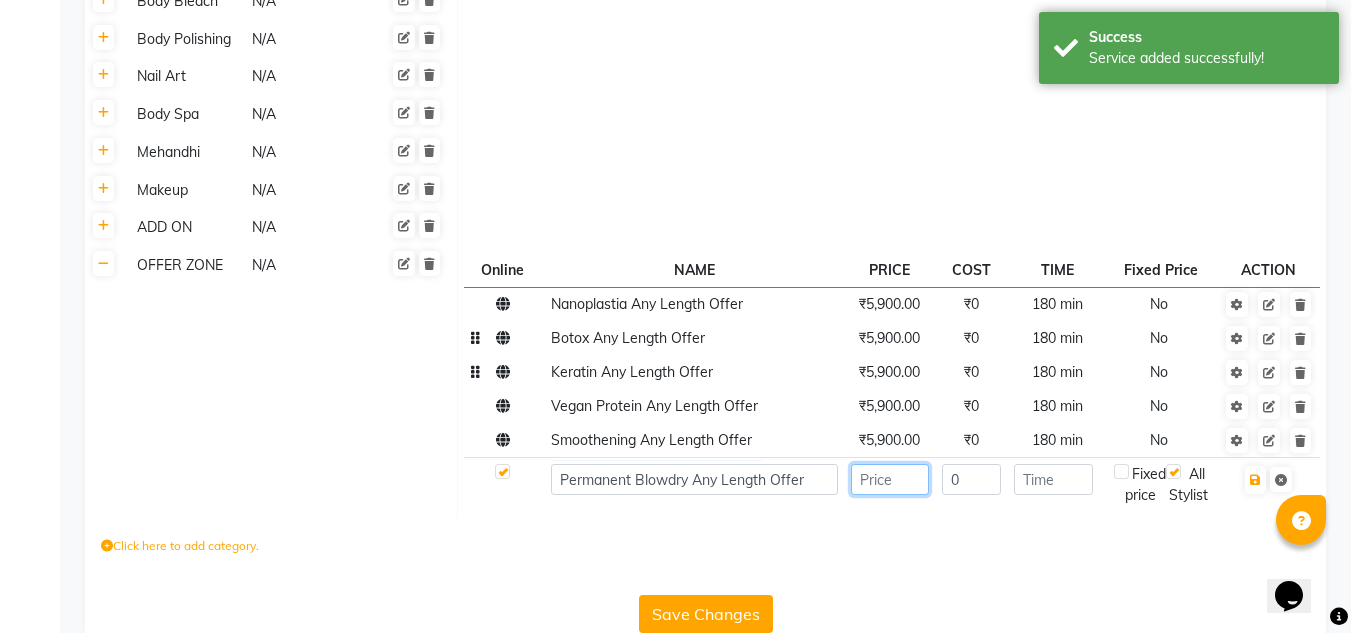 click 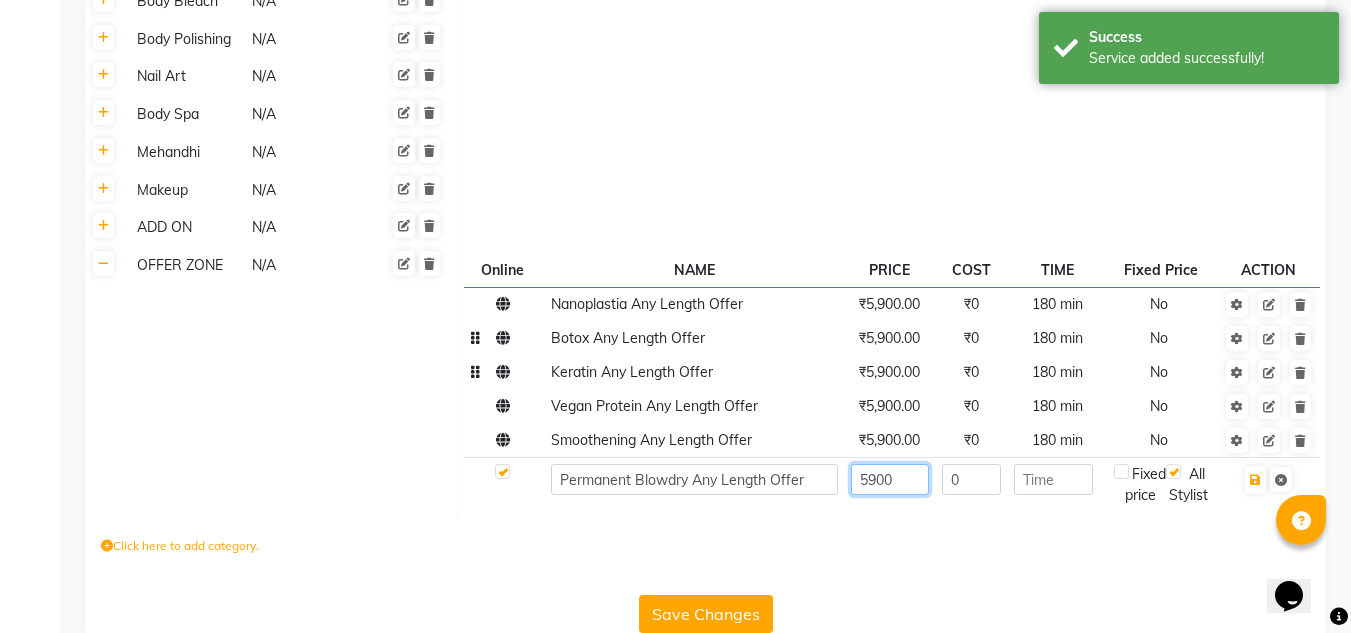 type on "5900" 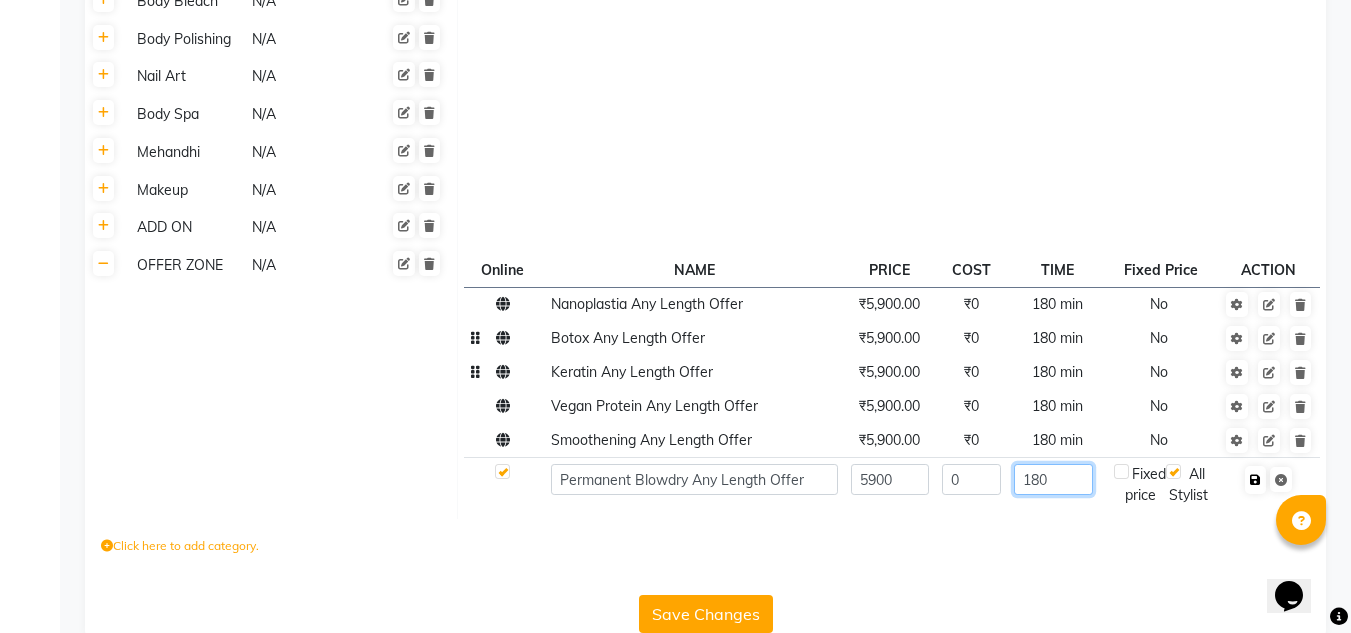 type on "180" 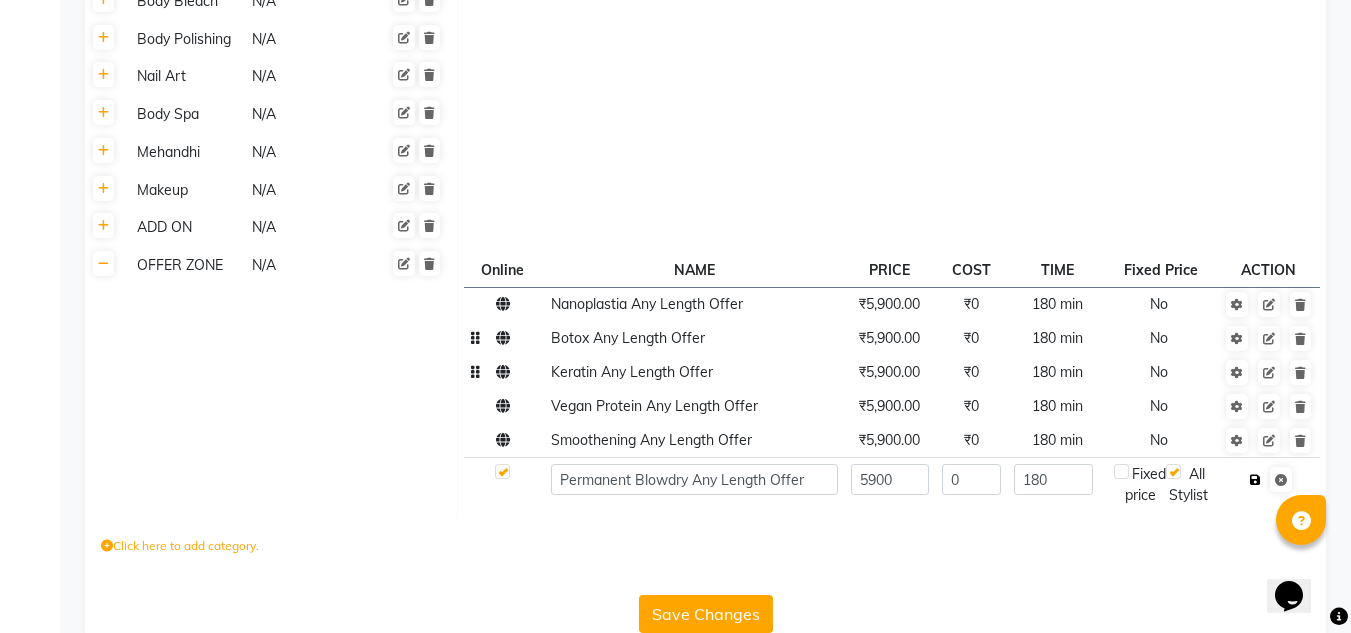 click at bounding box center (1255, 480) 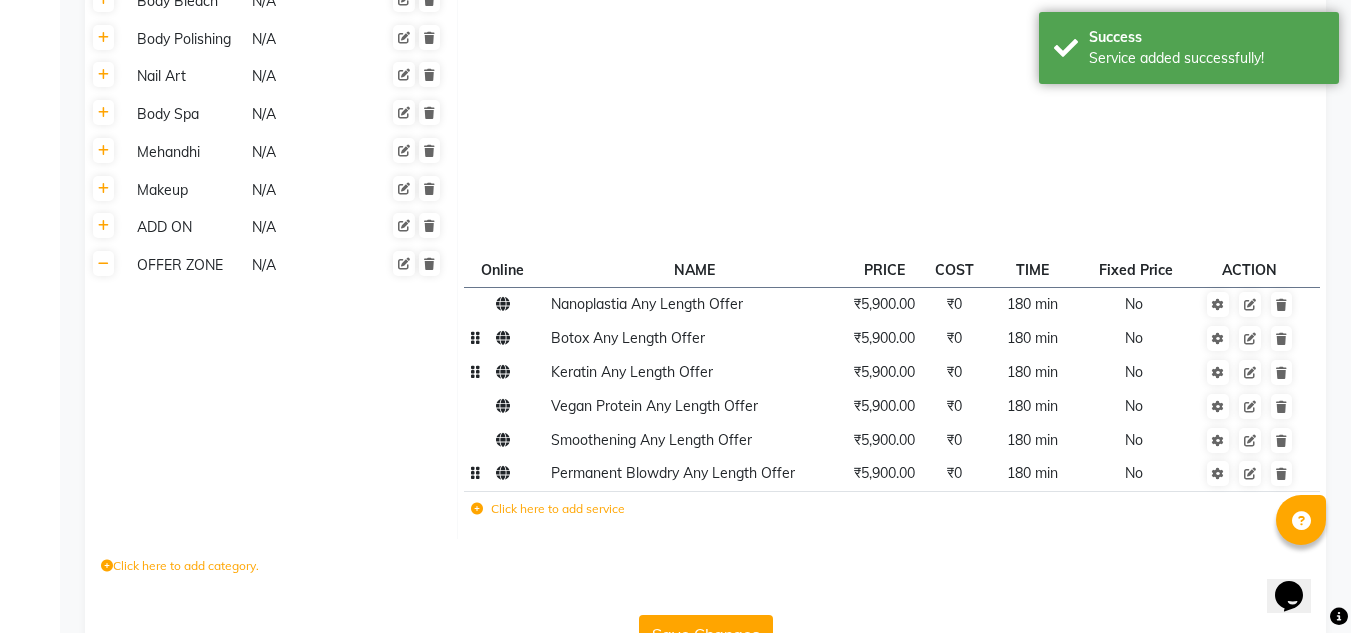 scroll, scrollTop: 832, scrollLeft: 0, axis: vertical 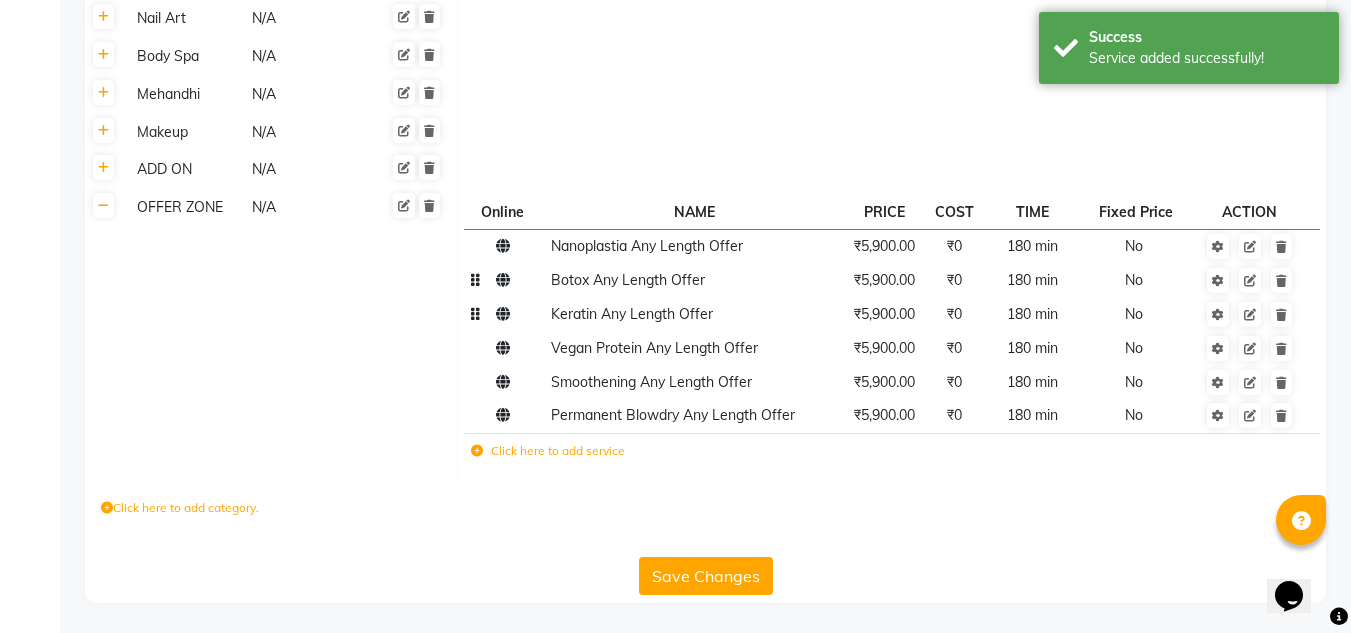 click on "Save Changes" 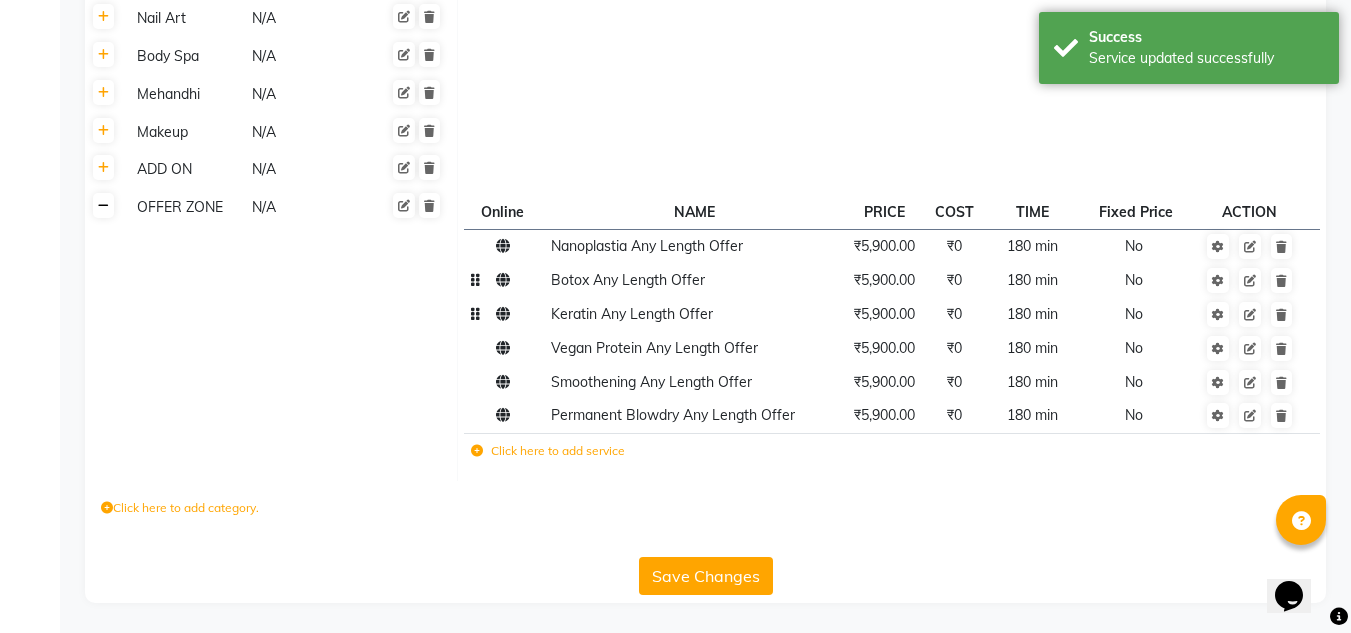 click 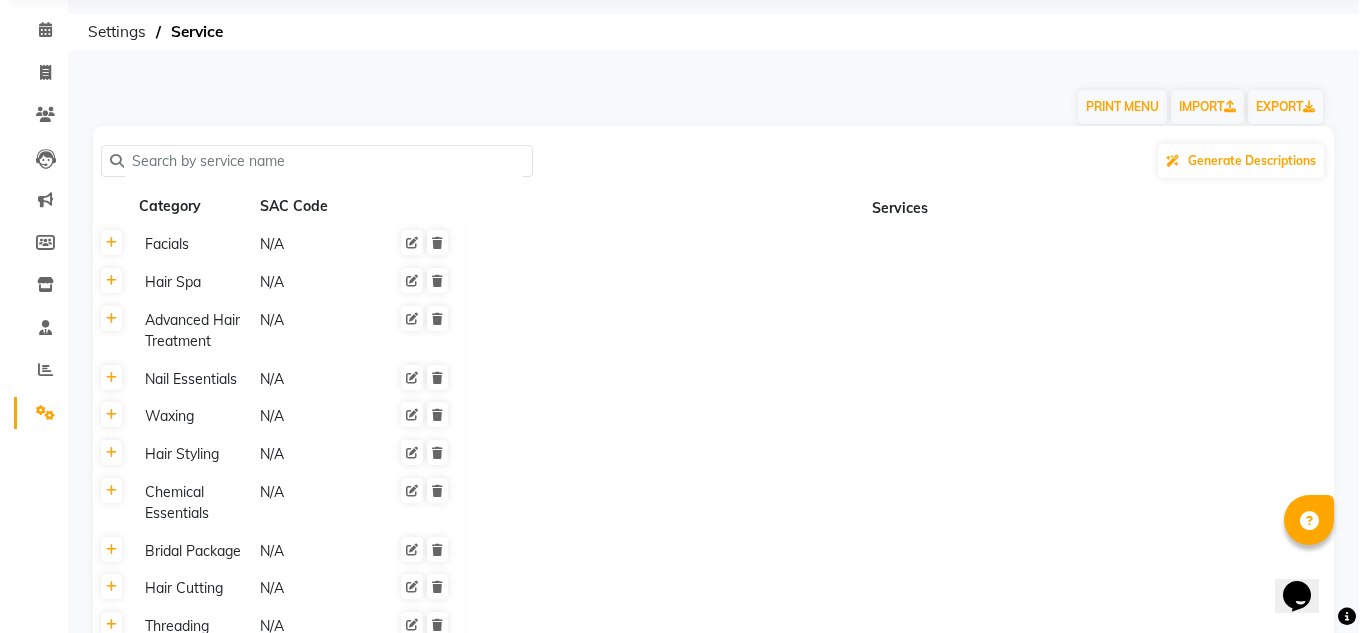 scroll, scrollTop: 0, scrollLeft: 0, axis: both 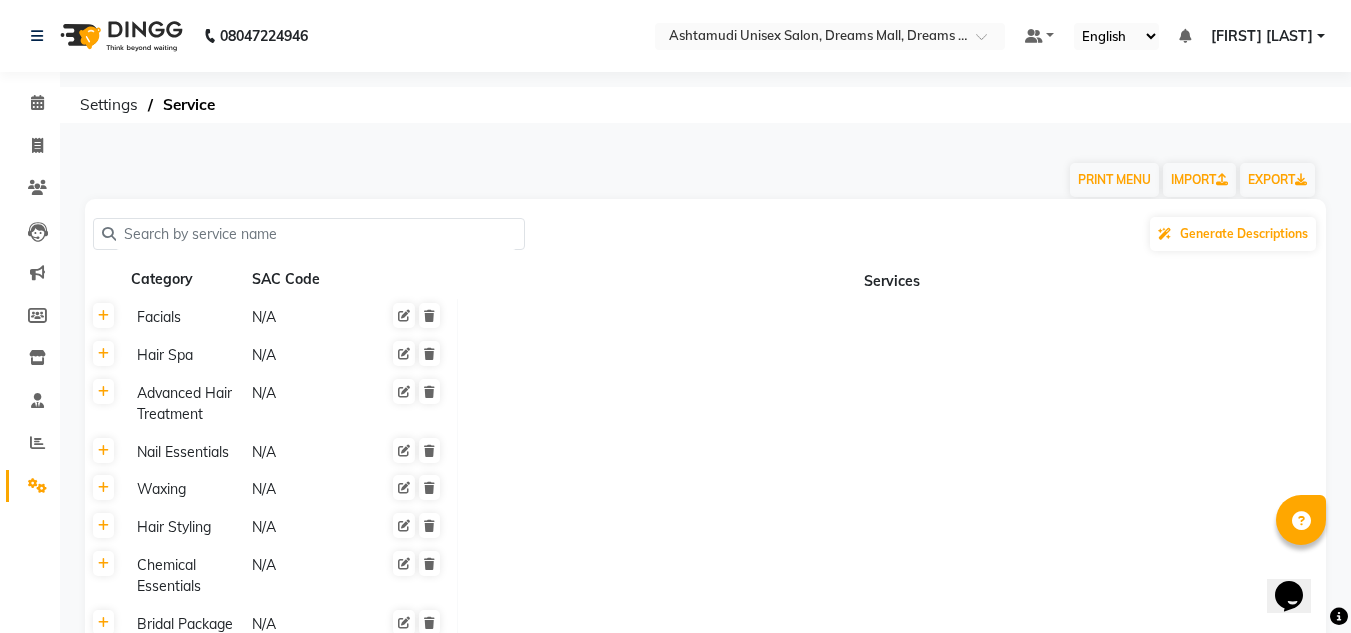 click on "Calendar" 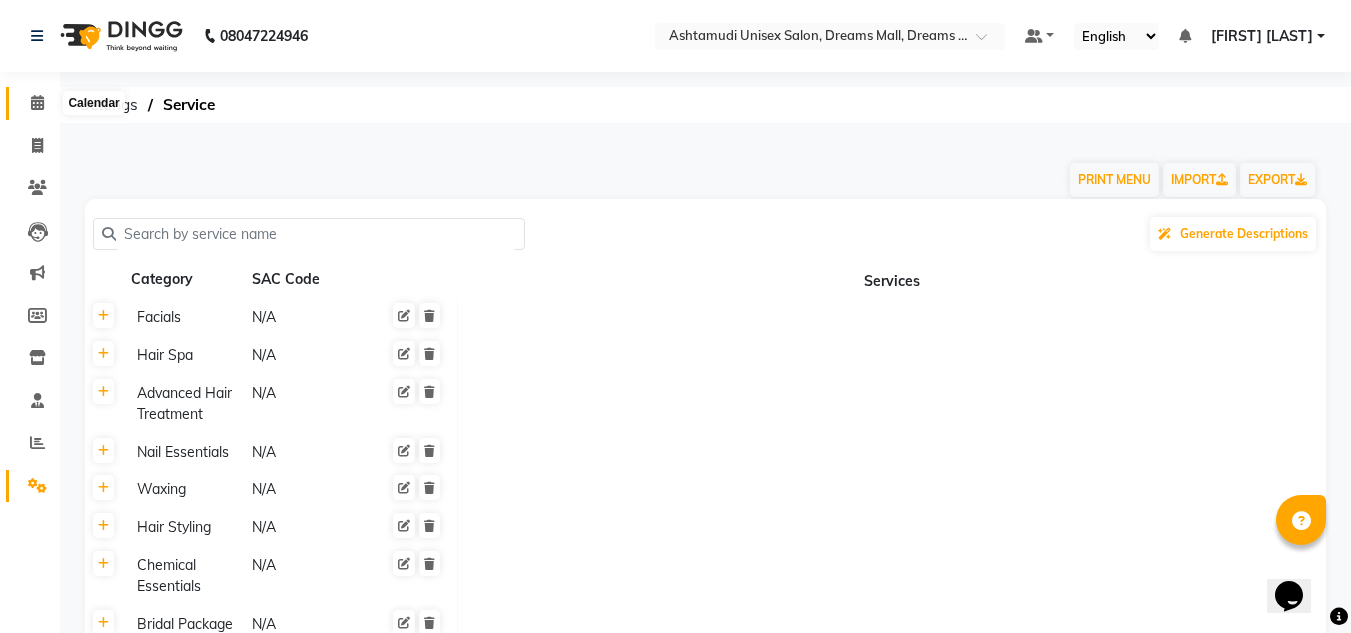 click 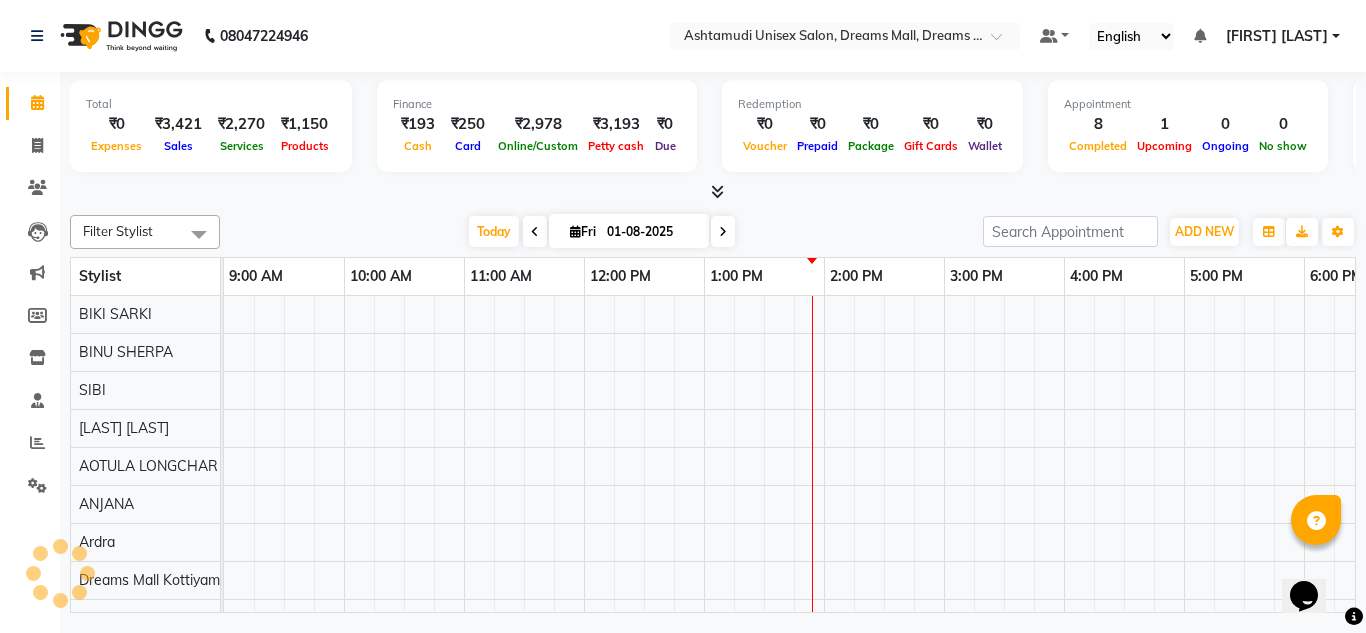 scroll, scrollTop: 0, scrollLeft: 0, axis: both 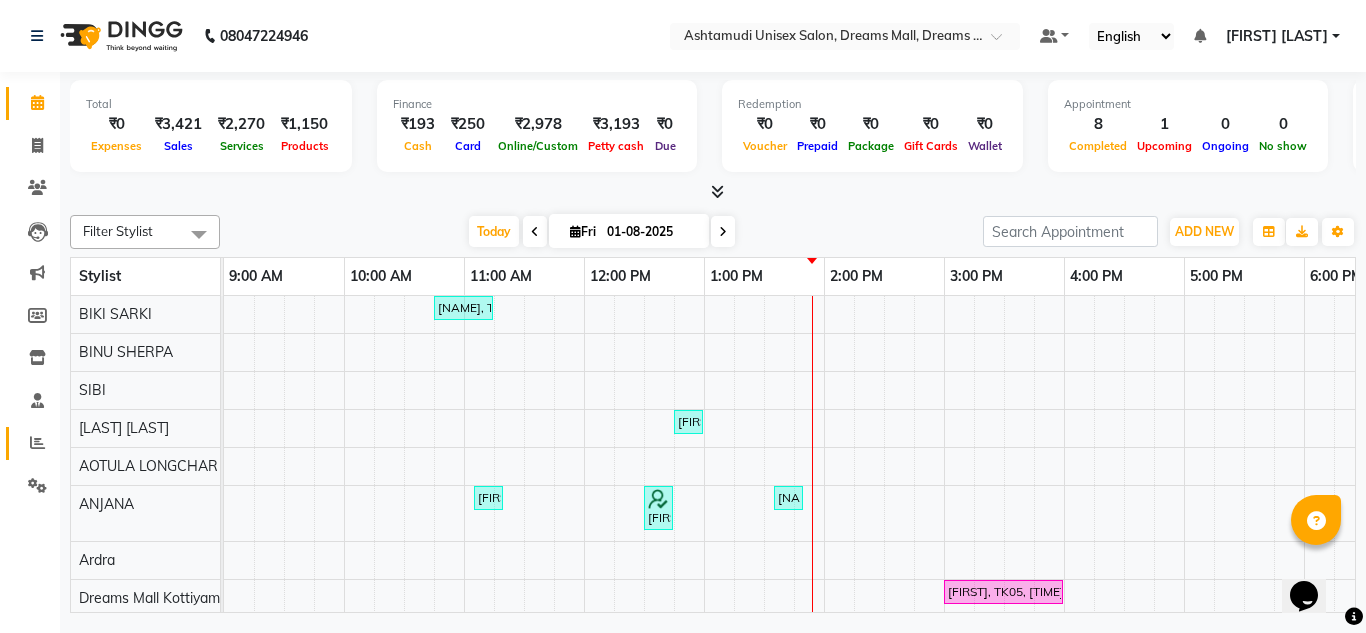 click 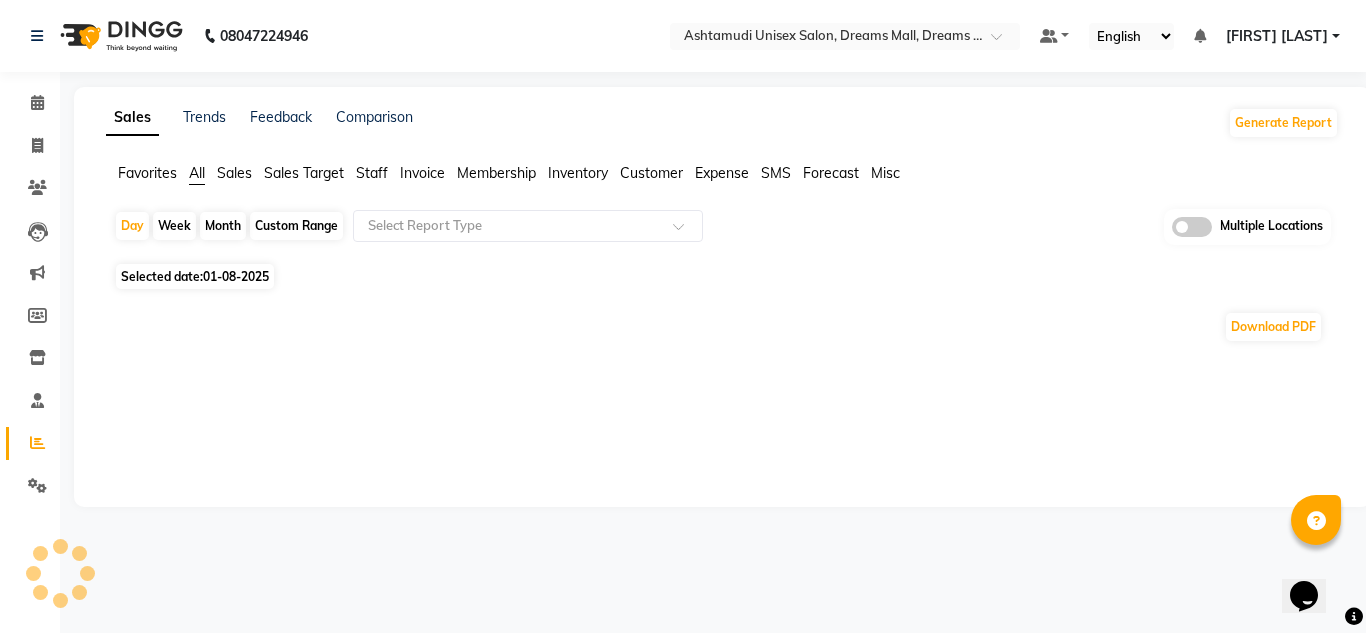 click 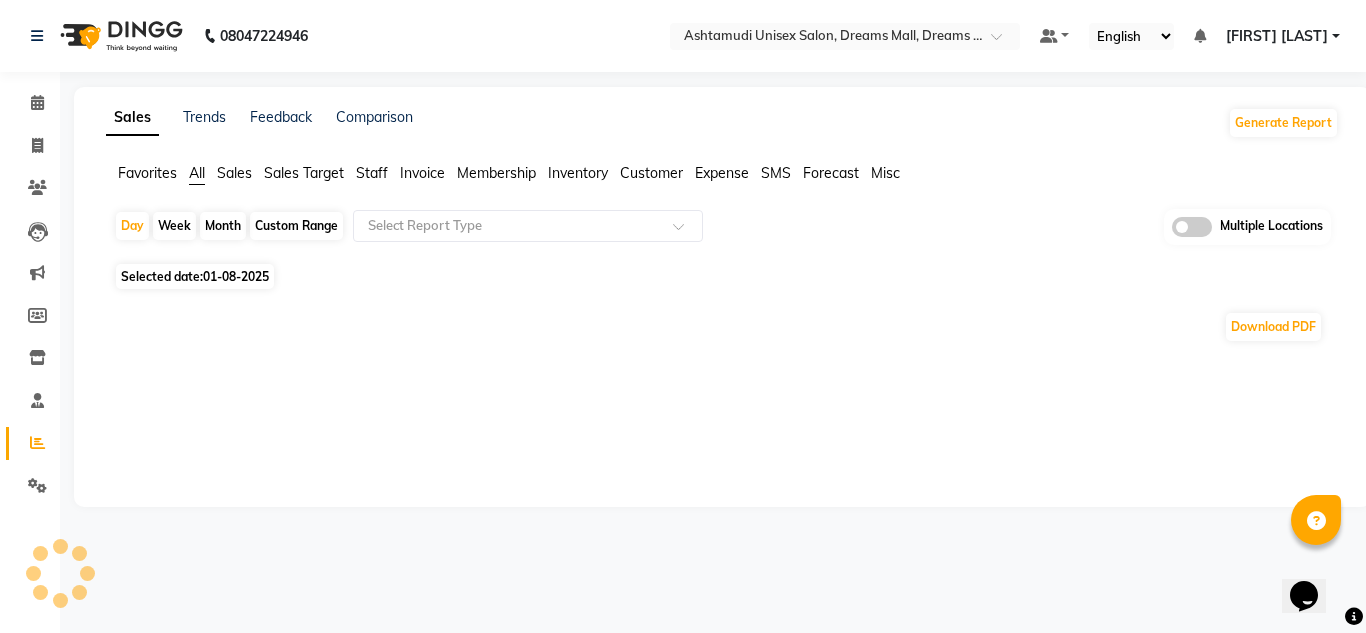 click 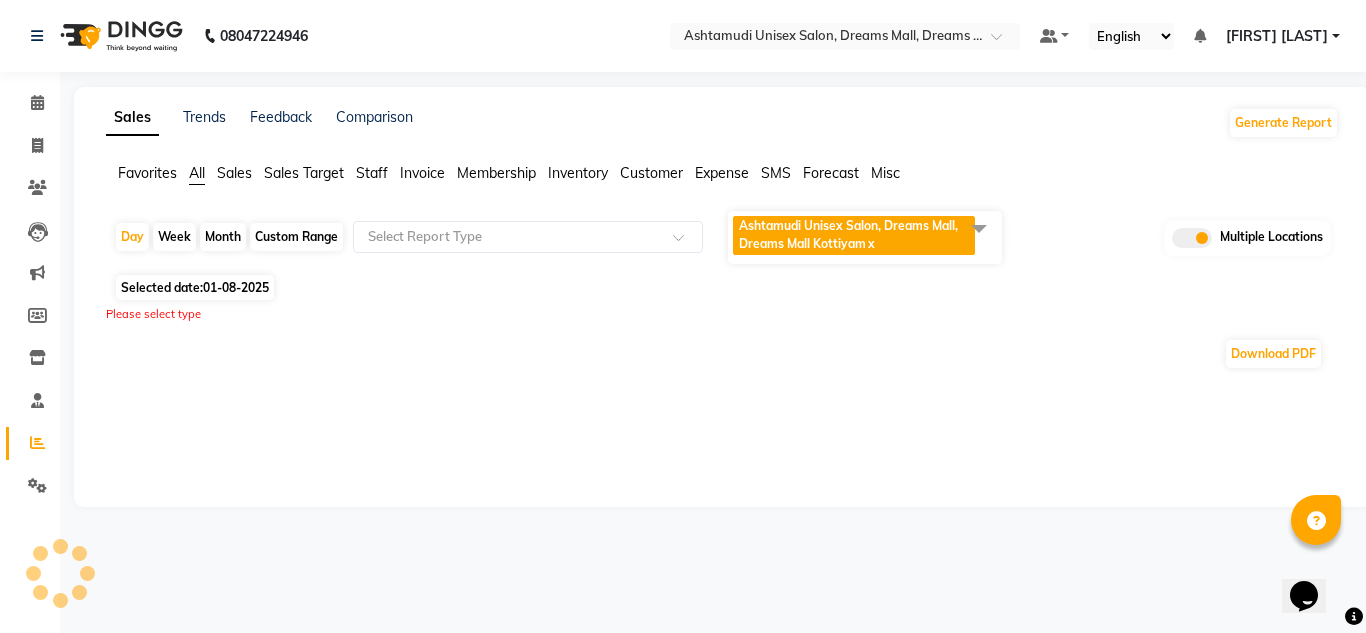 click on "Ashtamudi Unisex Salon, Dreams Mall, Dreams Mall Kottiyam   x" 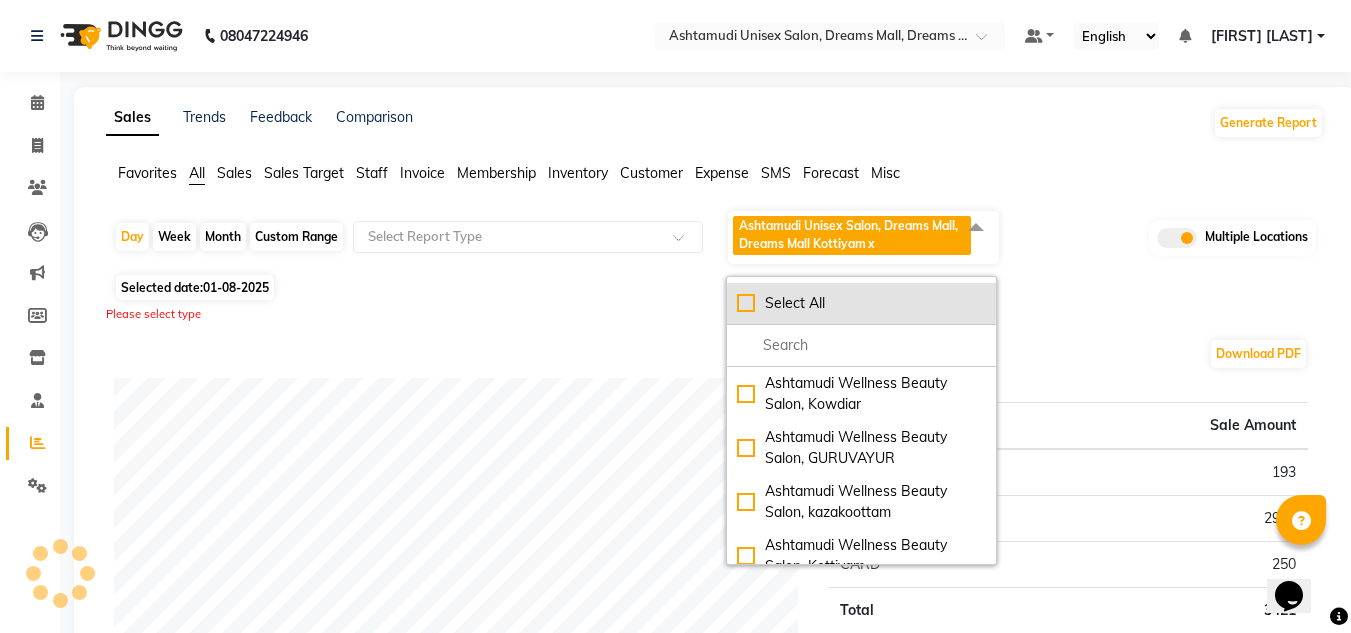 click on "Select All" 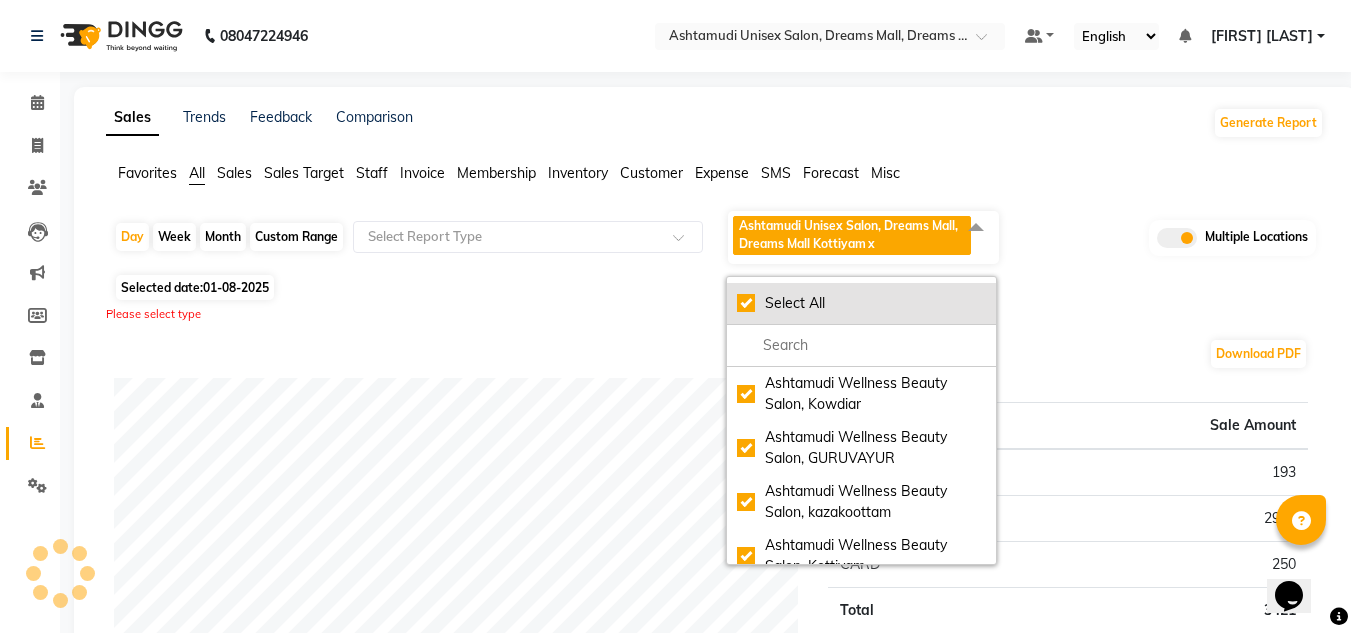 checkbox on "true" 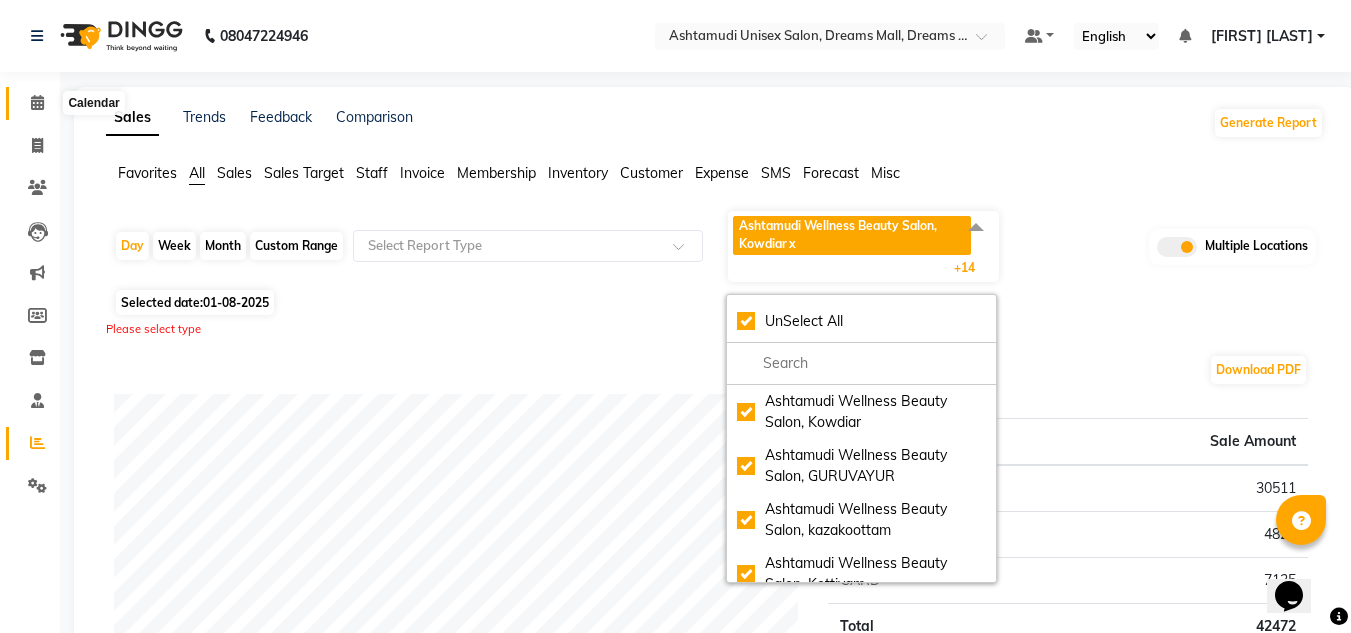 click 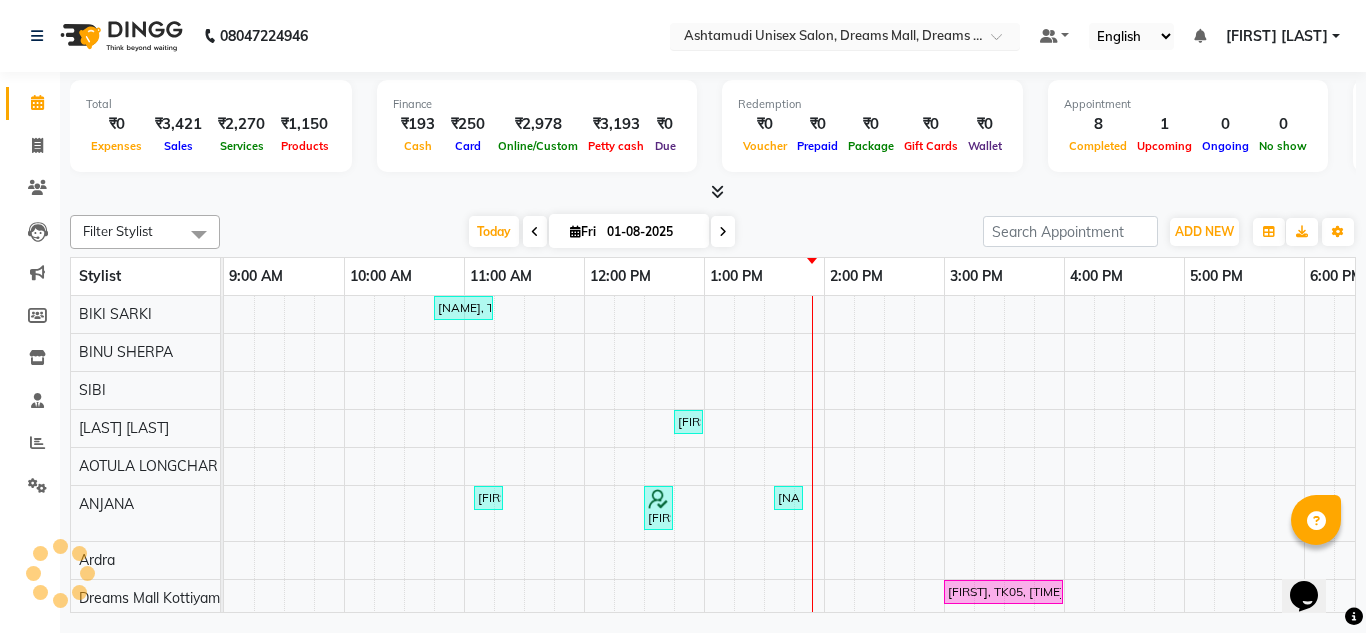 scroll, scrollTop: 0, scrollLeft: 0, axis: both 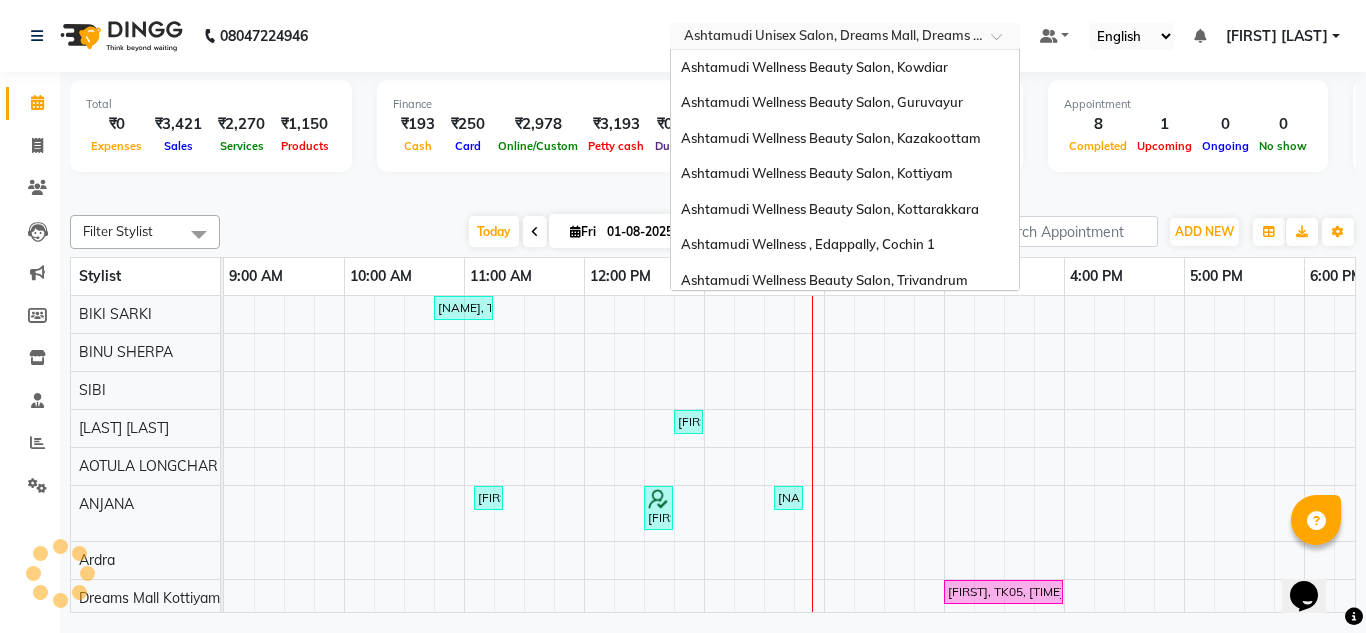 click on "× Ashtamudi Unisex Salon, Dreams Mall, Dreams Mall Kottiyam" at bounding box center (834, 36) 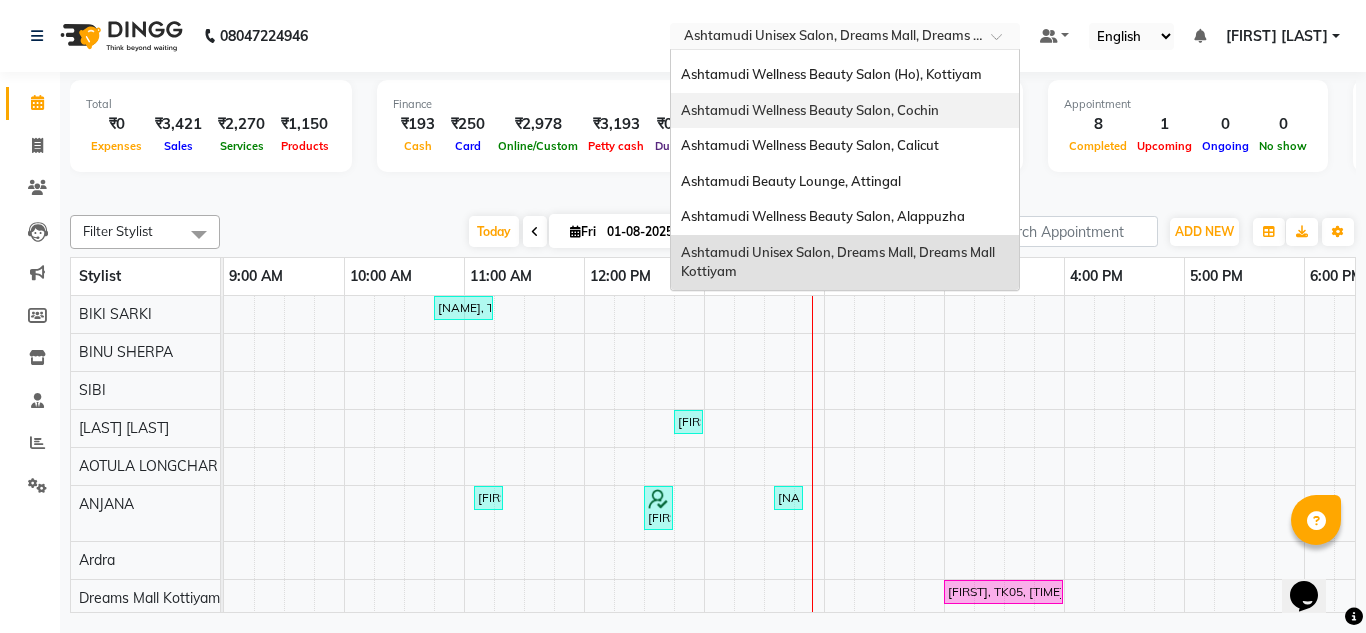 click on "Ashtamudi Wellness Beauty Salon, Cochin" at bounding box center (810, 110) 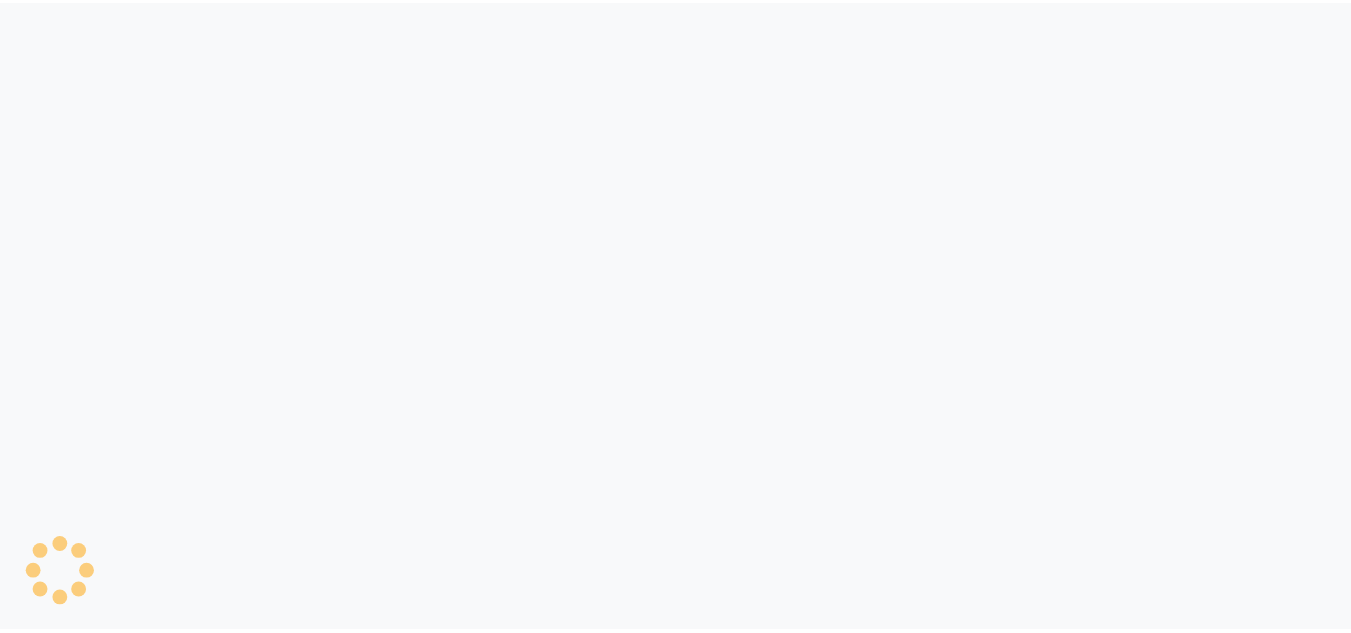scroll, scrollTop: 0, scrollLeft: 0, axis: both 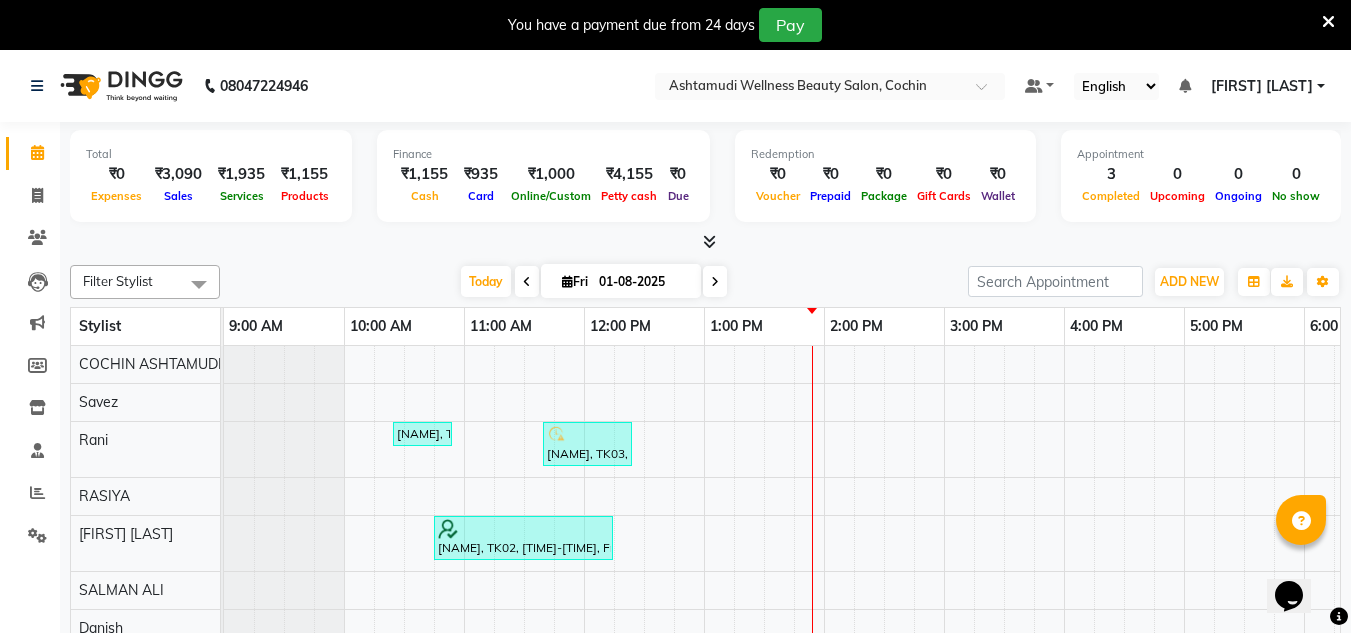 click at bounding box center (1328, 22) 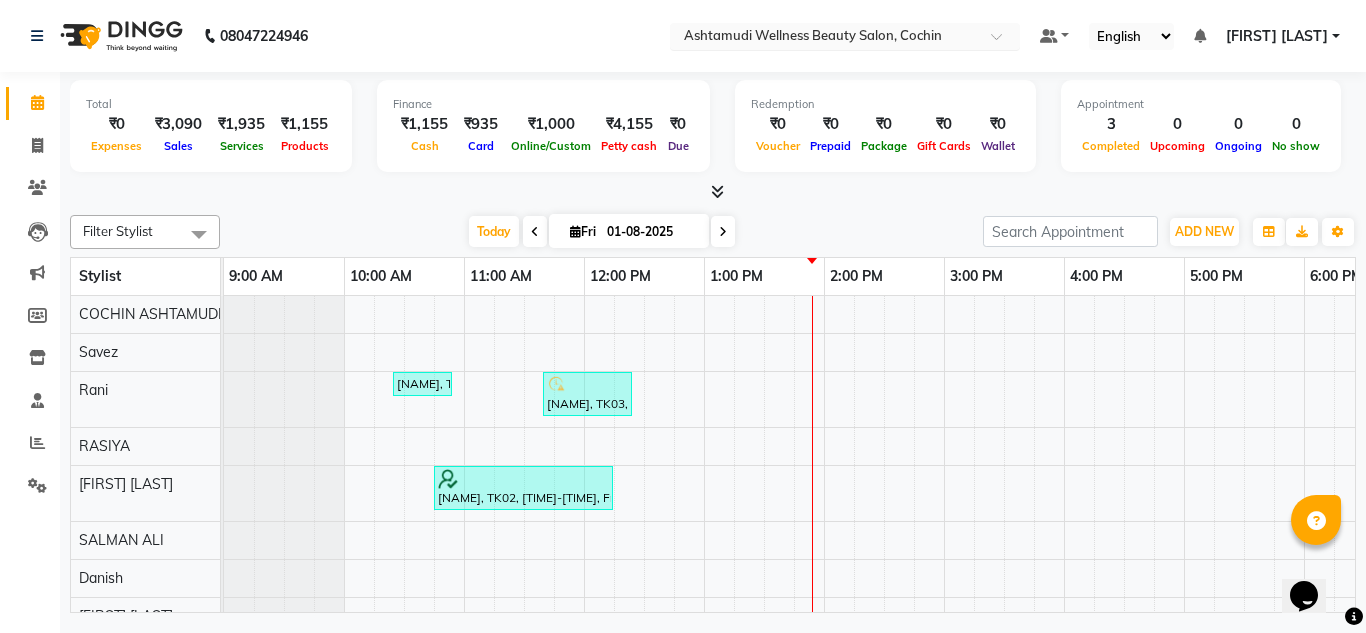 click at bounding box center (825, 38) 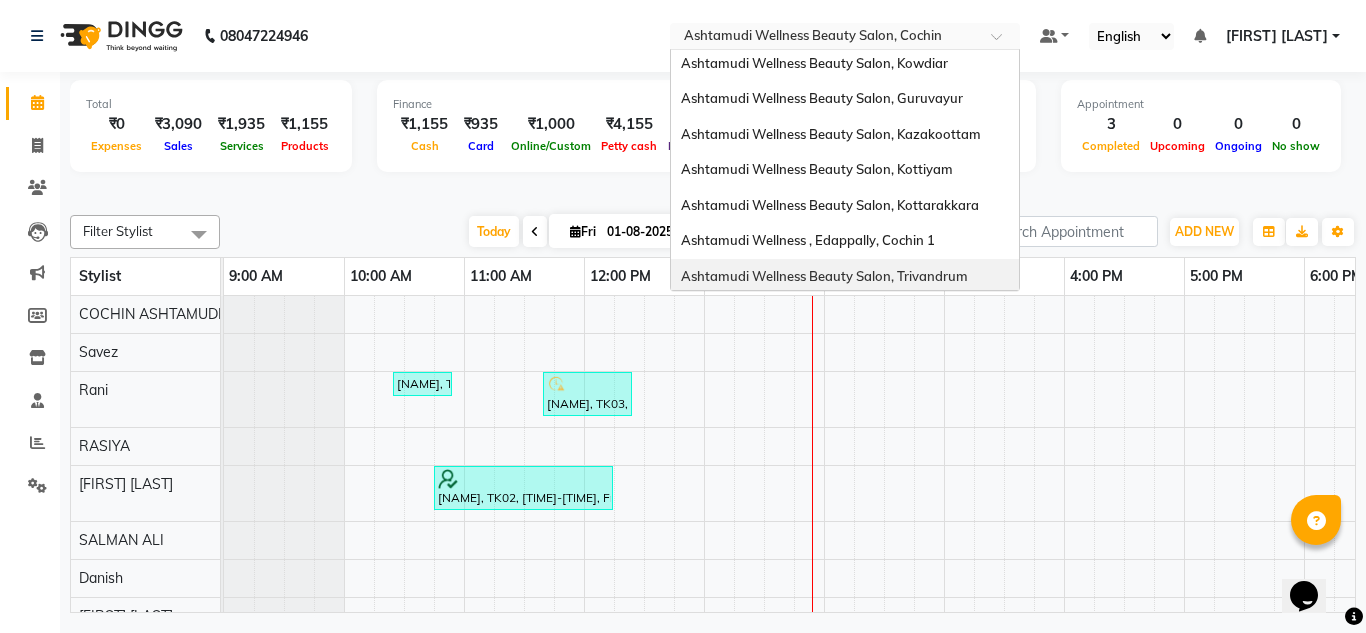 scroll, scrollTop: 0, scrollLeft: 0, axis: both 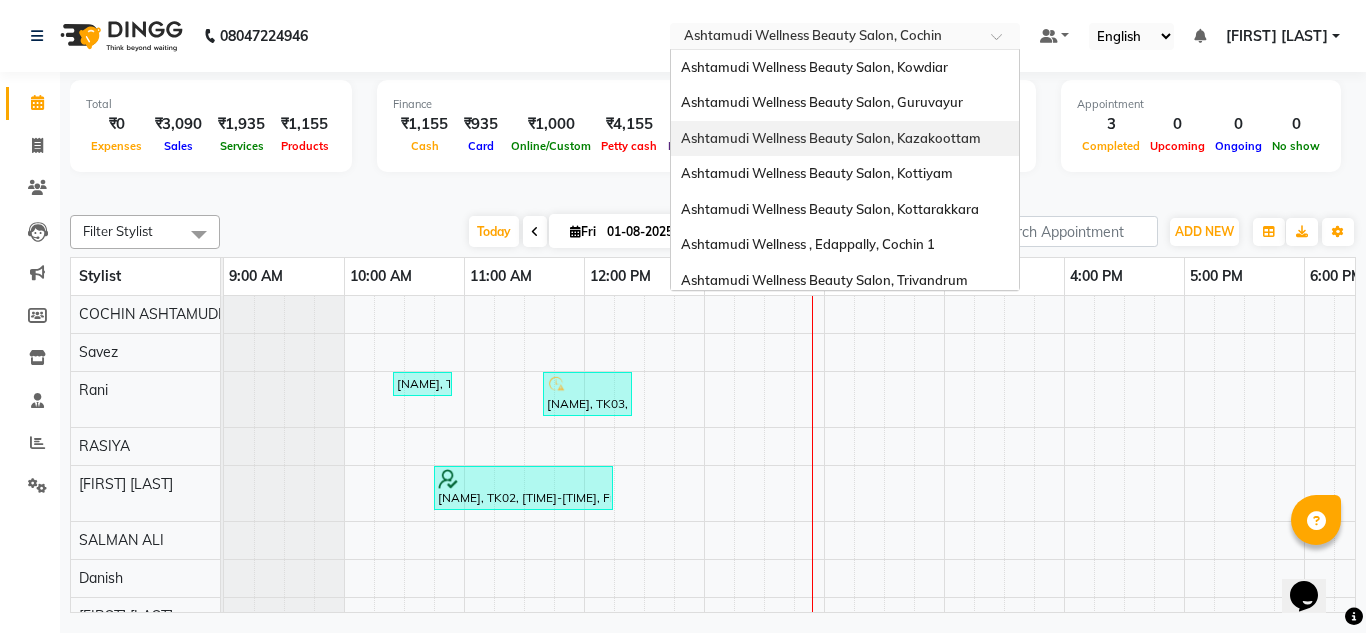 click on "Ashtamudi Wellness Beauty Salon, Kazakoottam" at bounding box center (831, 138) 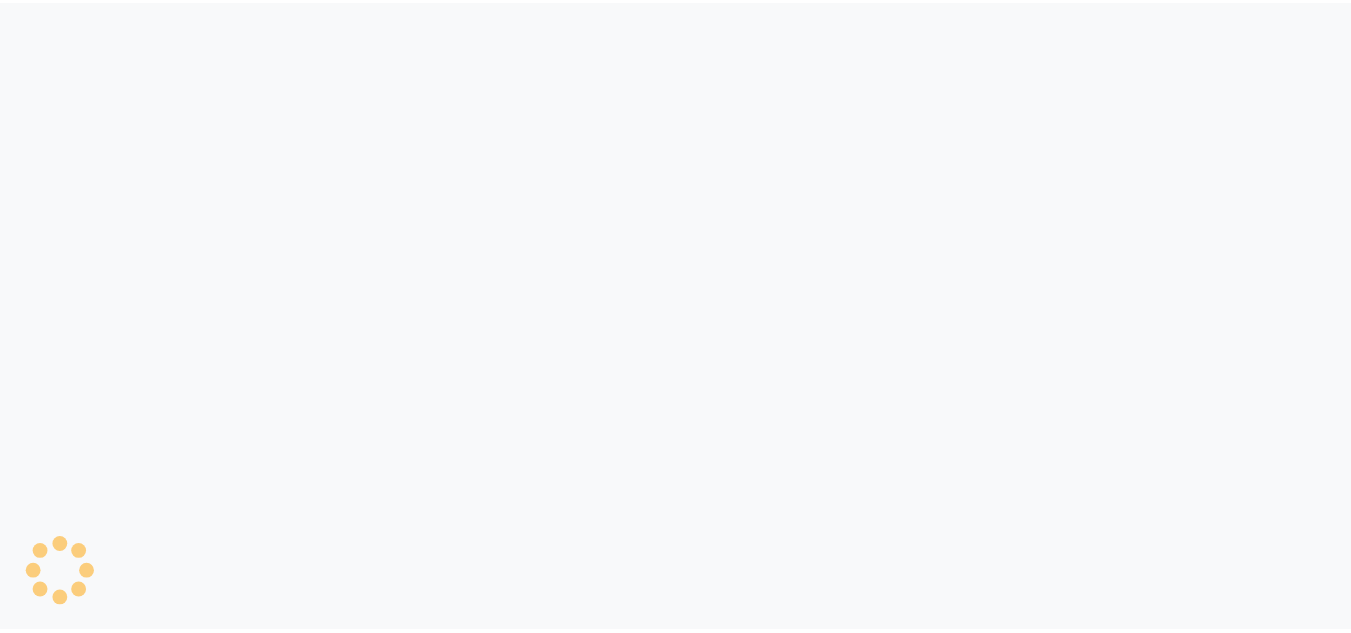 scroll, scrollTop: 0, scrollLeft: 0, axis: both 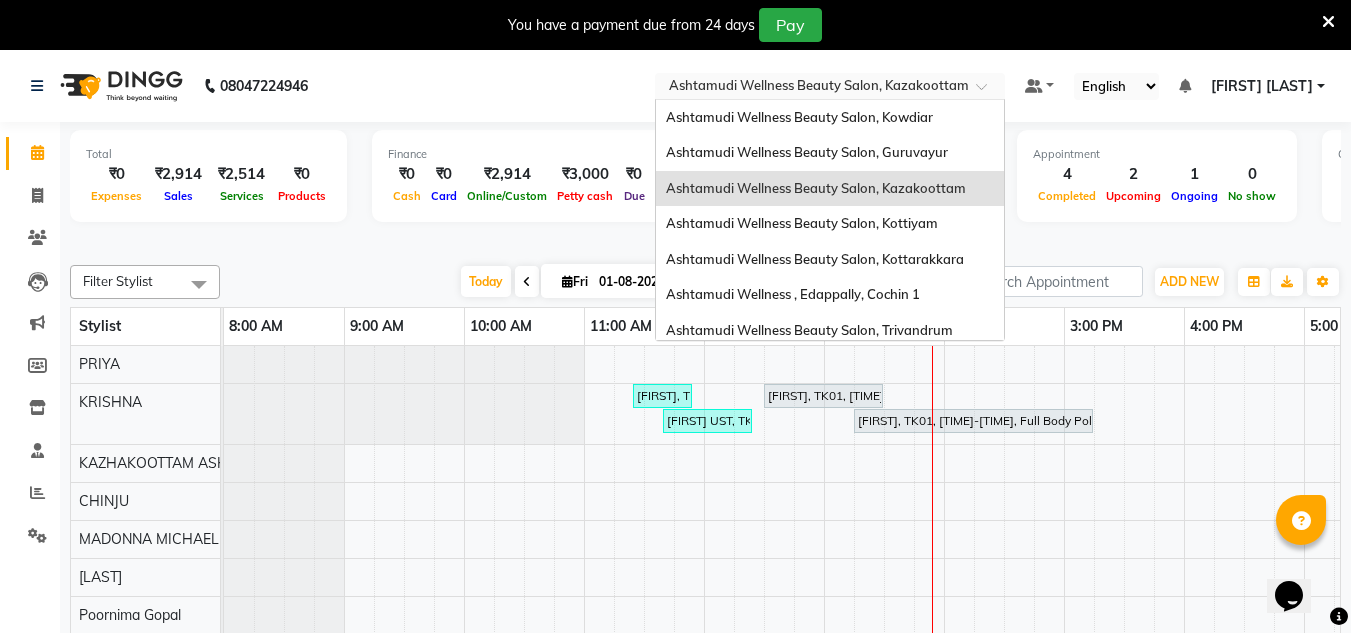 click at bounding box center (810, 88) 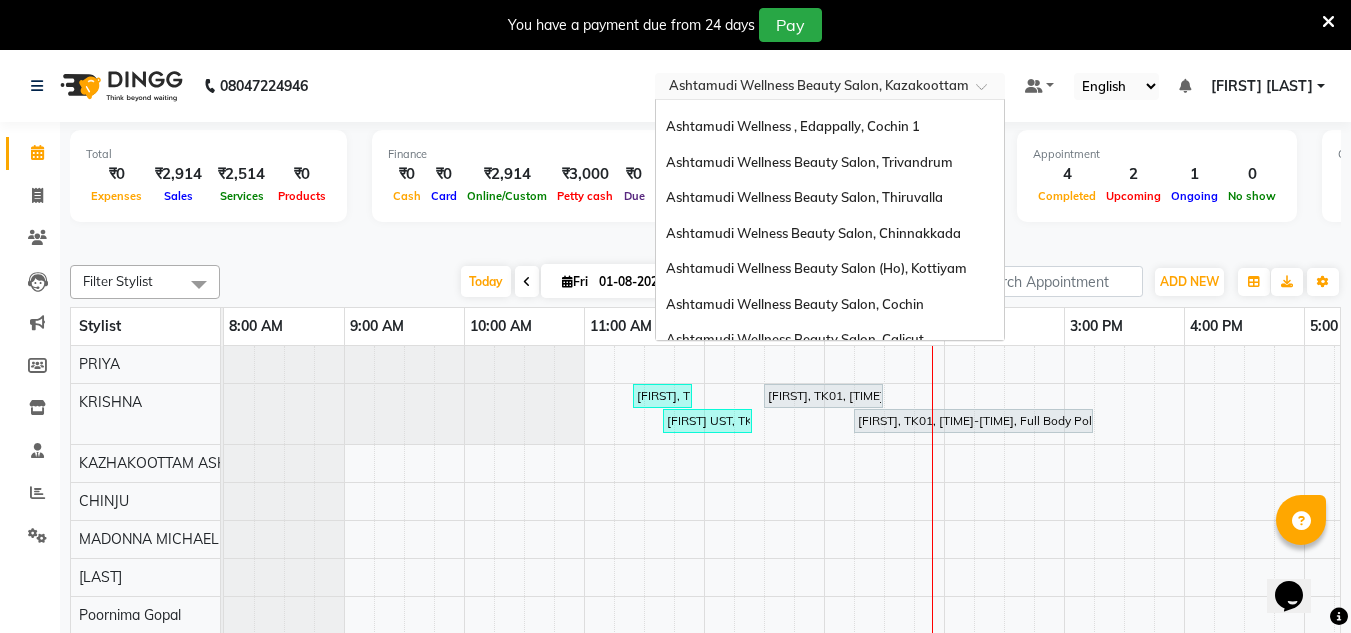 scroll, scrollTop: 200, scrollLeft: 0, axis: vertical 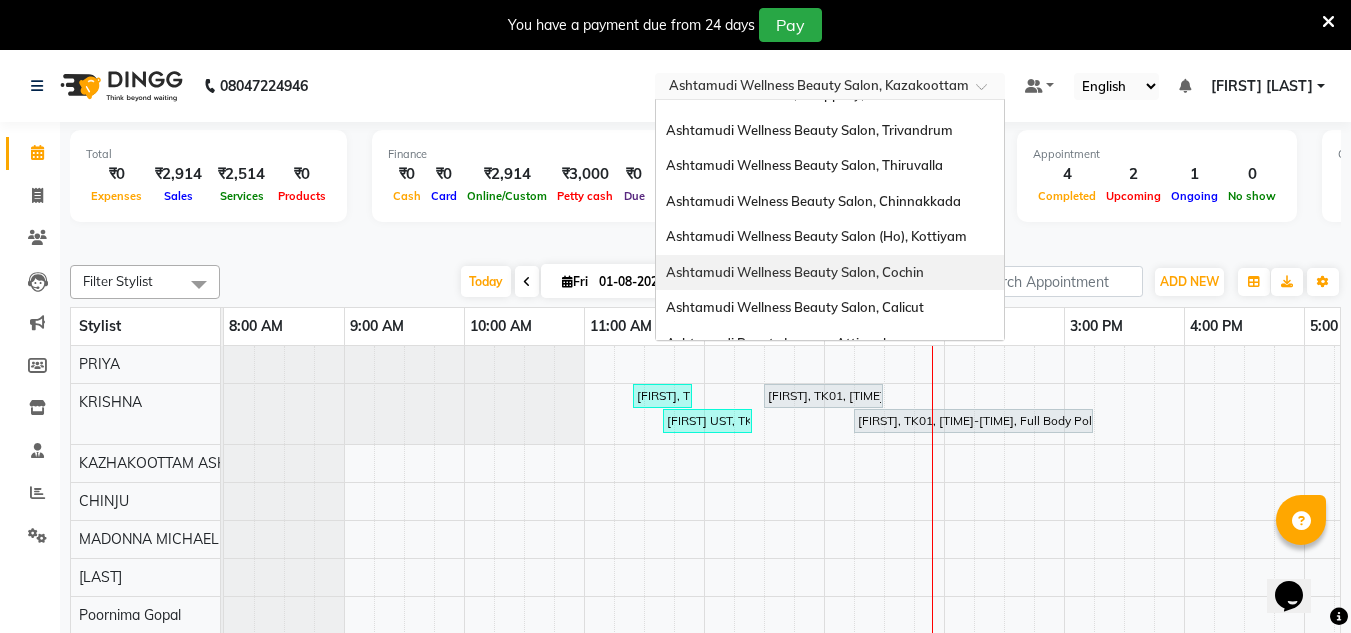 click on "Ashtamudi Wellness Beauty Salon, Cochin" at bounding box center [795, 272] 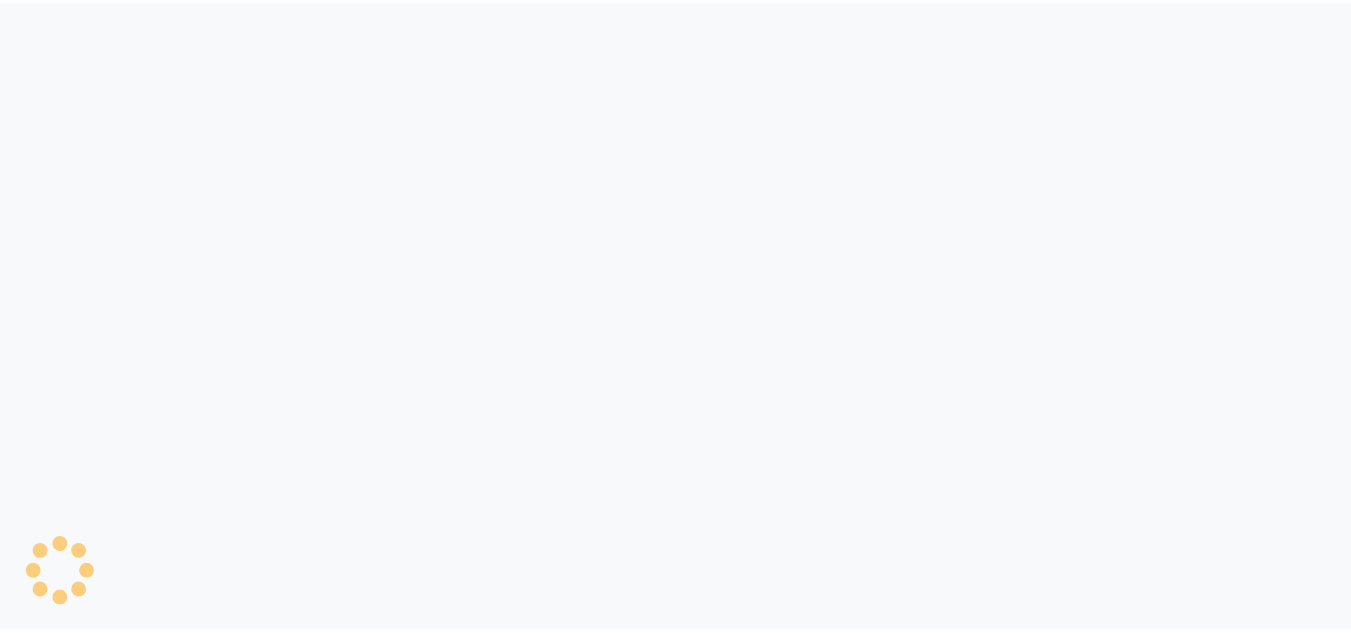 scroll, scrollTop: 0, scrollLeft: 0, axis: both 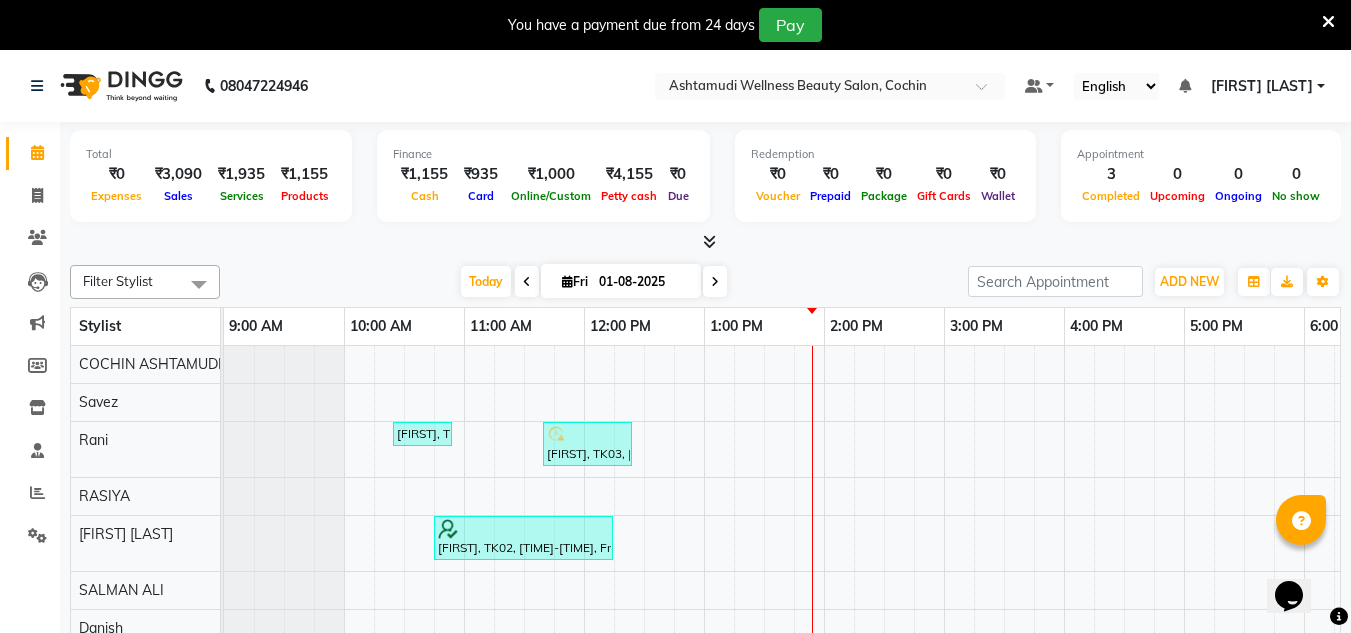 click at bounding box center (1328, 22) 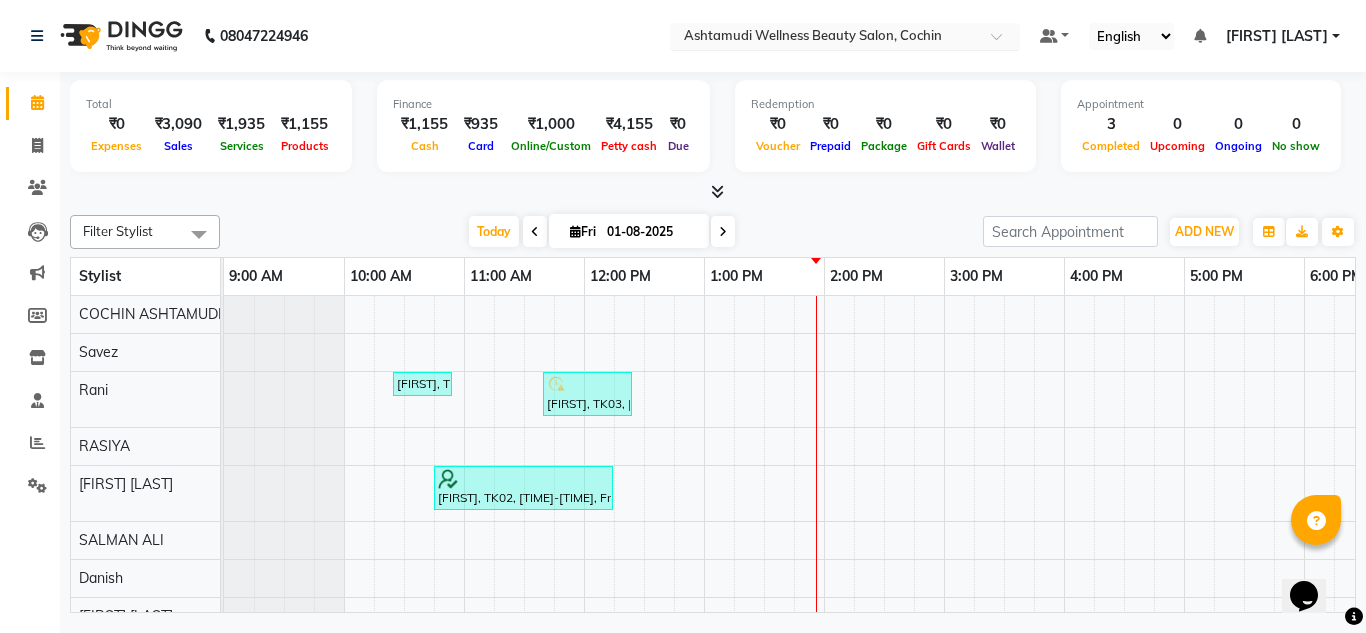 click at bounding box center [825, 38] 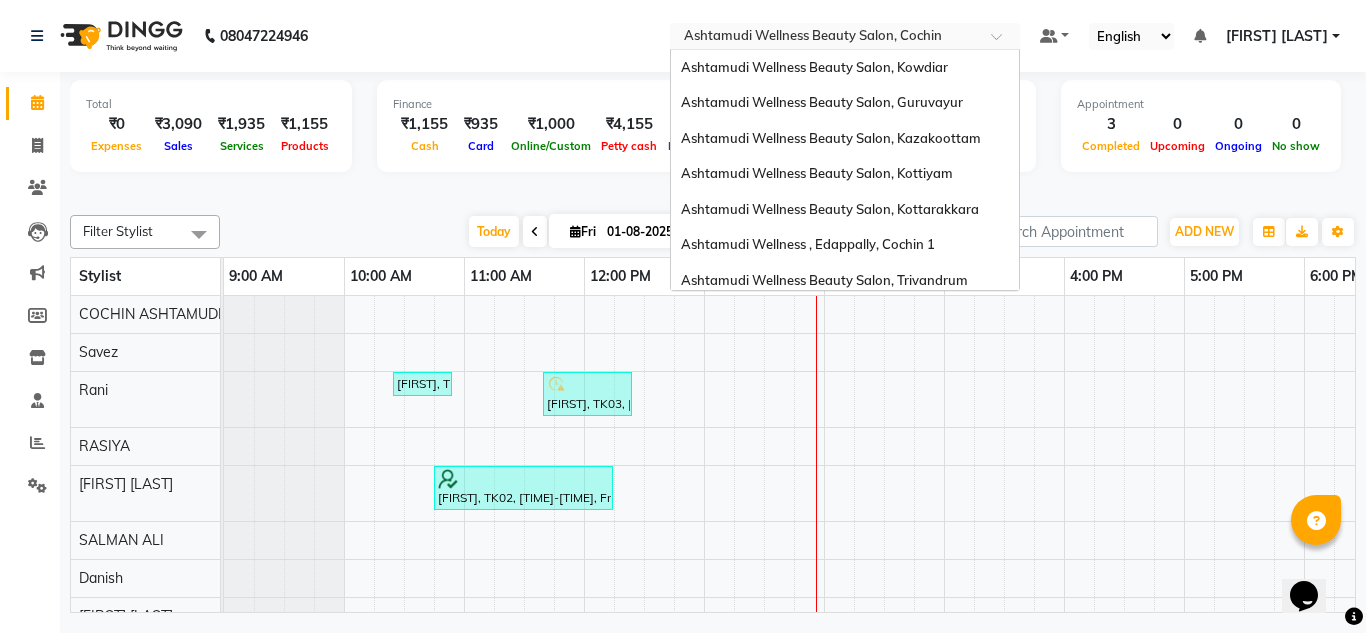 scroll, scrollTop: 312, scrollLeft: 0, axis: vertical 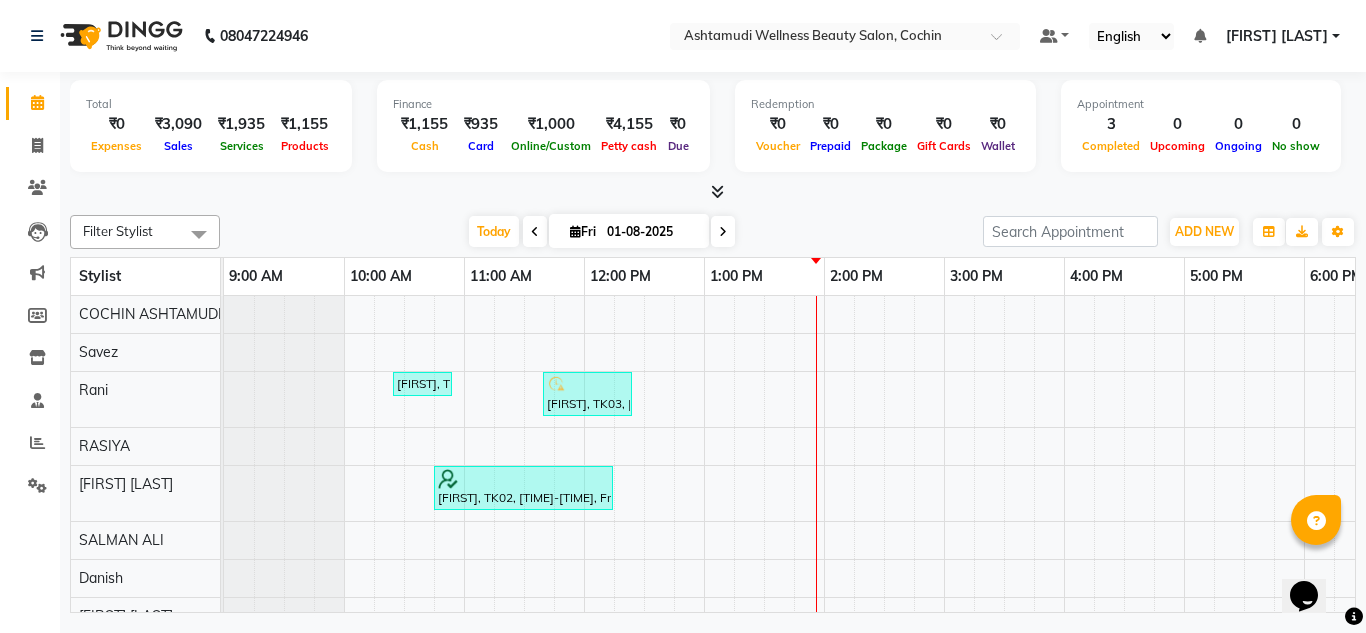 click on "[PHONE] Select Location × Ashtamudi Wellness Beauty Salon, [CITY] Default Panel My Panel English ENGLISH Español العربية मराठी हिंदी ગુજરાતી தமிழ் 中文 Notifications nothing to show [FIRST] [LAST] Manage Profile Change Password Sign out  Version:3.15.11" 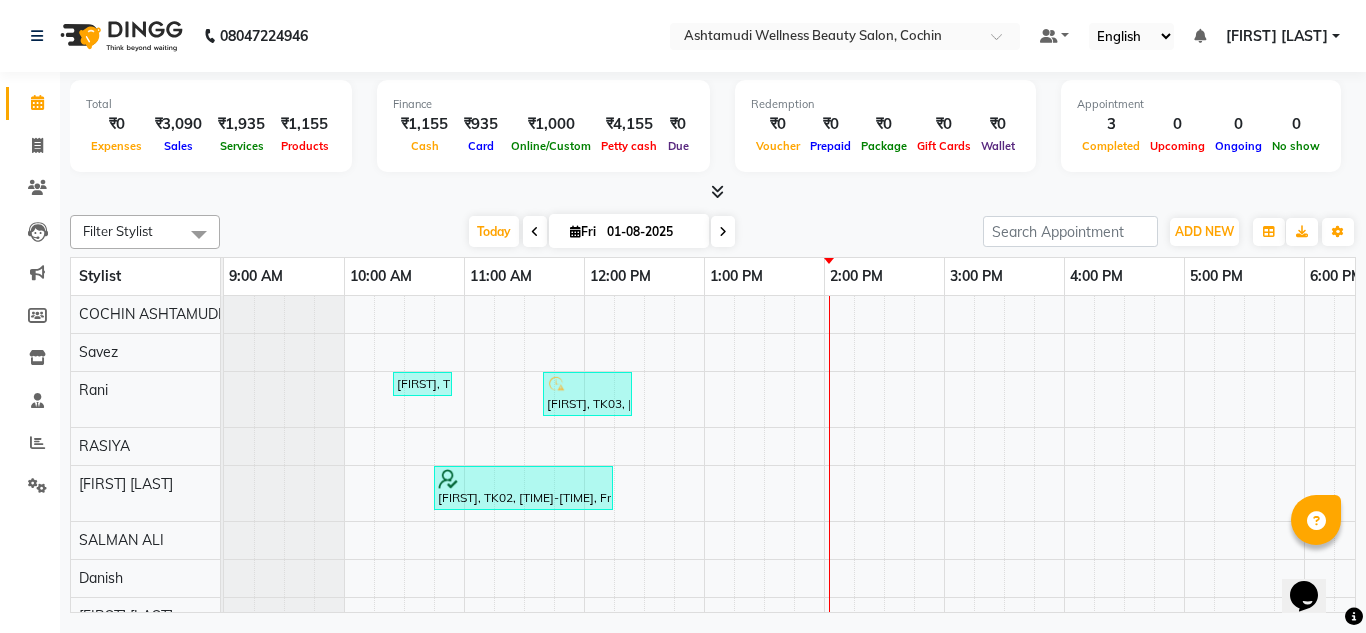 scroll, scrollTop: 0, scrollLeft: 169, axis: horizontal 